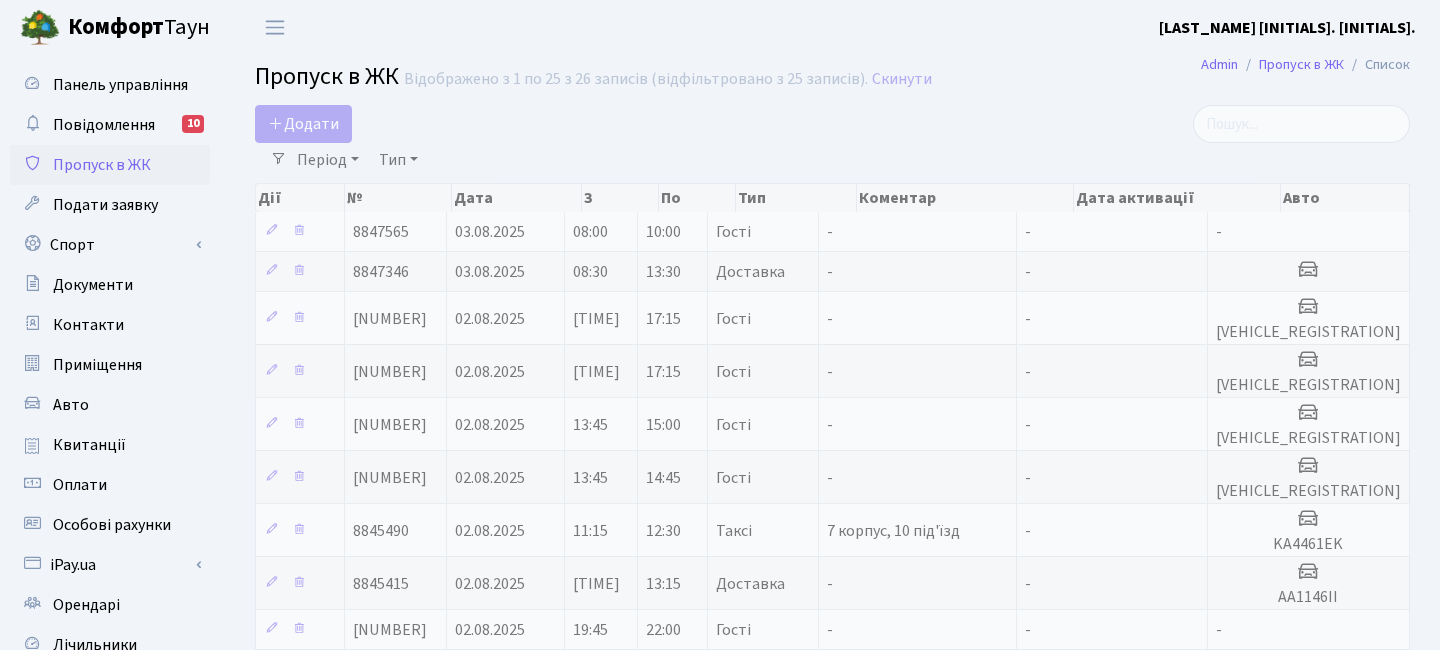 select on "25" 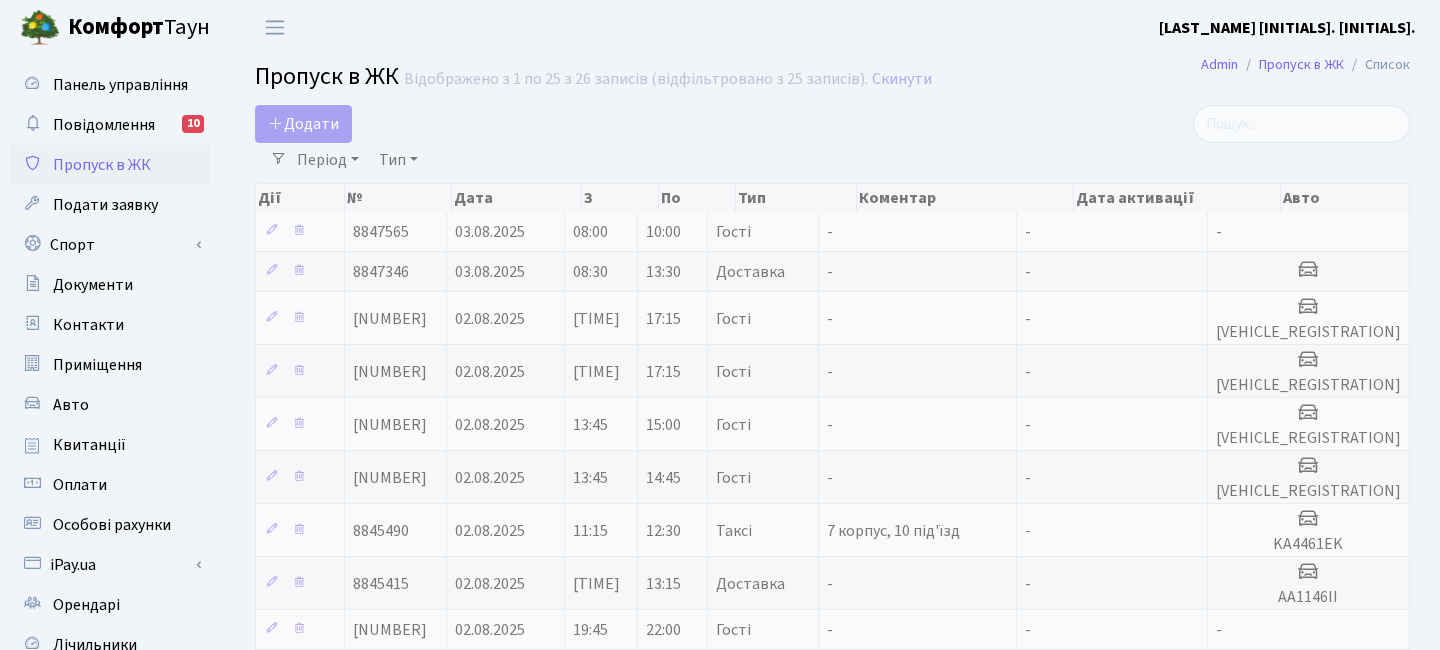 click on "Додати" at bounding box center (303, 124) 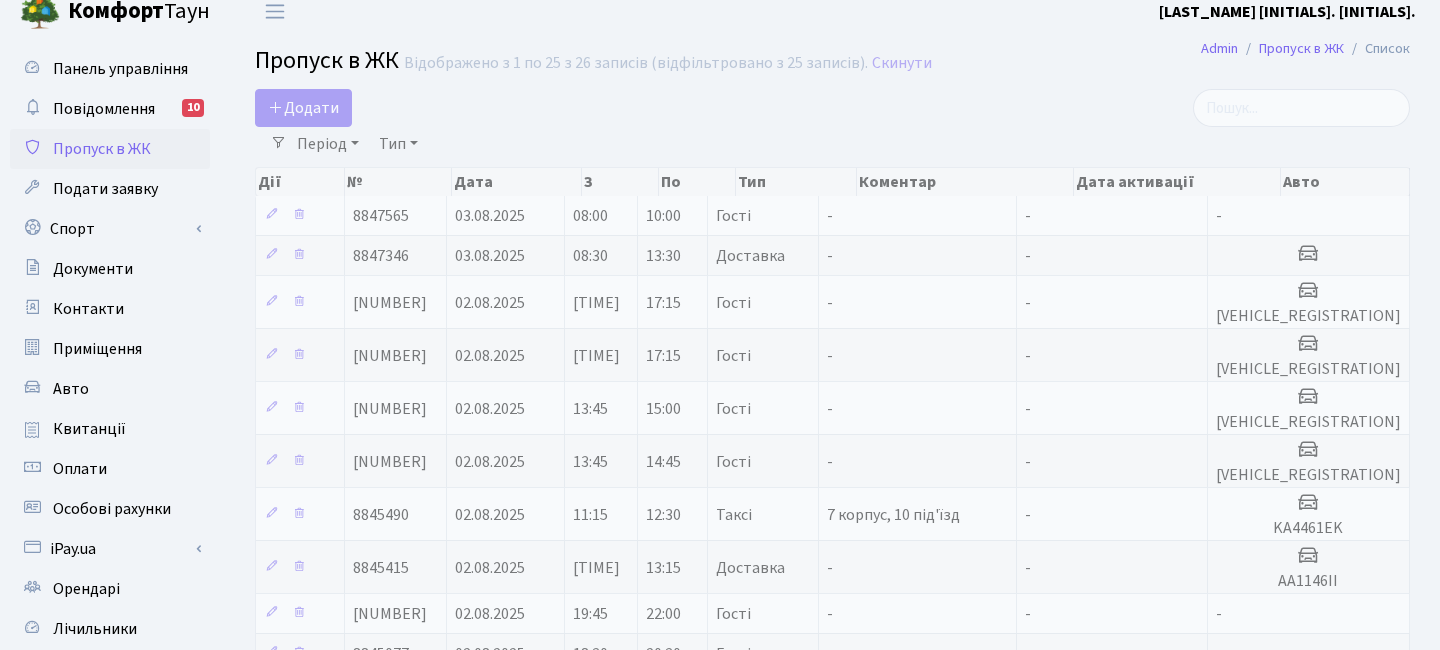 scroll, scrollTop: 16, scrollLeft: 0, axis: vertical 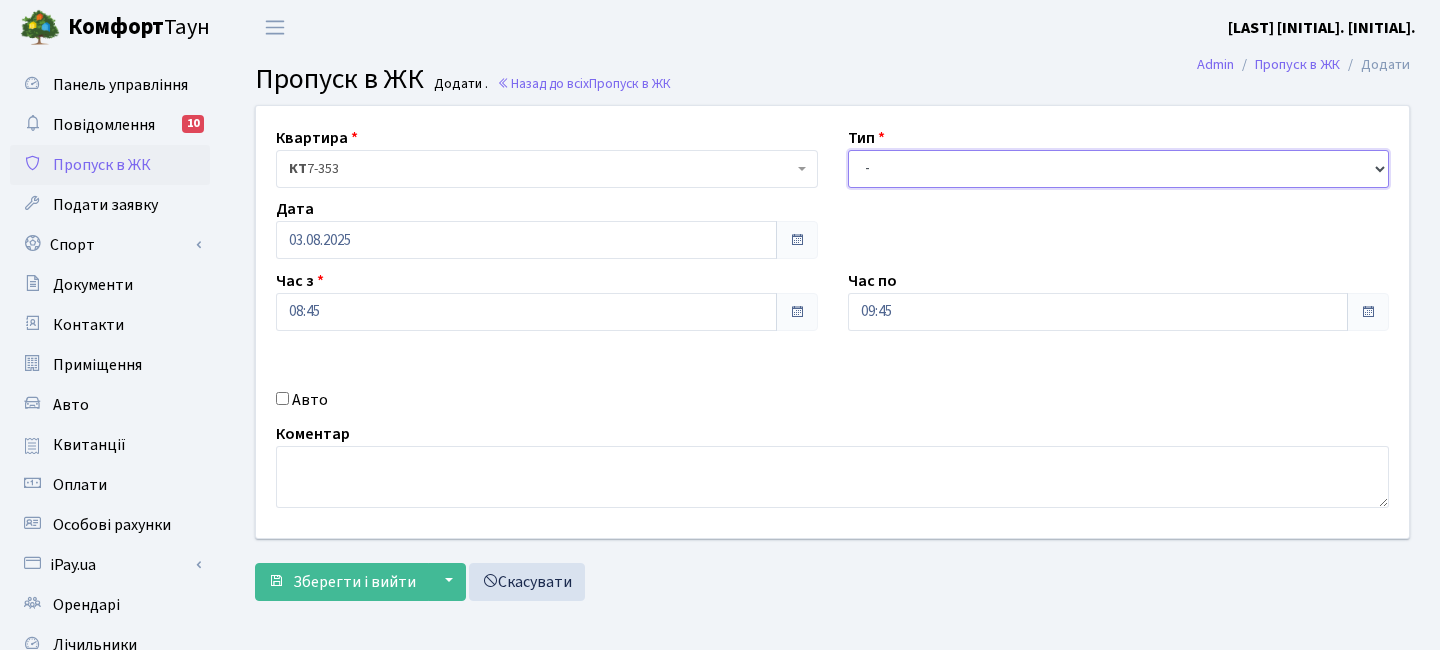 click on "-
Доставка
Таксі
Гості
Сервіс" at bounding box center [1119, 169] 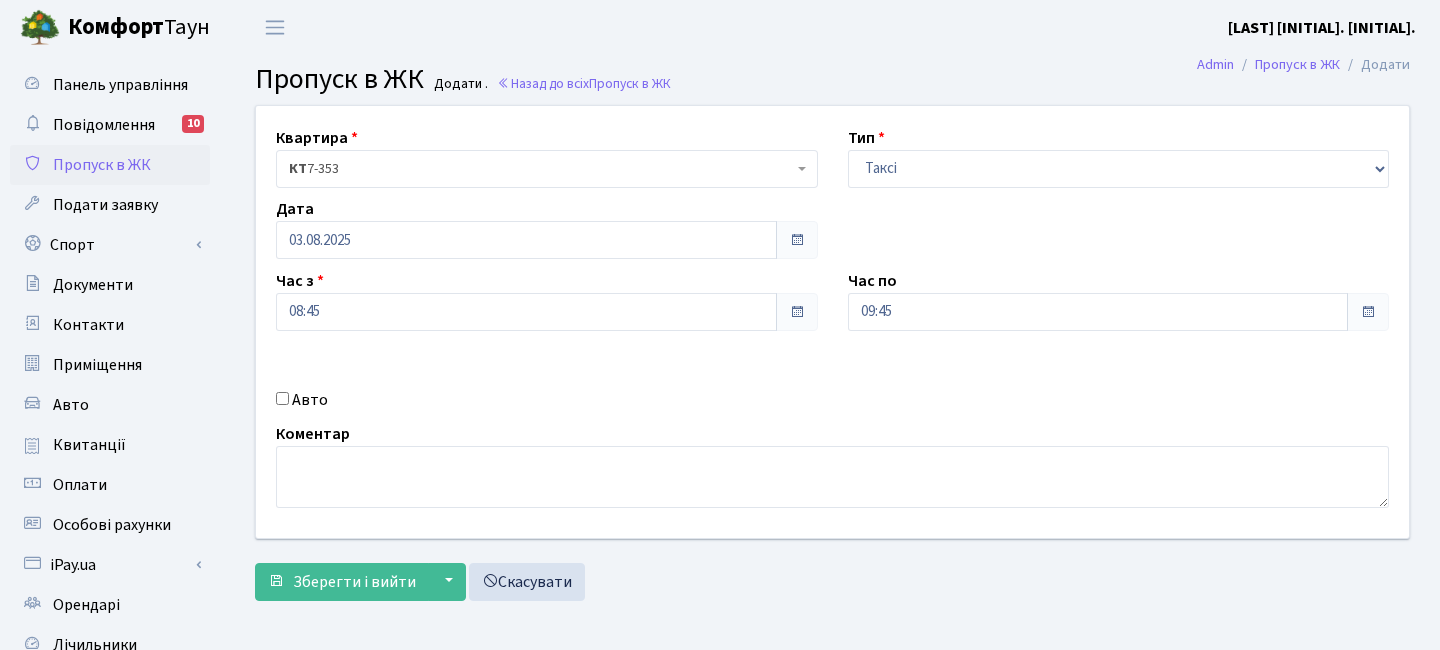 click on "Авто" at bounding box center (310, 400) 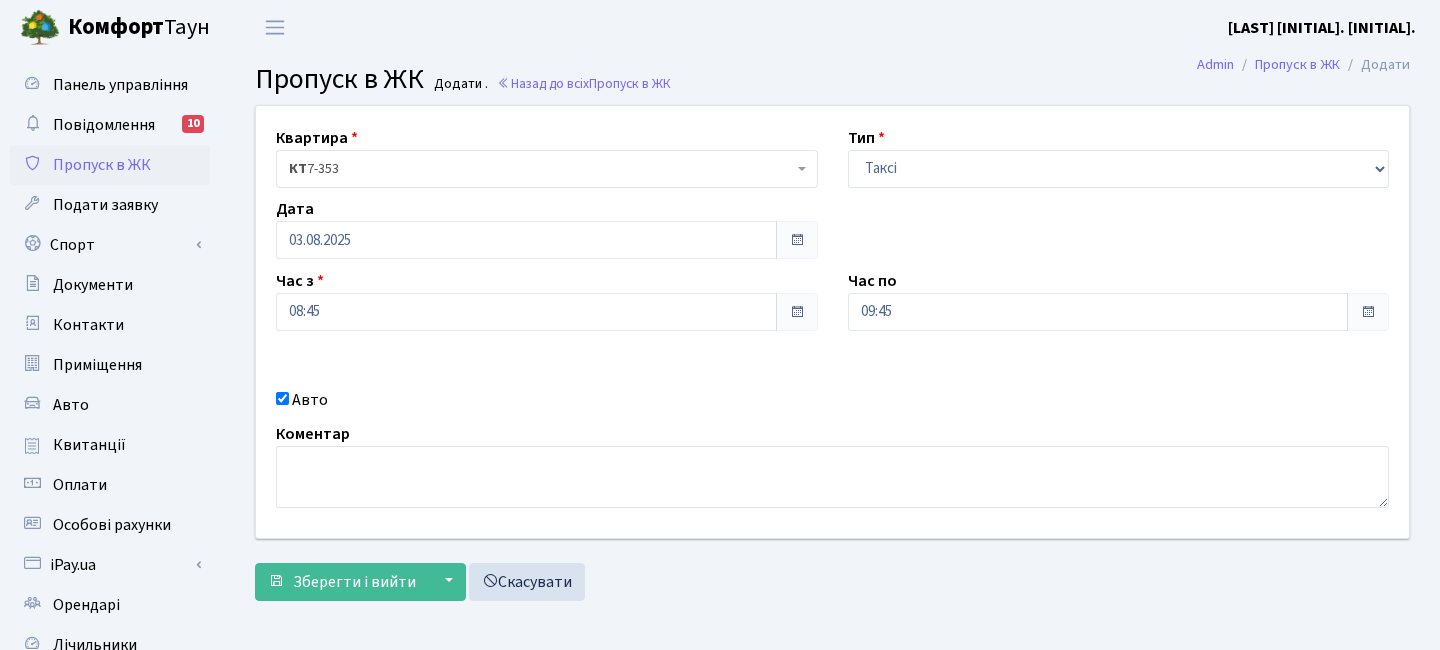 paste on "DI0935YA" 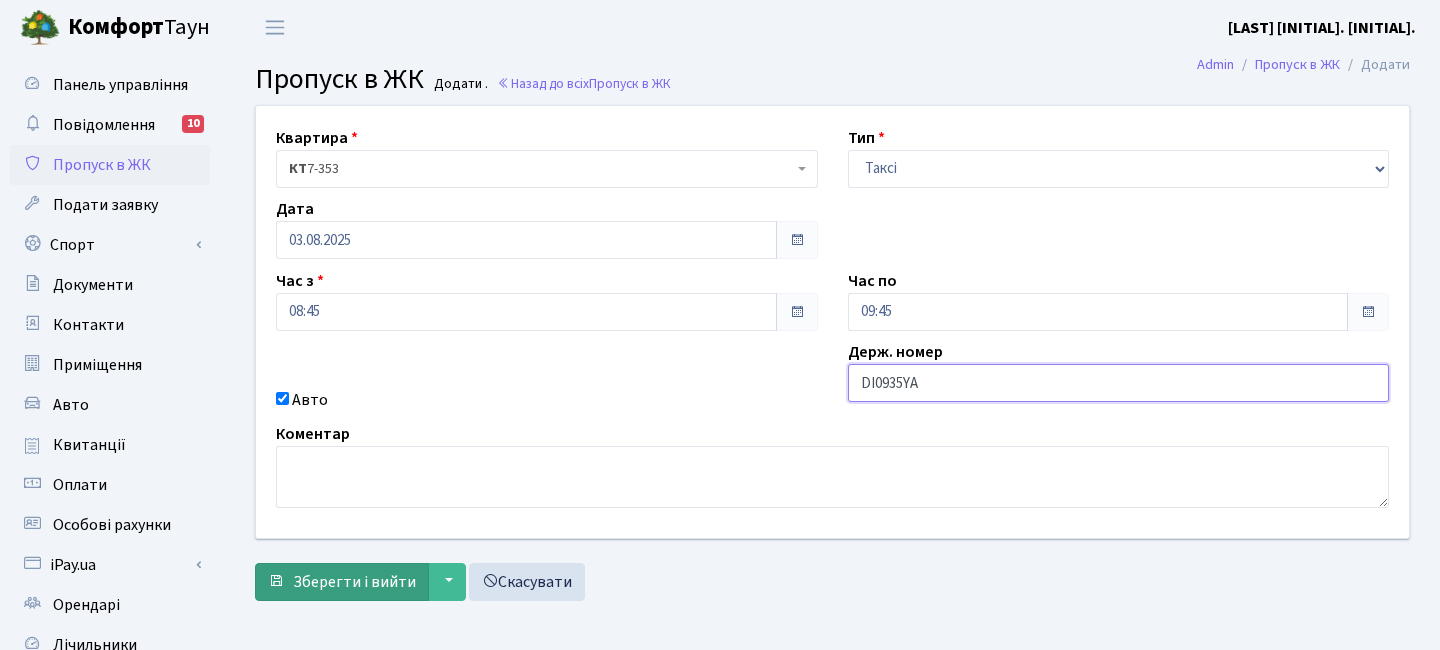 type on "DI0935YA" 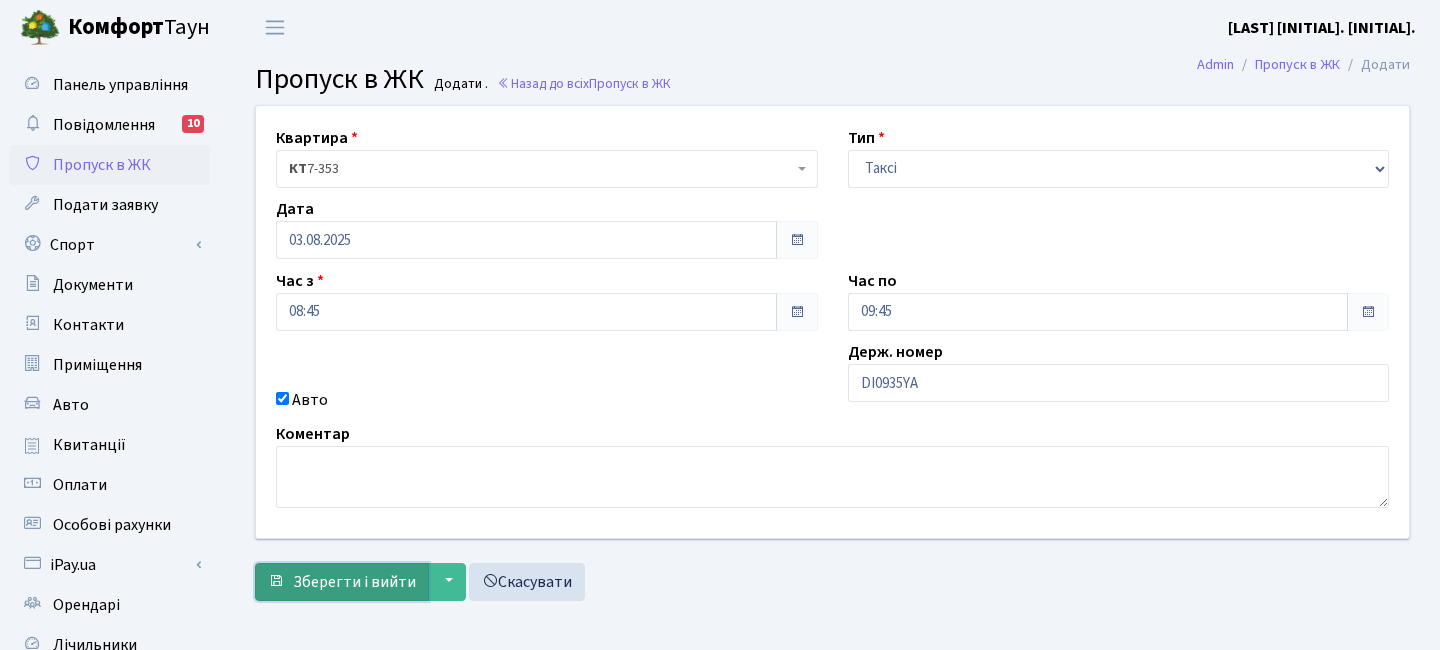 drag, startPoint x: 329, startPoint y: 572, endPoint x: 313, endPoint y: 563, distance: 18.35756 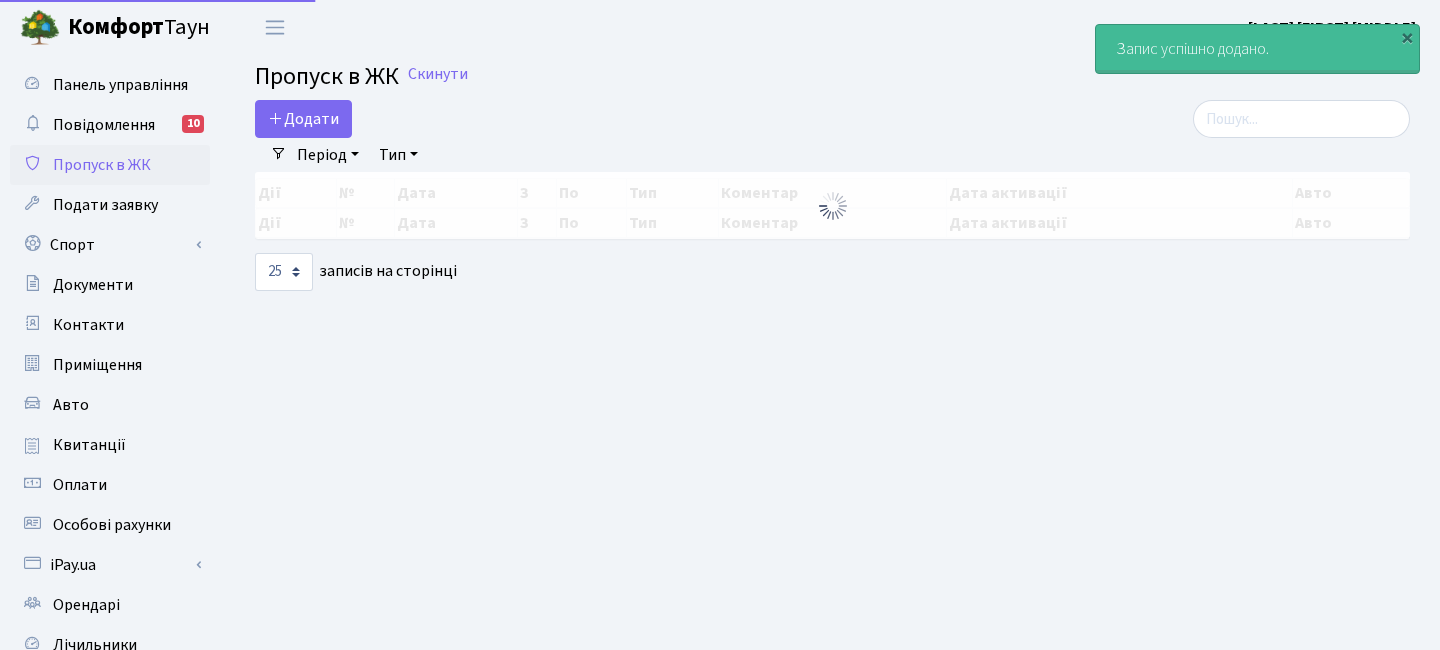 select on "25" 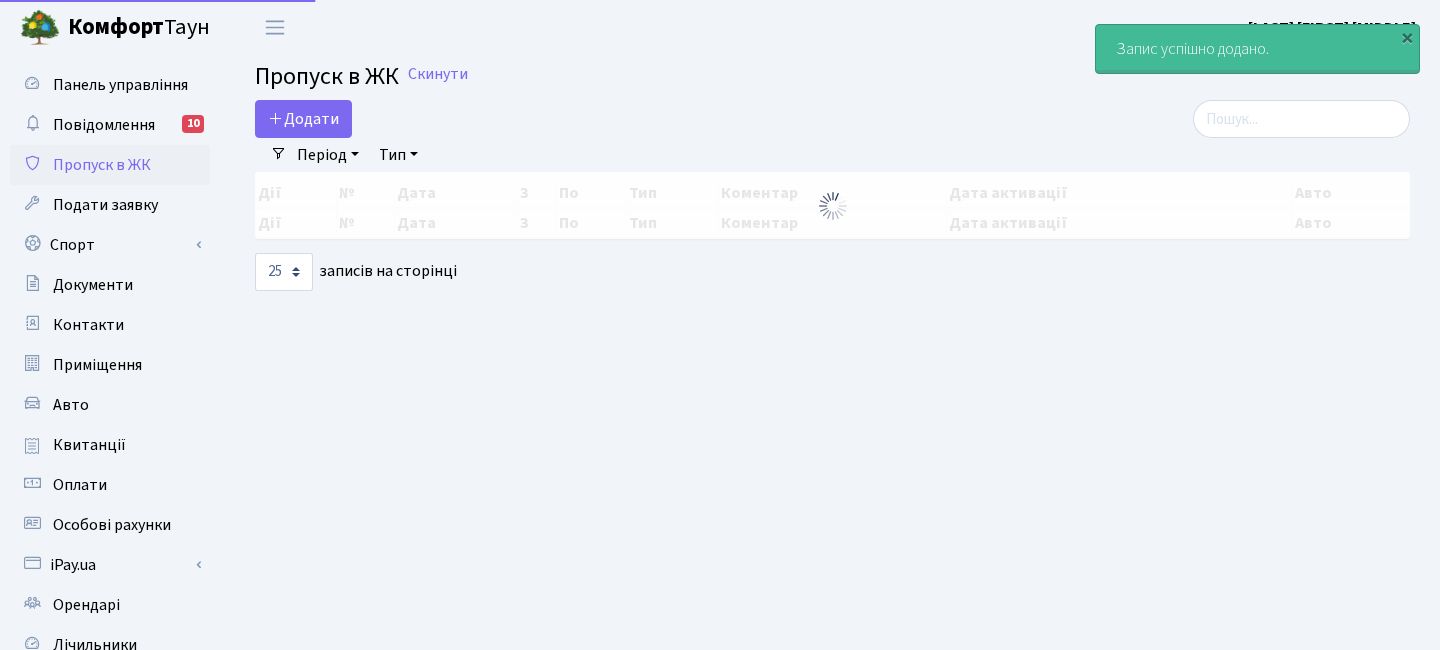 scroll, scrollTop: 0, scrollLeft: 0, axis: both 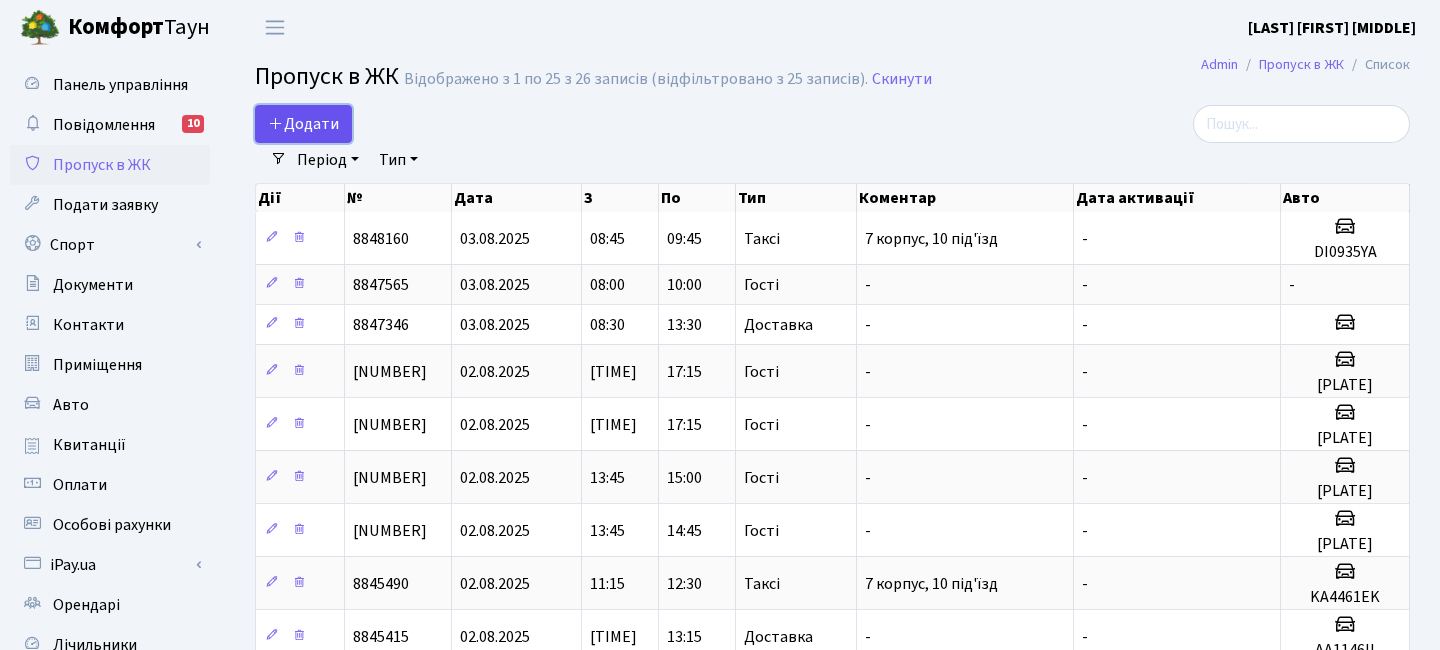 click on "Додати" at bounding box center [303, 124] 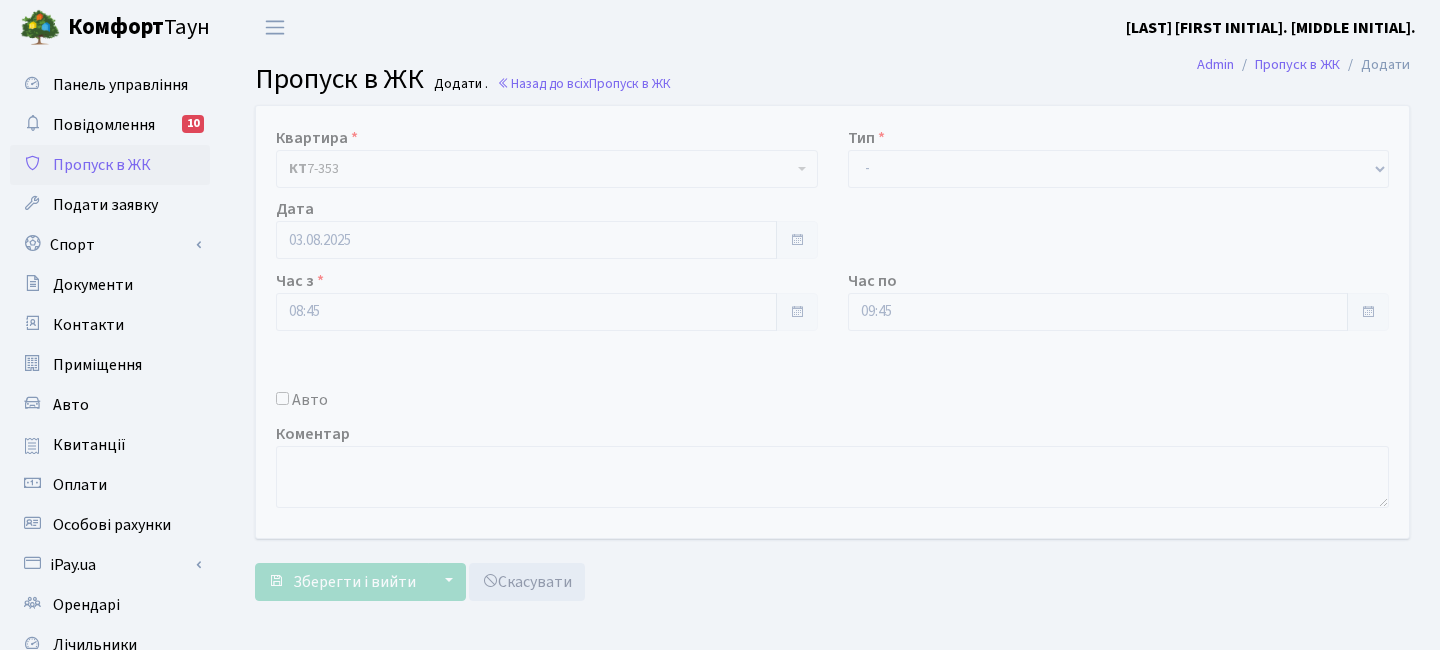 scroll, scrollTop: 0, scrollLeft: 0, axis: both 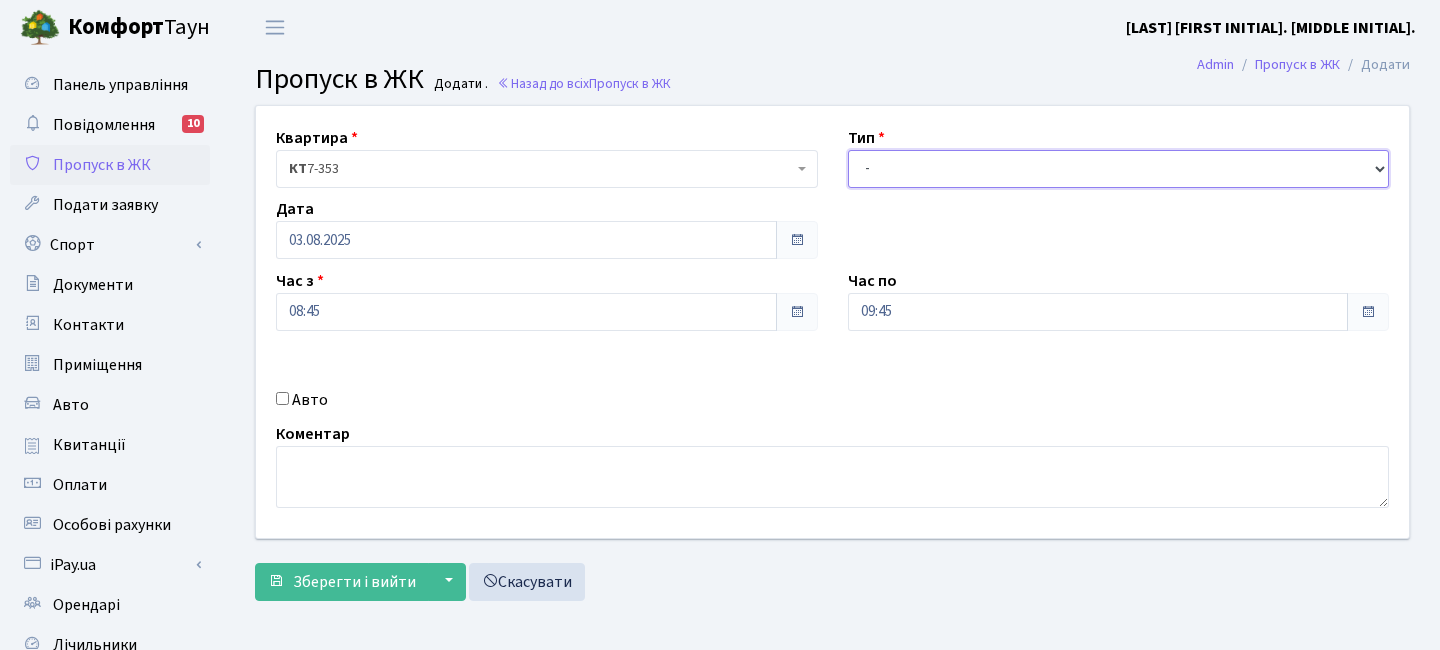 click on "-
Доставка
Таксі
Гості
Сервіс" at bounding box center [1119, 169] 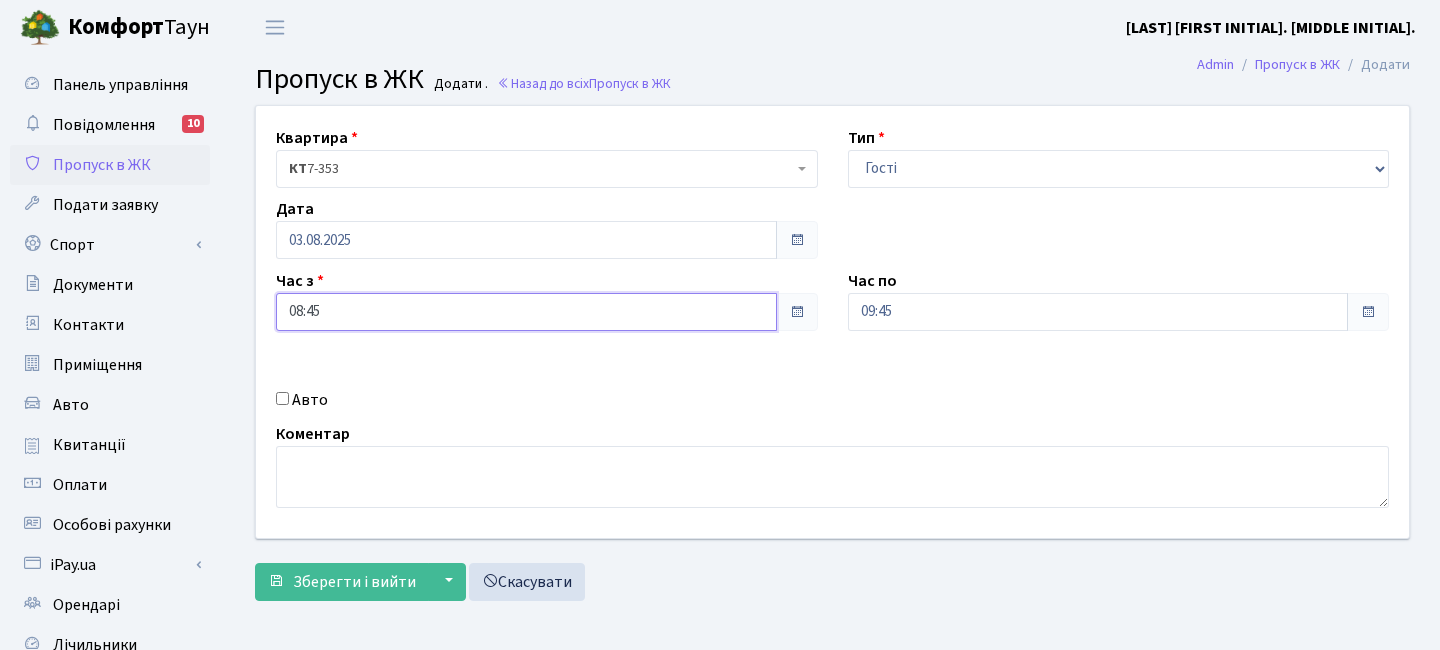 click on "08:45" at bounding box center [526, 312] 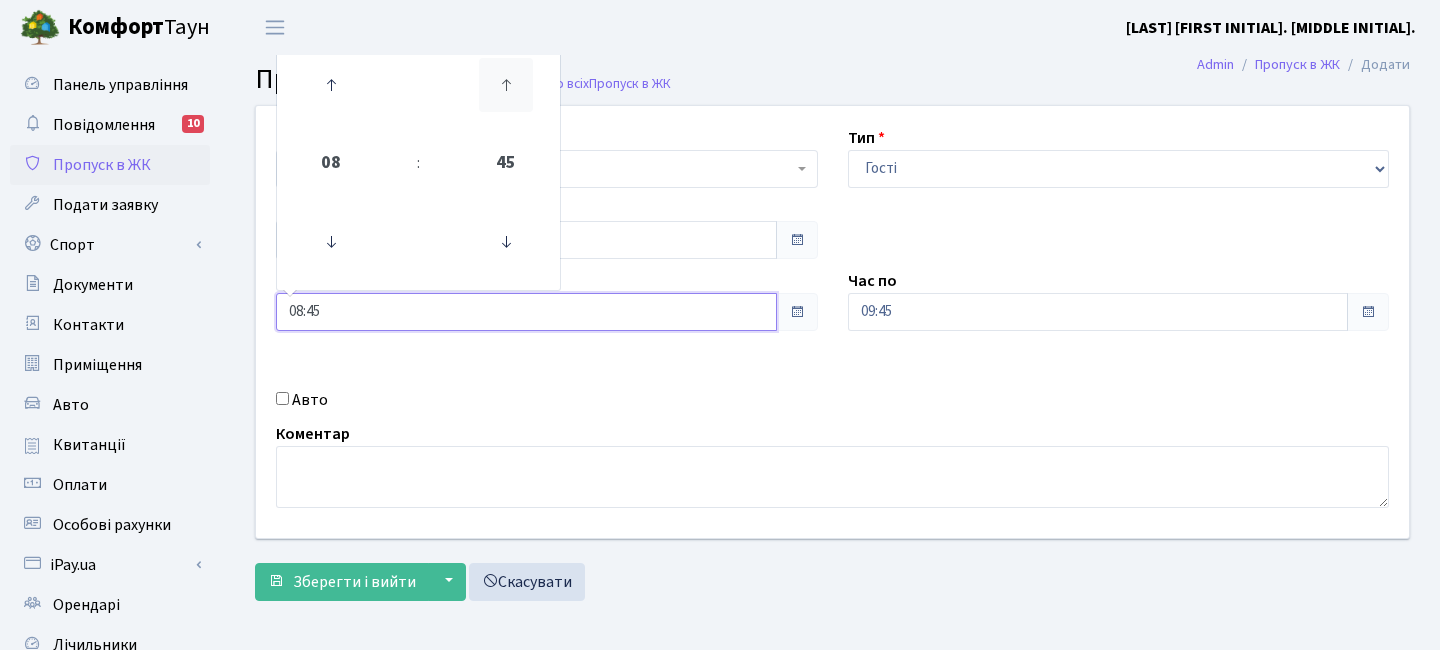 click at bounding box center (506, 85) 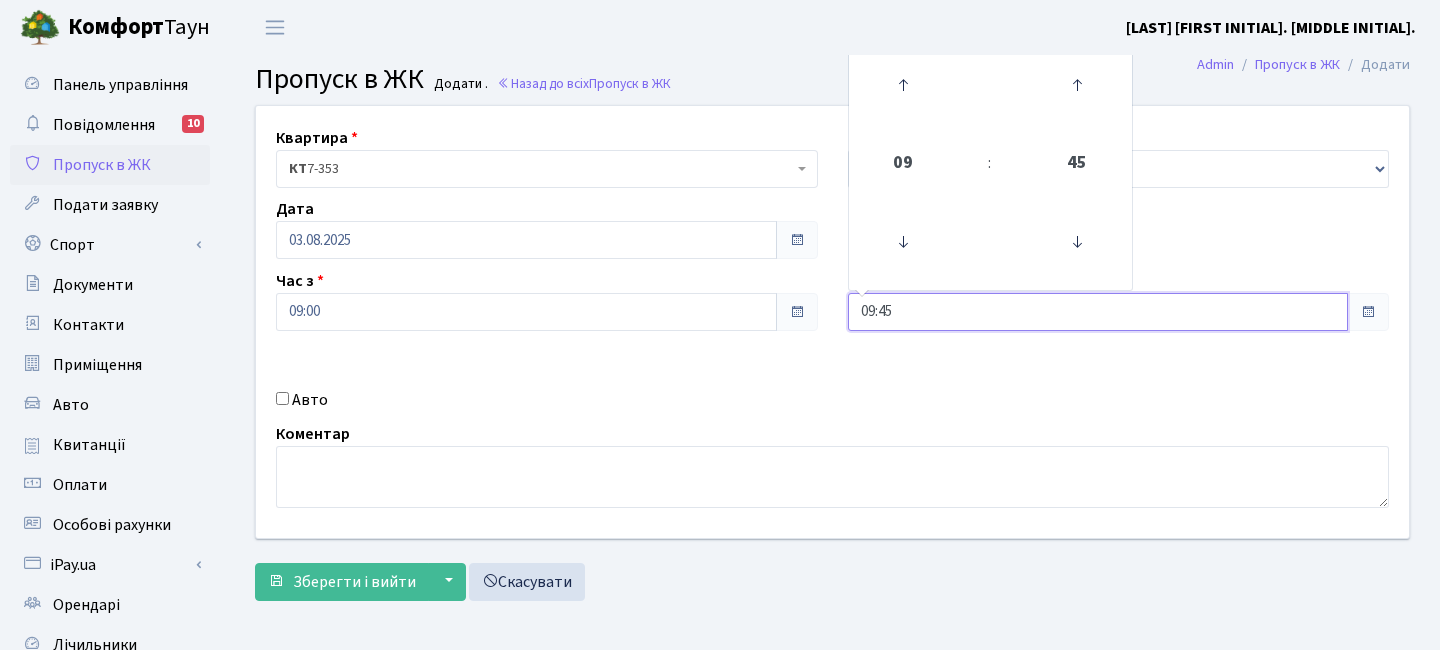 click on "09:45" at bounding box center [1098, 312] 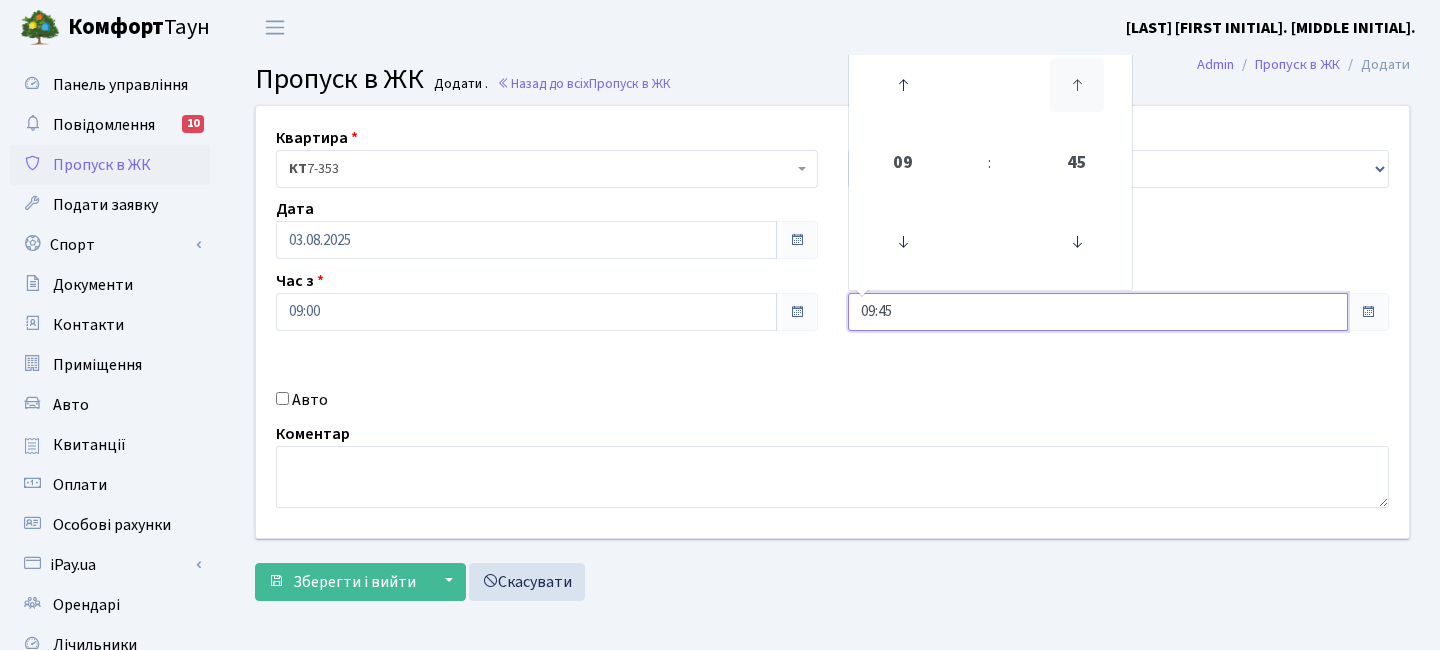 click at bounding box center [1077, 85] 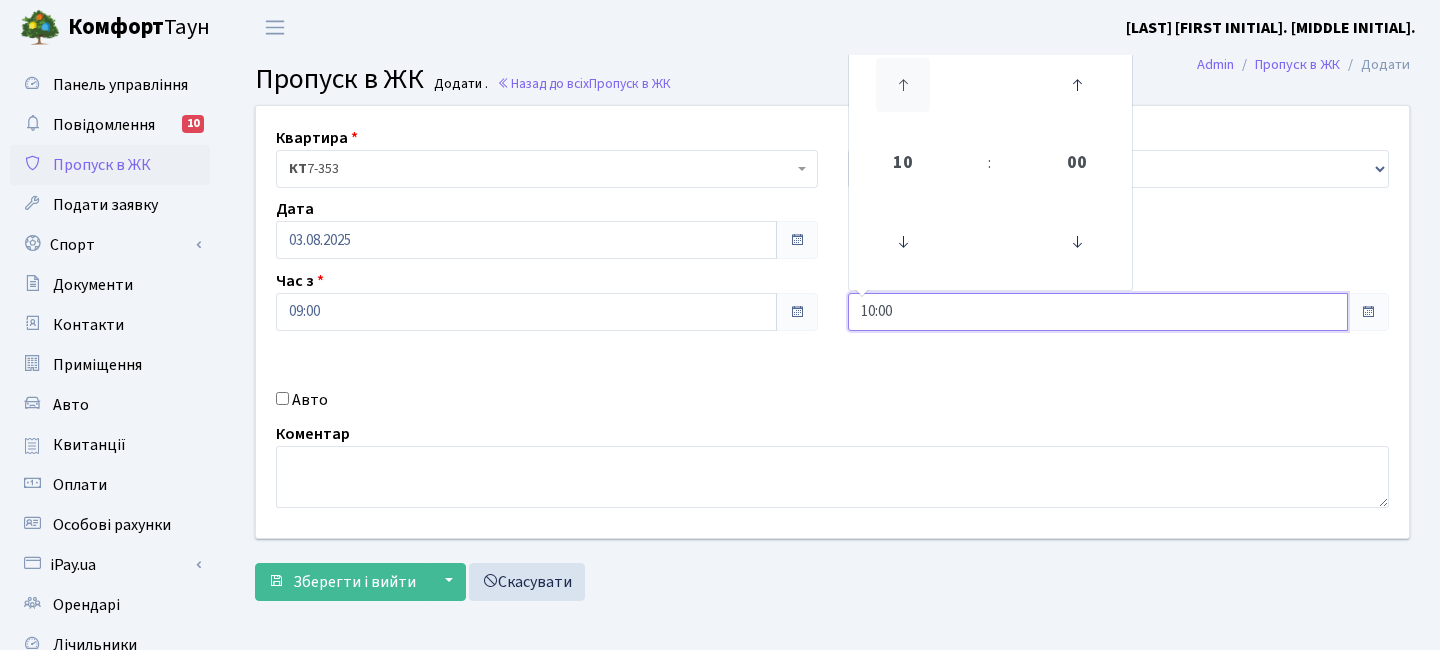 click at bounding box center (903, 85) 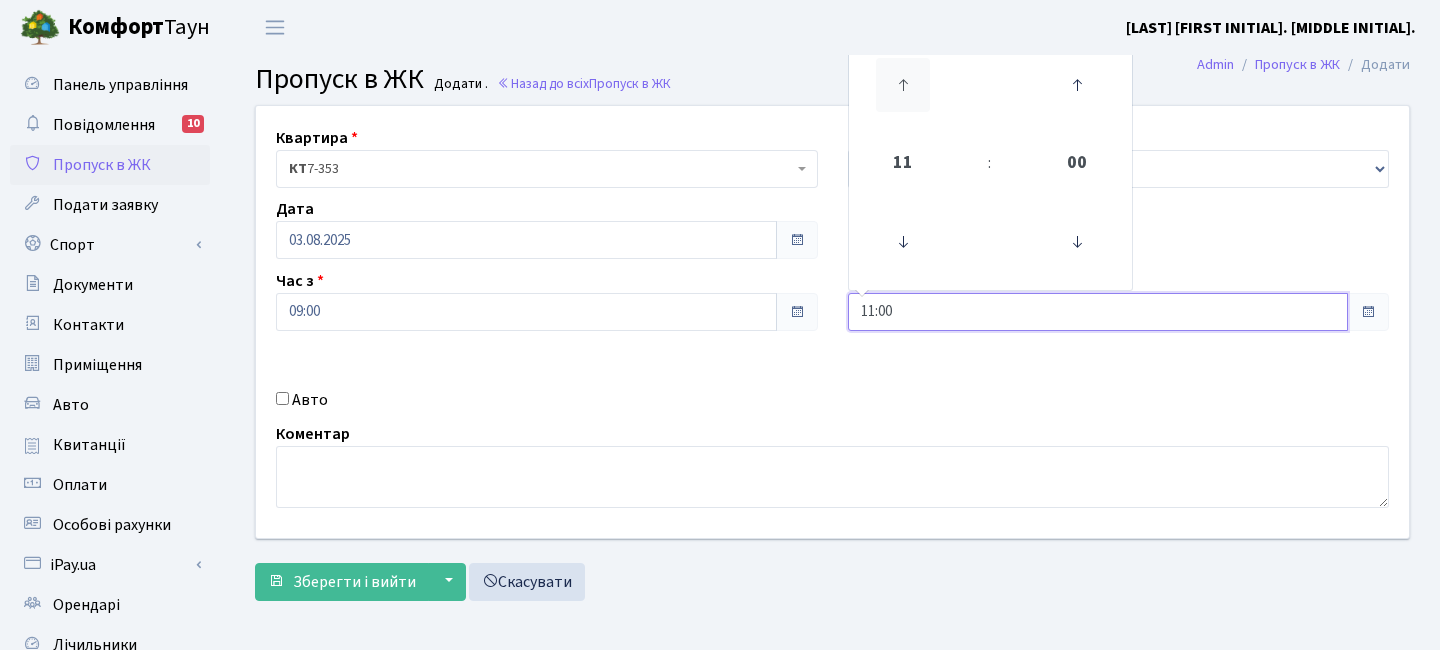 click at bounding box center [903, 85] 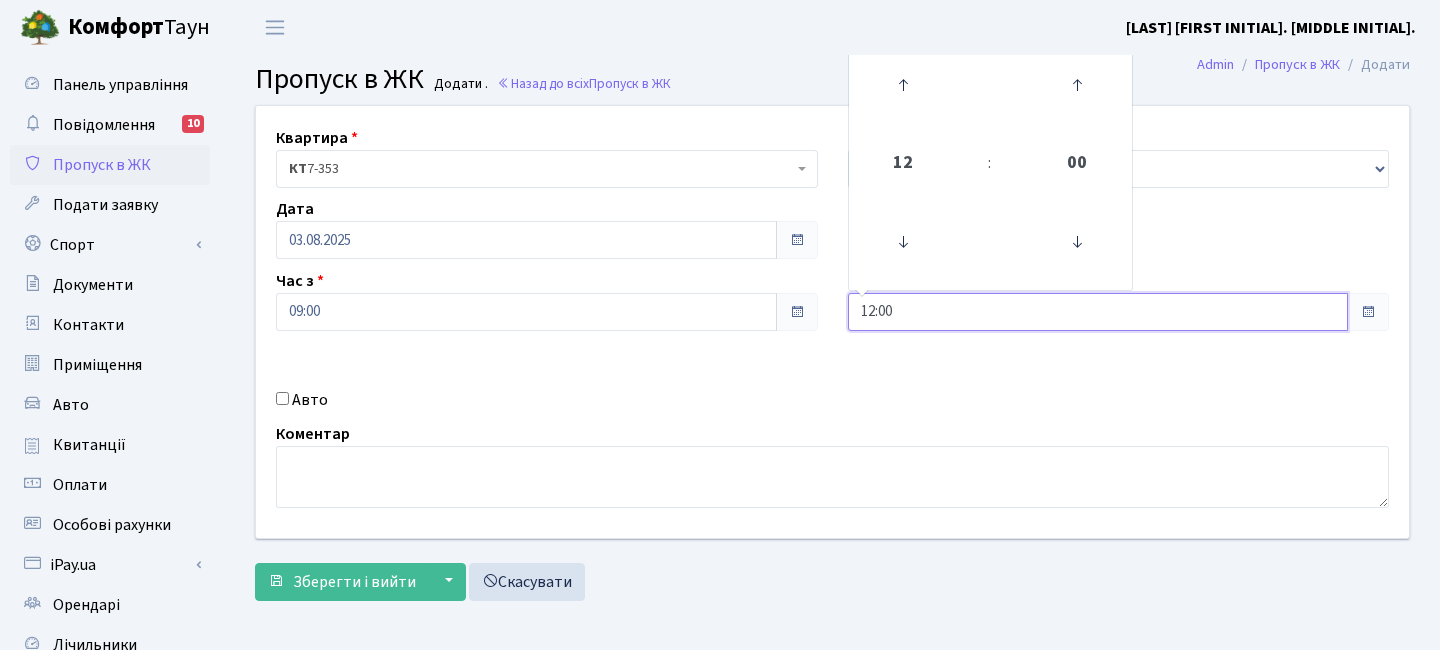 drag, startPoint x: 909, startPoint y: 252, endPoint x: 733, endPoint y: 368, distance: 210.789 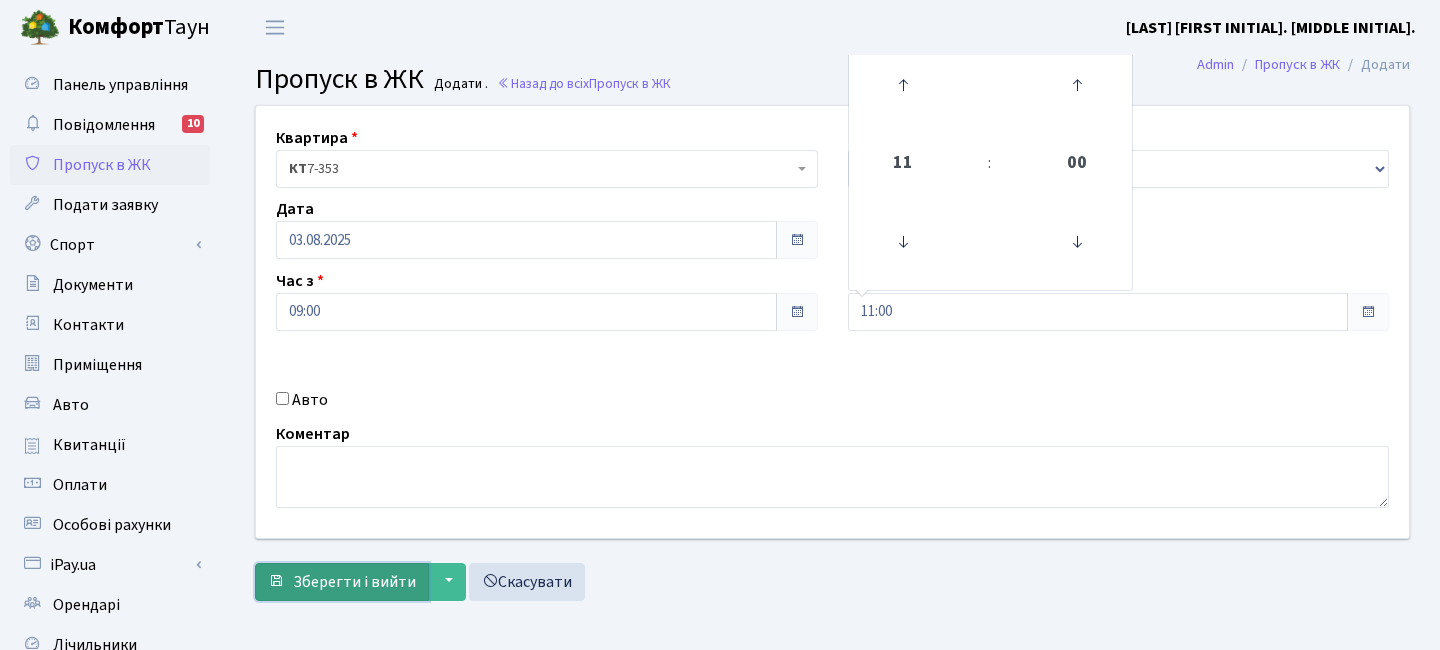 click on "Зберегти і вийти" at bounding box center (354, 582) 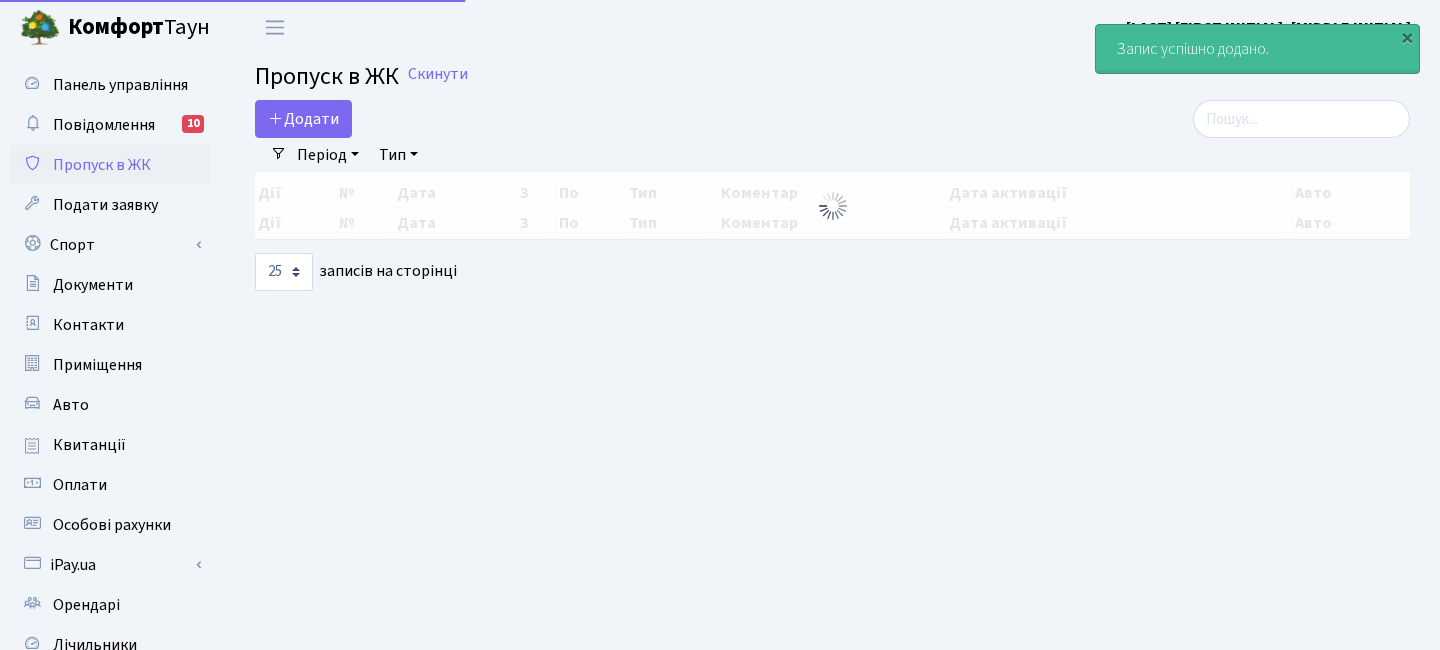 select on "25" 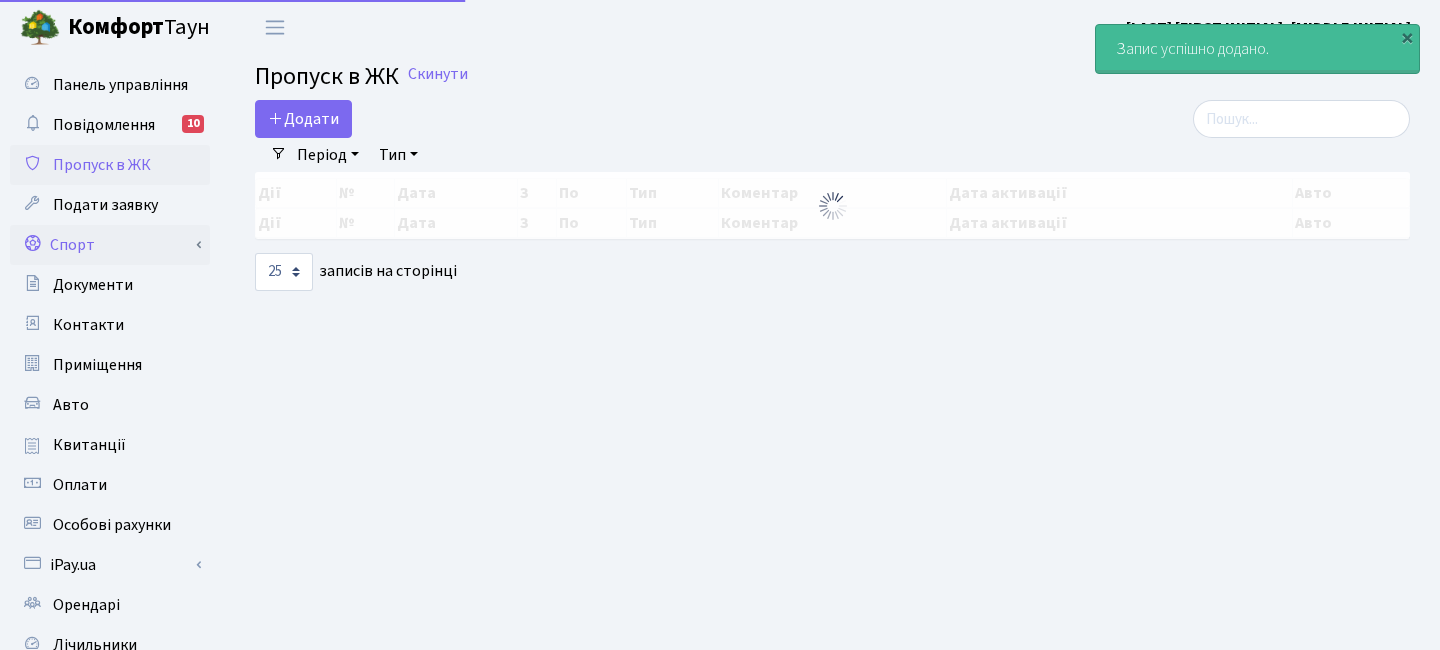 scroll, scrollTop: 0, scrollLeft: 0, axis: both 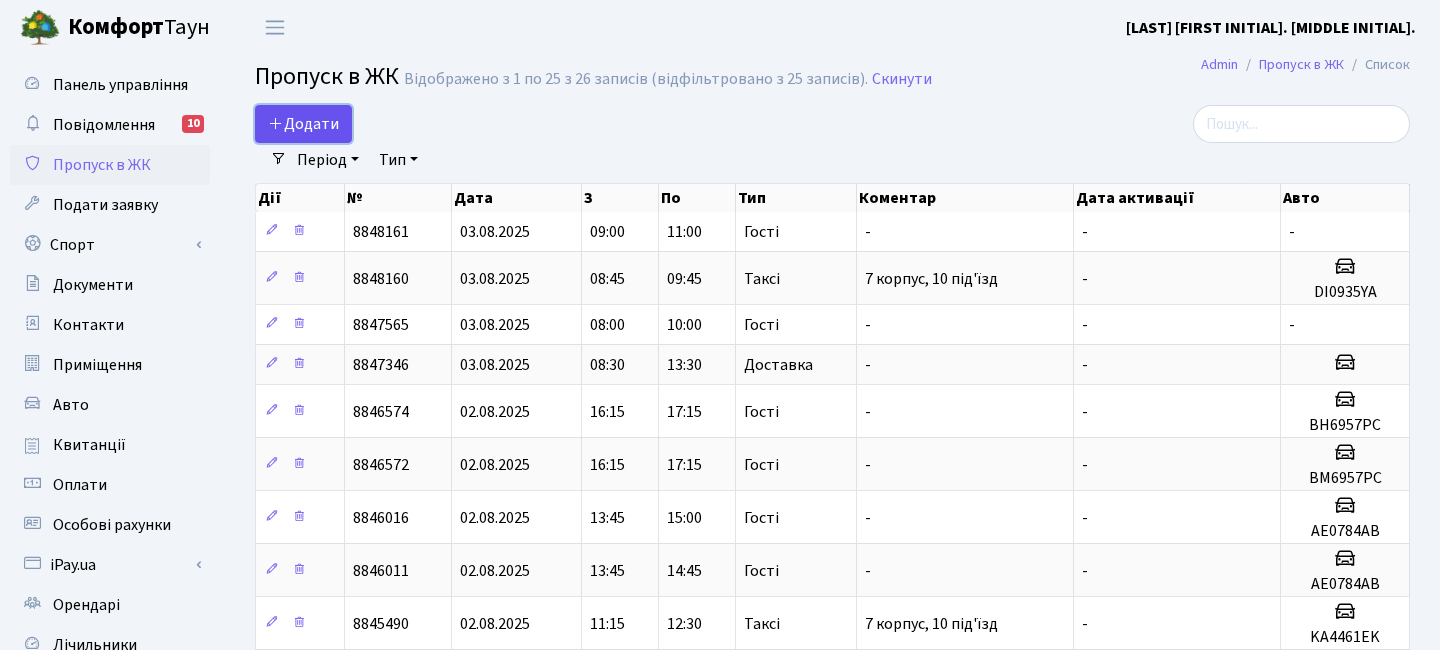 click on "Додати" at bounding box center [303, 124] 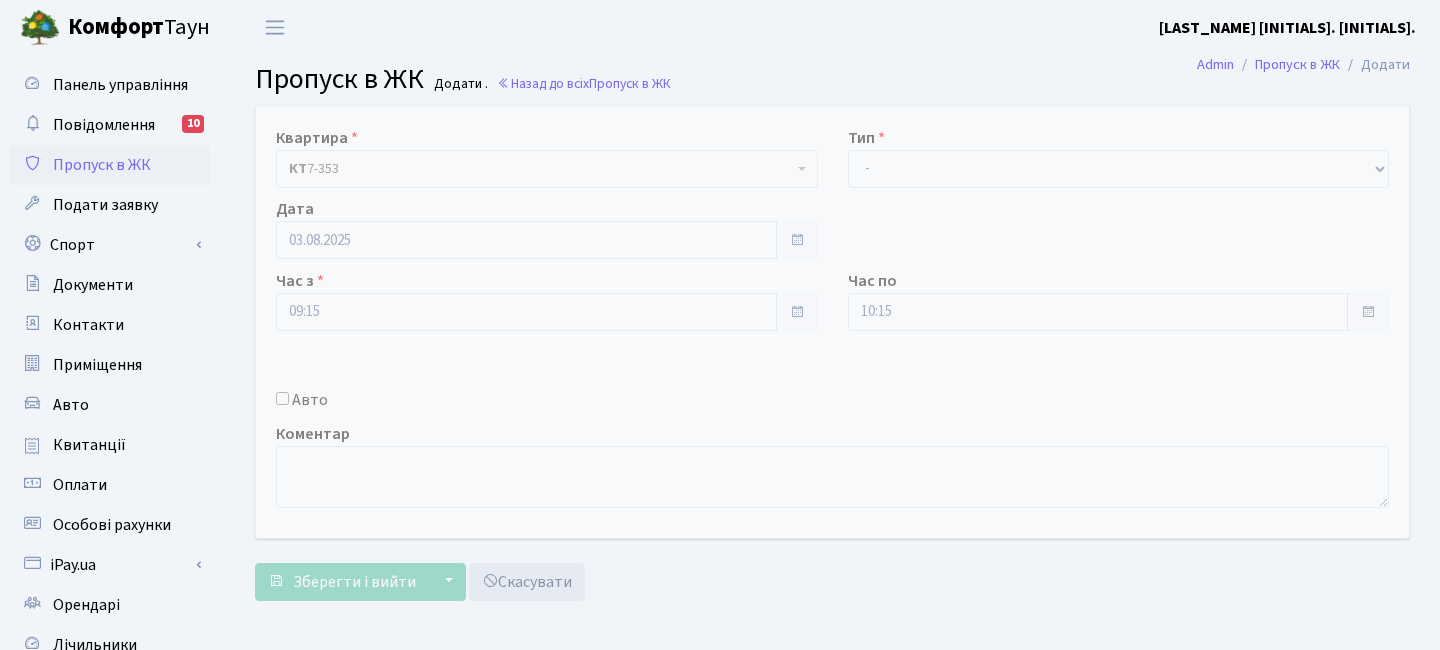 scroll, scrollTop: 0, scrollLeft: 0, axis: both 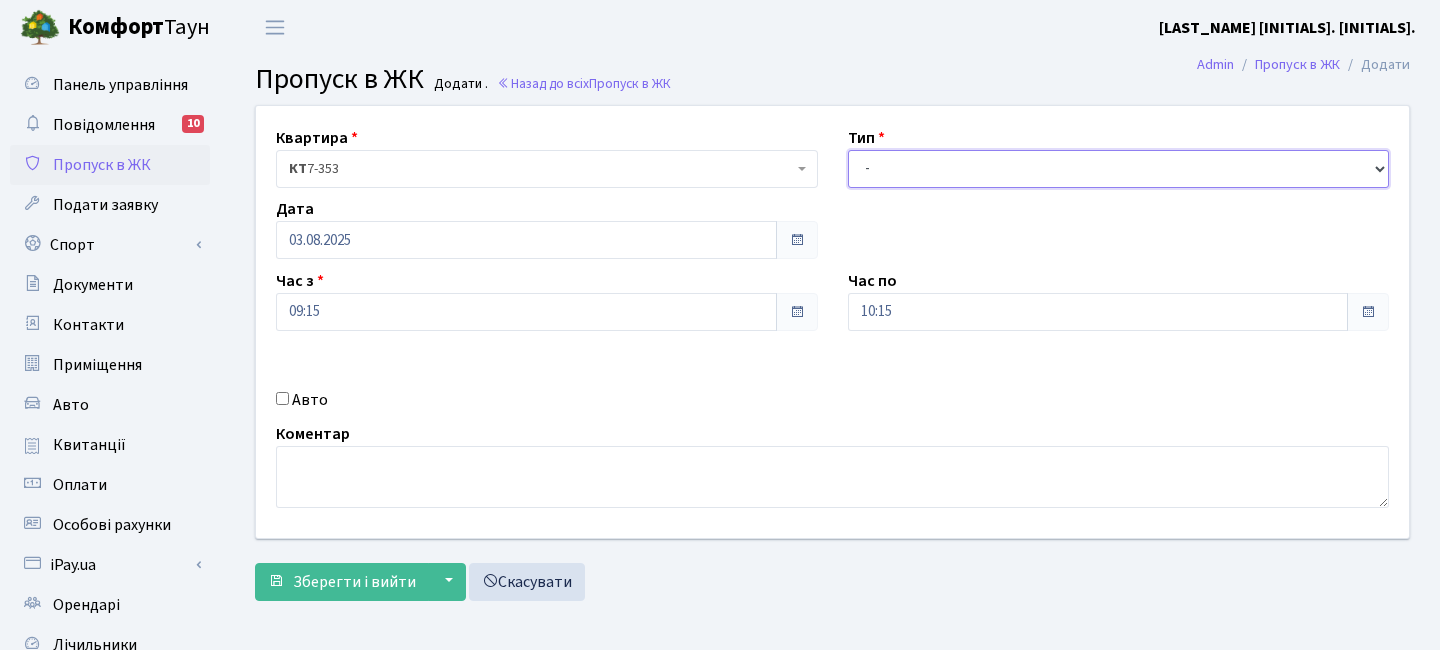 click on "-
Доставка
Таксі
Гості
Сервіс" at bounding box center [1119, 169] 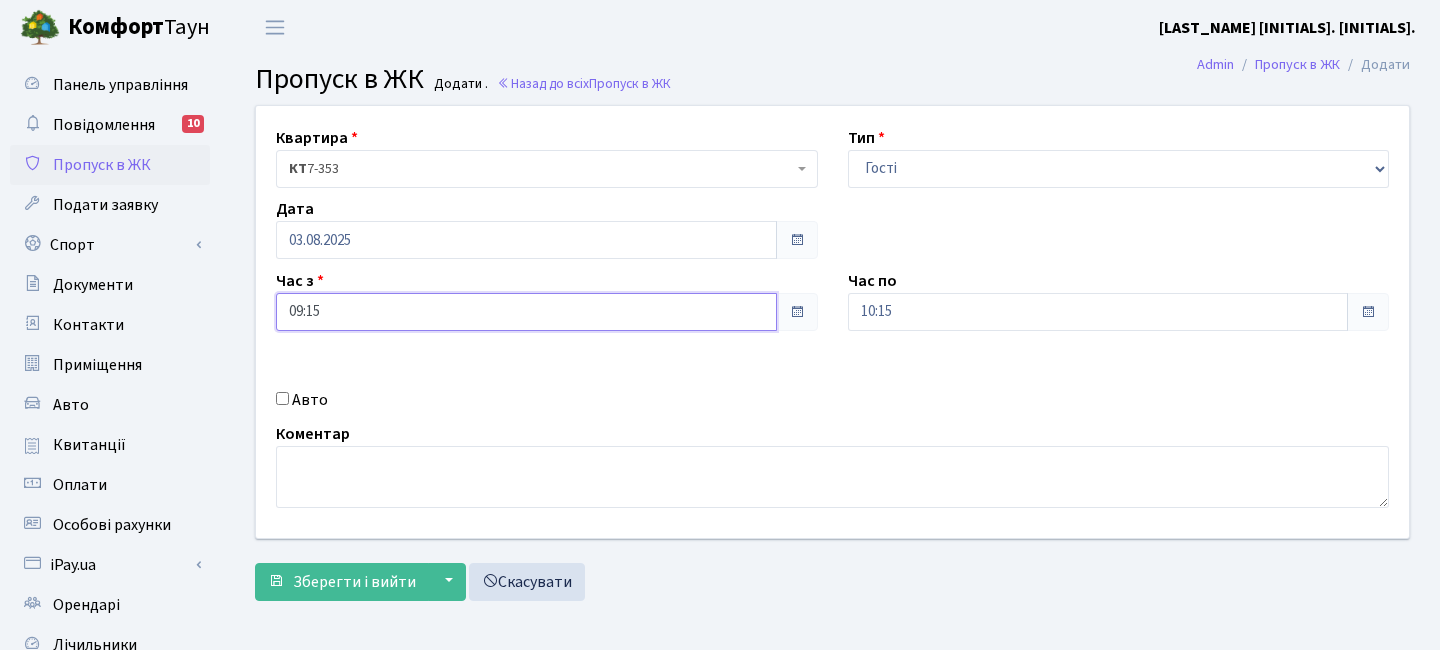 drag, startPoint x: 462, startPoint y: 304, endPoint x: 889, endPoint y: 254, distance: 429.91742 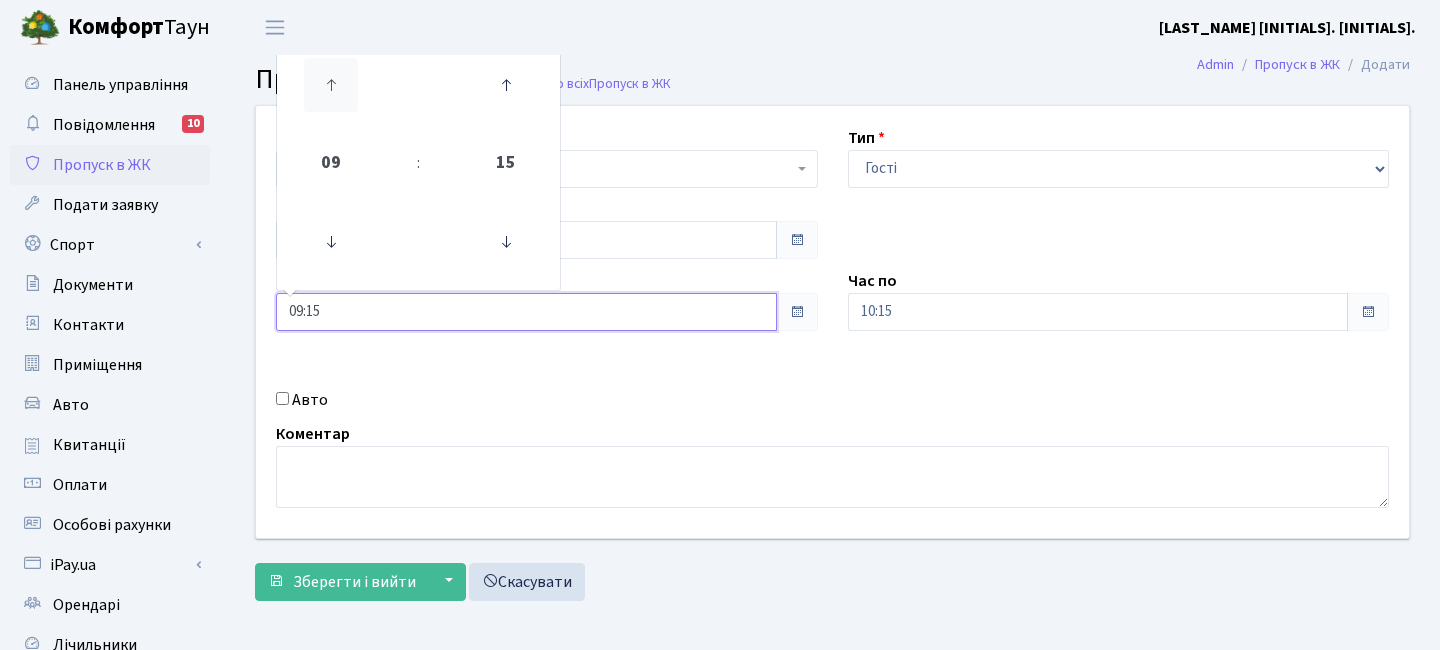 click at bounding box center [331, 85] 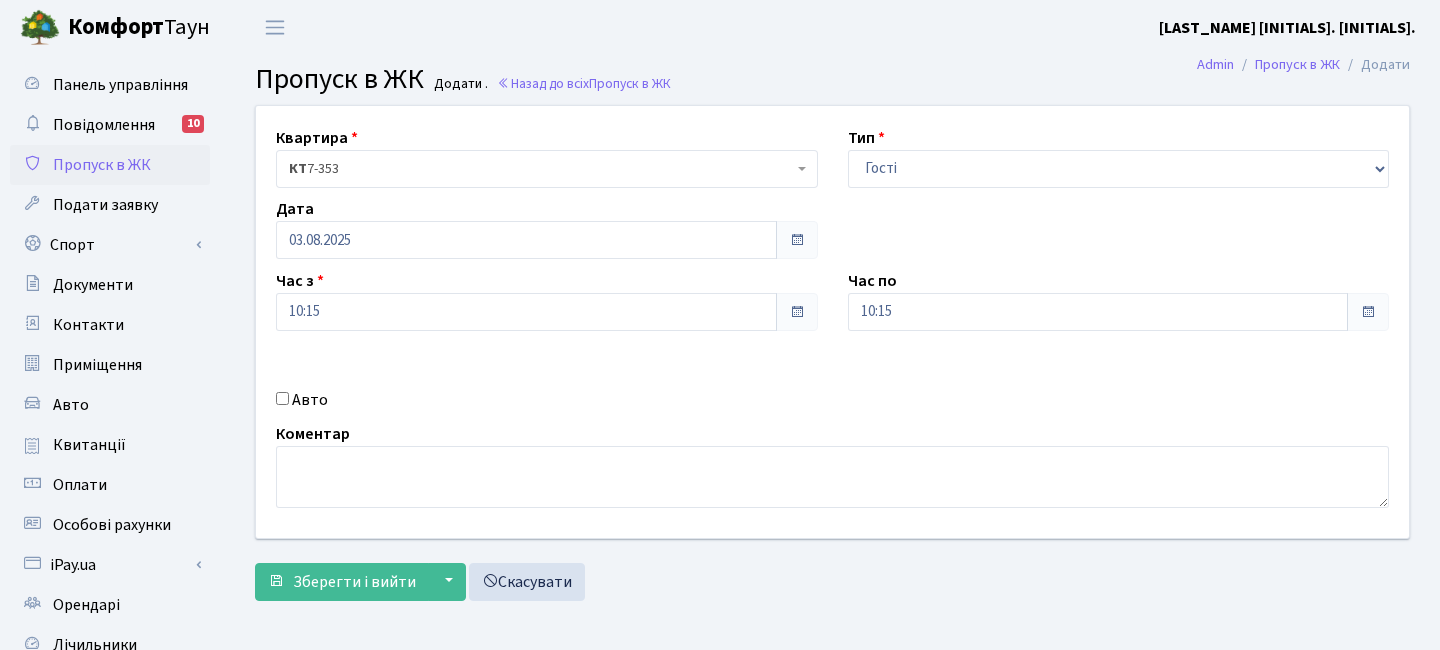 click on "Час по
10:15" at bounding box center (1119, 300) 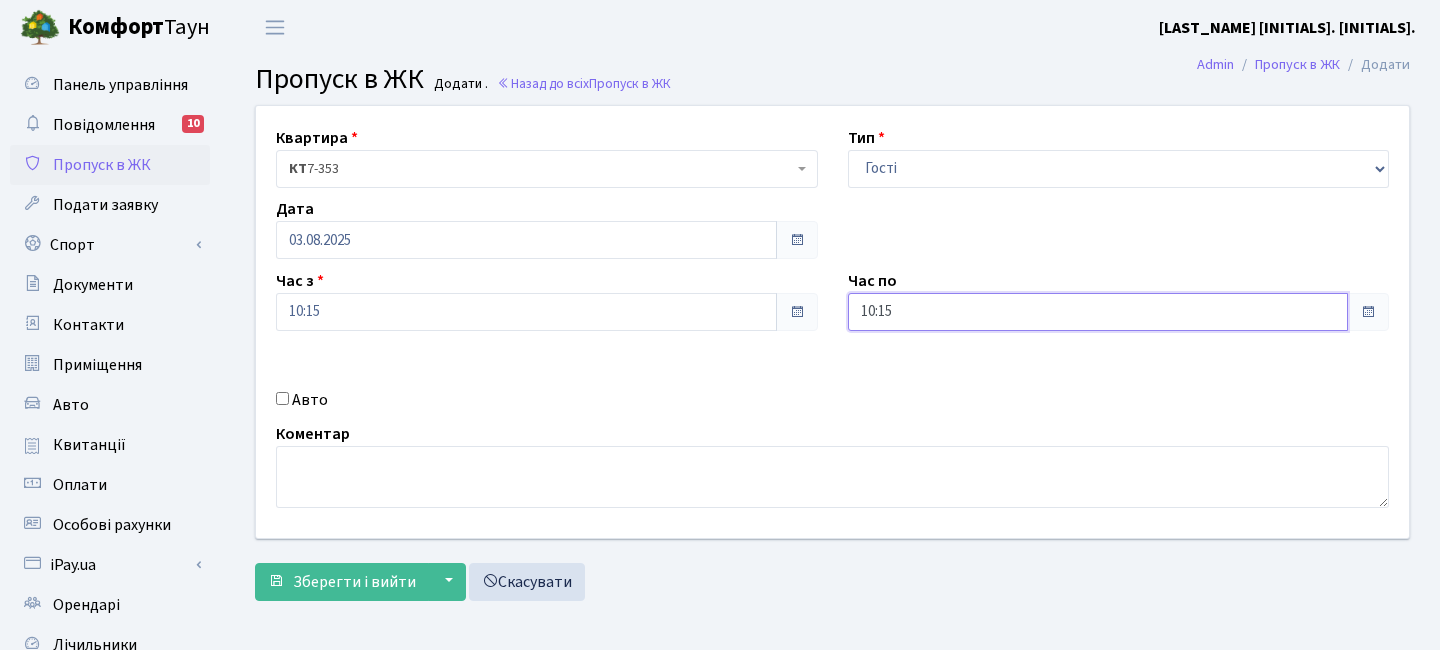 drag, startPoint x: 982, startPoint y: 311, endPoint x: 985, endPoint y: 296, distance: 15.297058 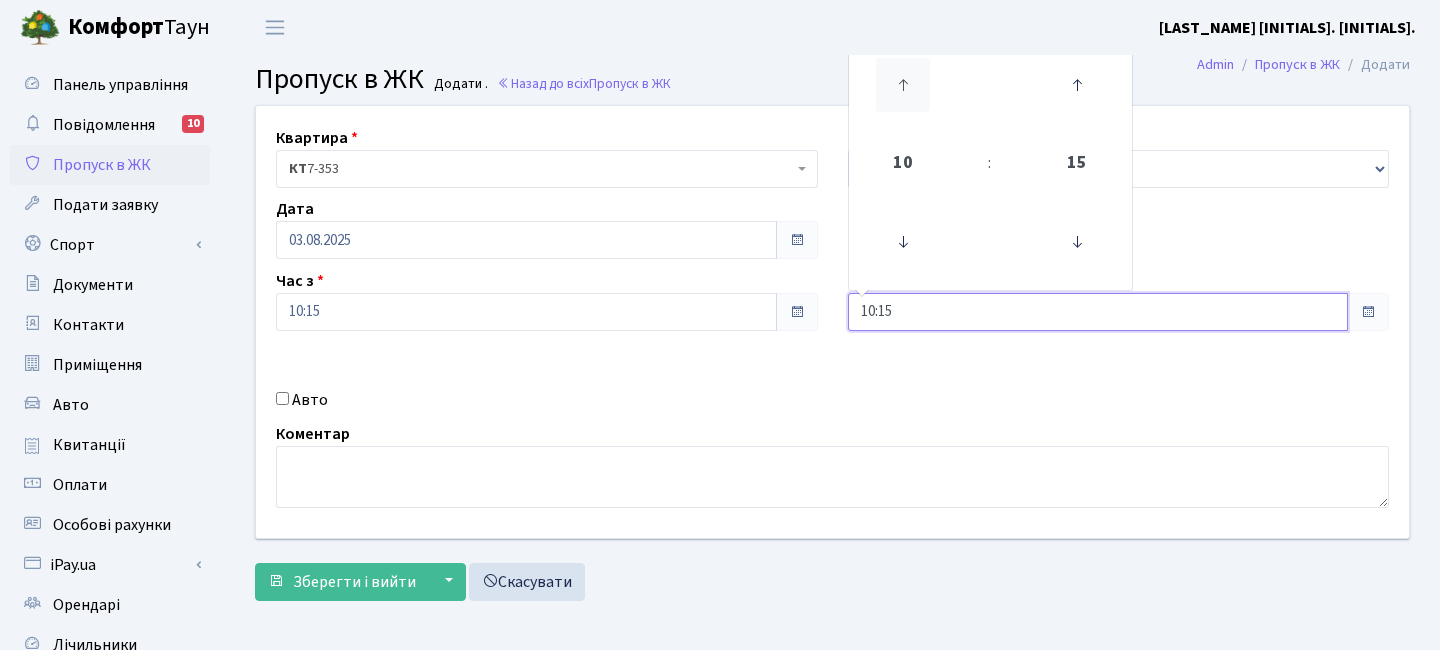 click at bounding box center [903, 85] 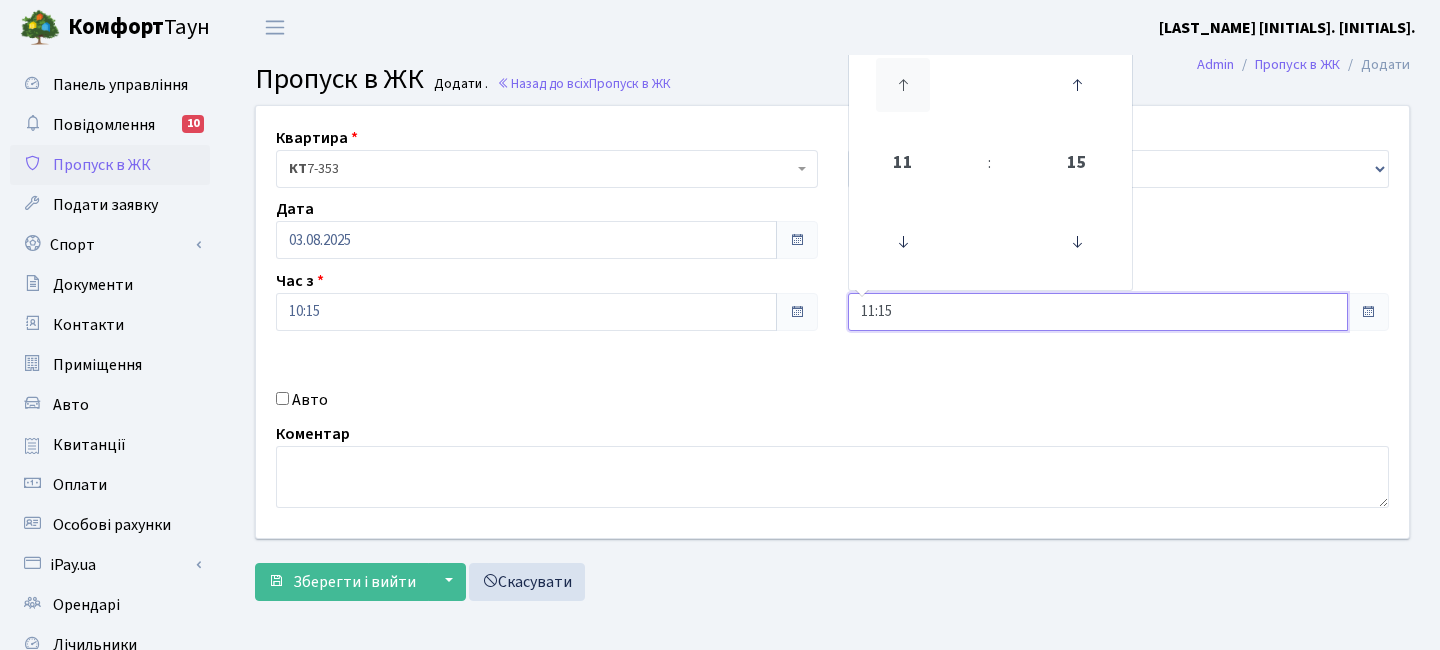 click at bounding box center (903, 85) 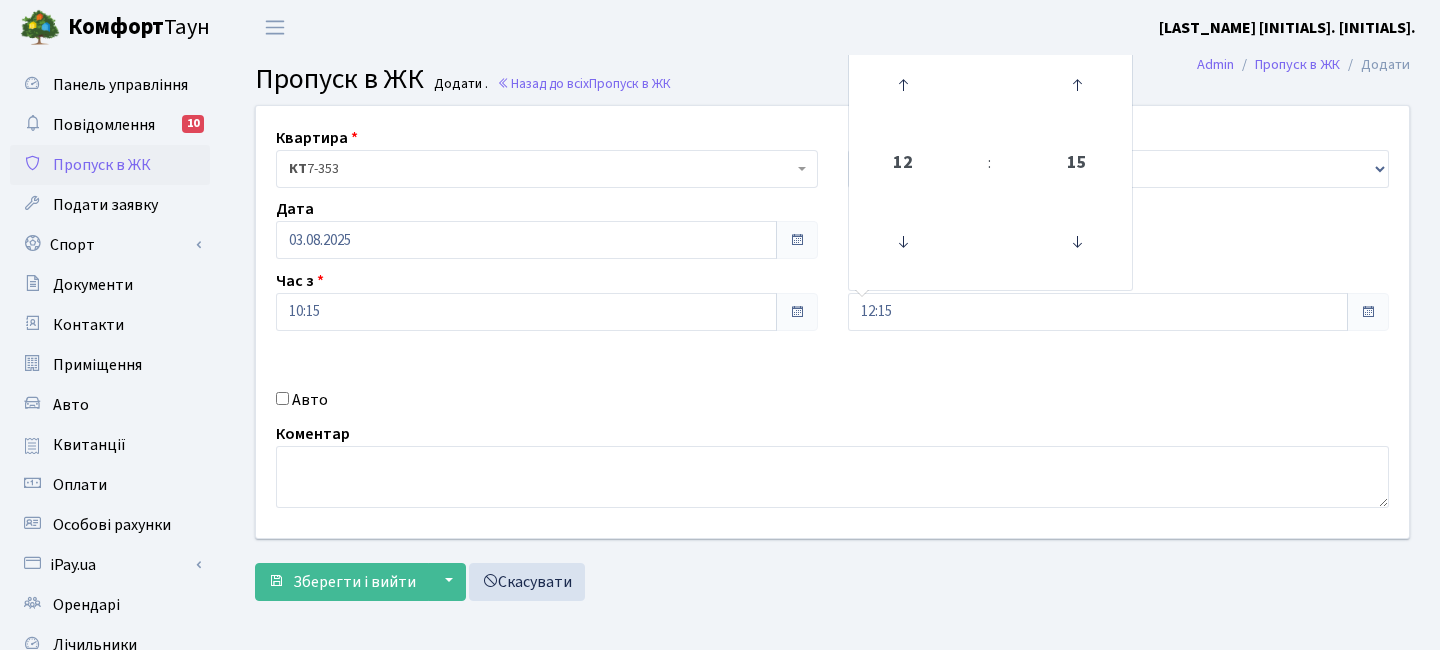click on "Квартира
<b>КТ</b>&nbsp;&nbsp;&nbsp;&nbsp;7-353
<b>КТ</b>&nbsp;&nbsp;&nbsp;&nbsp;16-211
<b>КТ4</b>&nbsp;&nbsp;&nbsp;91
<b>КТ4</b>&nbsp;&nbsp;&nbsp;2-1
КТ     7-353
Тип
-
Доставка
Таксі
Гості
Сервіс
Дата
03.08.2025
:" at bounding box center [832, 353] 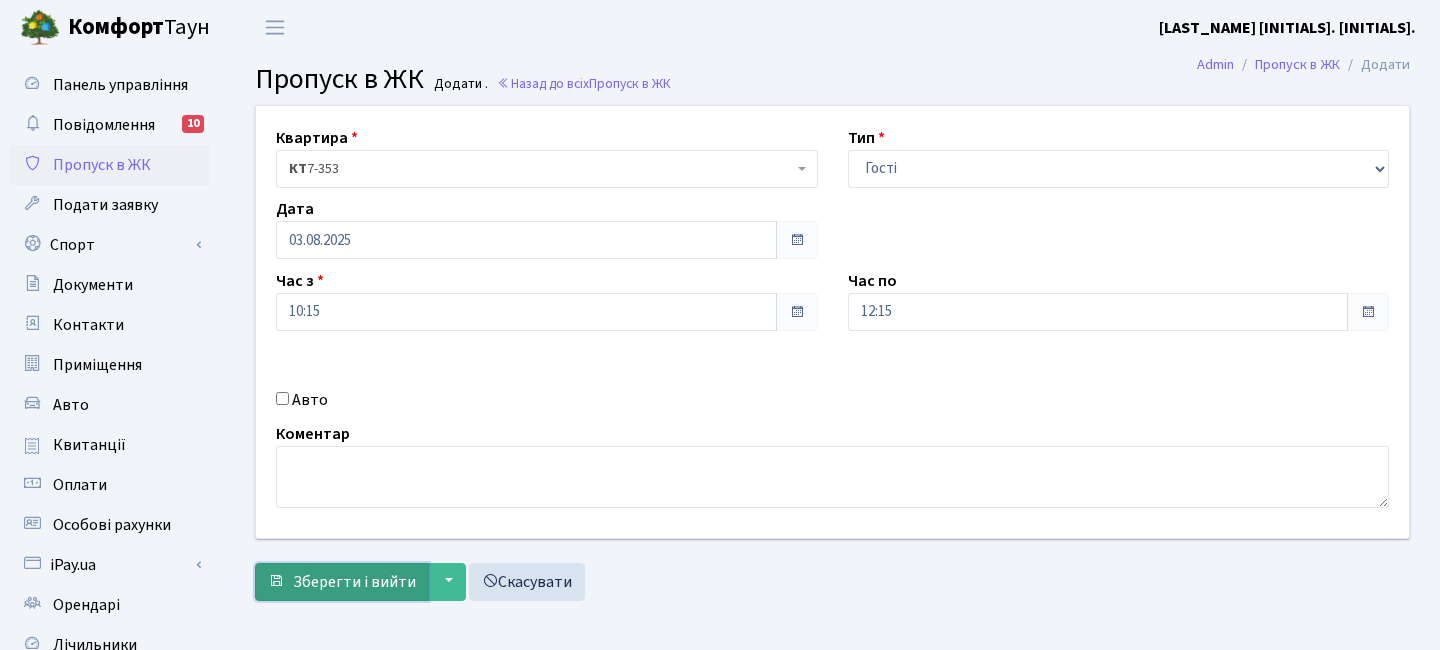 click on "Зберегти і вийти" at bounding box center [342, 582] 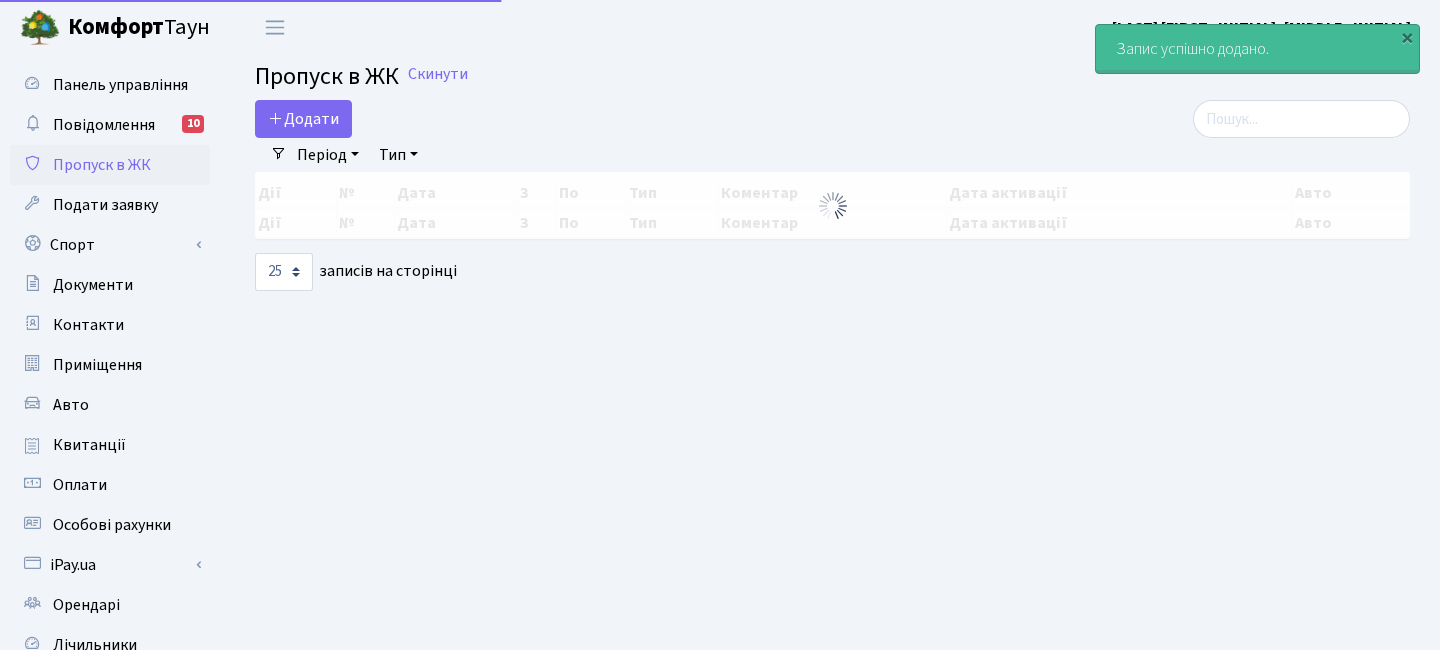 select on "25" 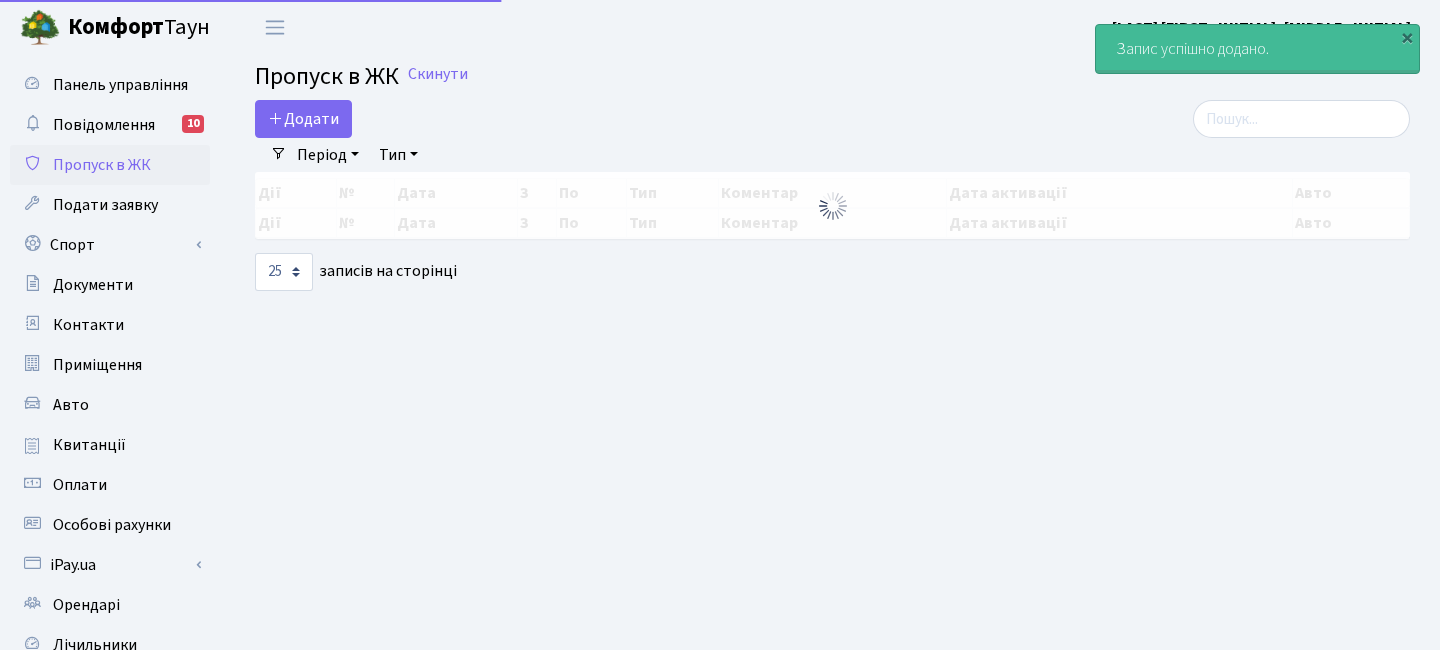 scroll, scrollTop: 0, scrollLeft: 0, axis: both 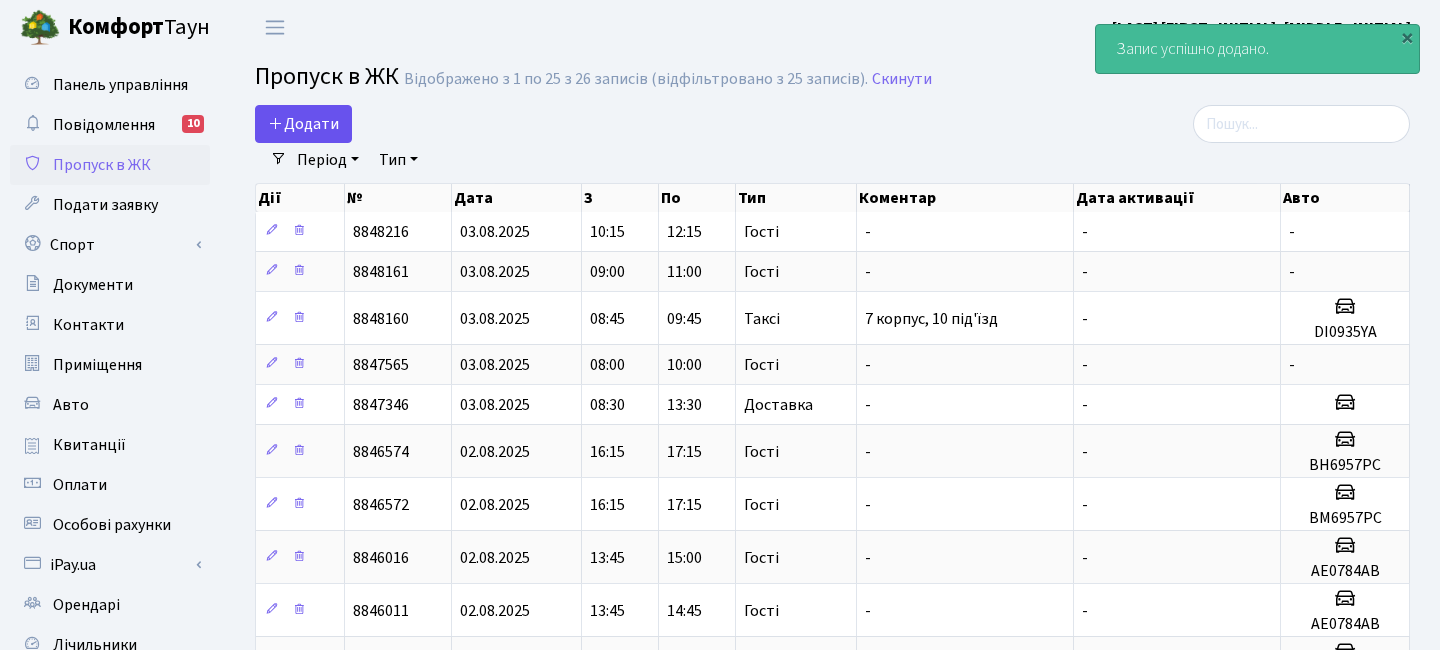 click on "Додати" at bounding box center [635, 124] 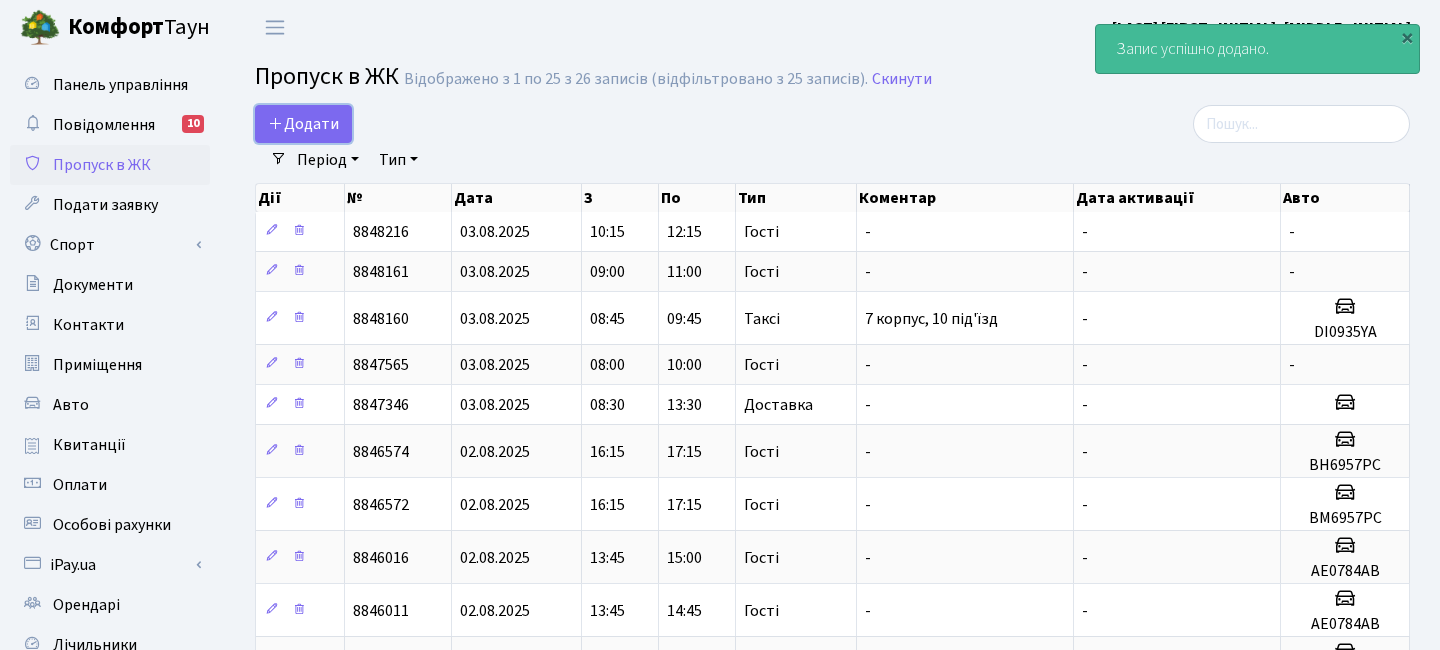 click on "Додати" at bounding box center [303, 124] 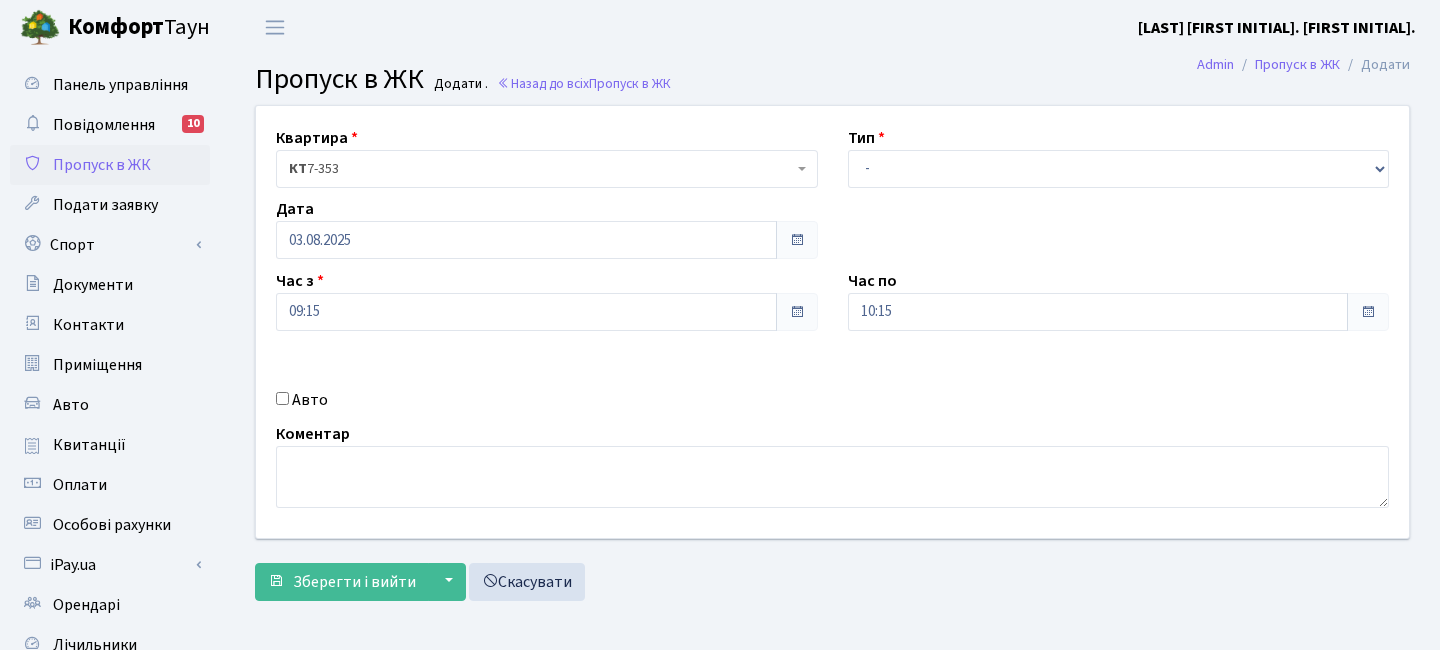 scroll, scrollTop: 0, scrollLeft: 0, axis: both 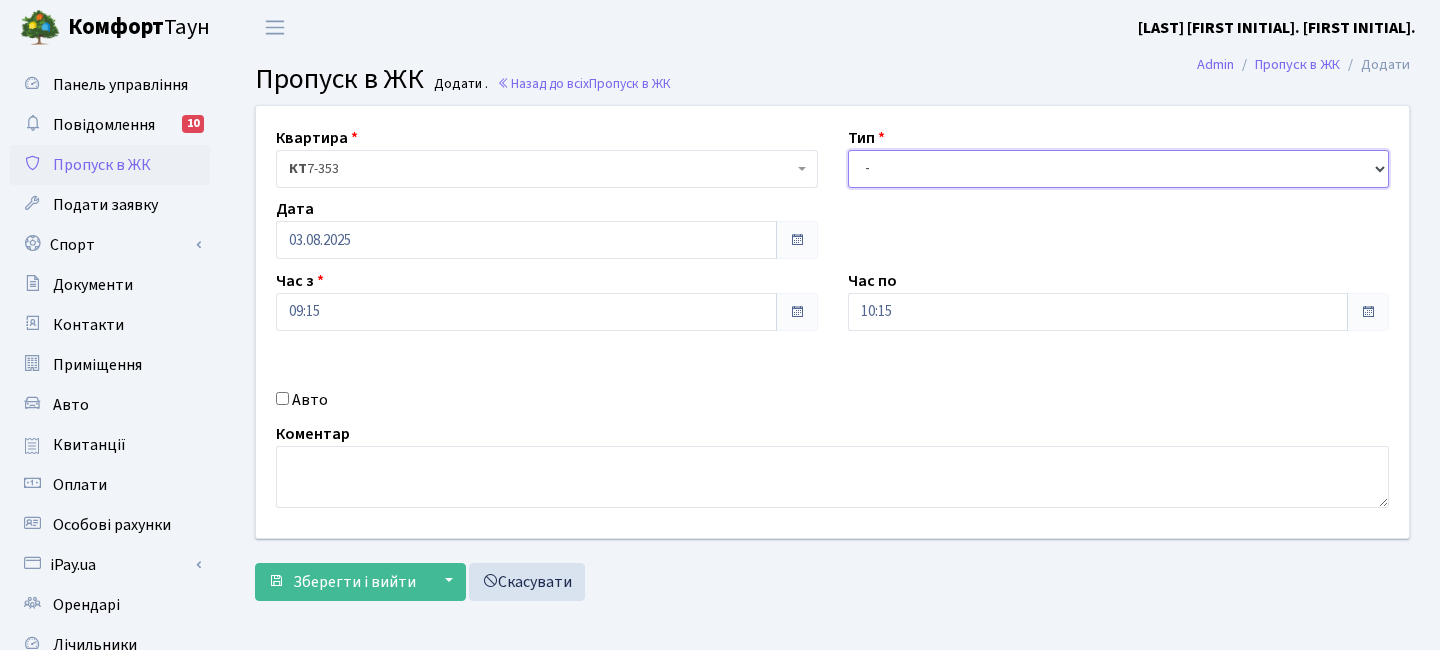 click on "-
Доставка
Таксі
Гості
Сервіс" at bounding box center [1119, 169] 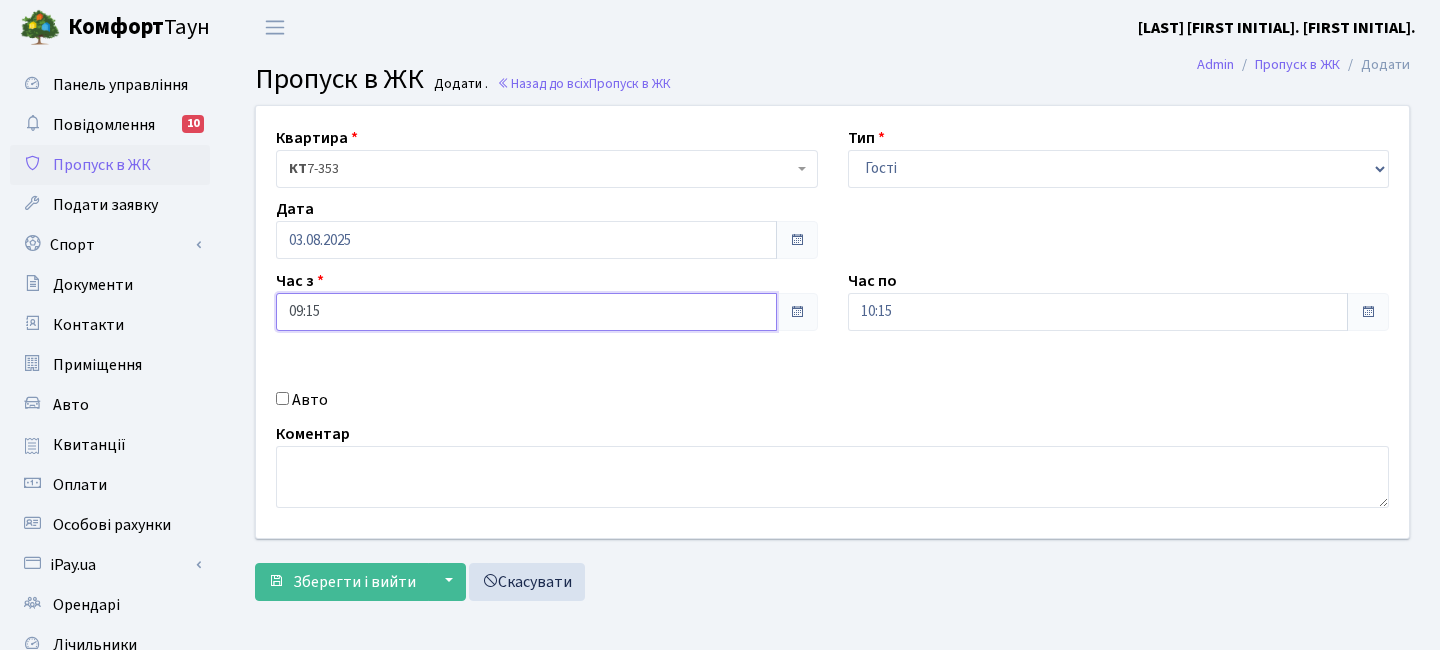 drag, startPoint x: 391, startPoint y: 323, endPoint x: 363, endPoint y: 301, distance: 35.608986 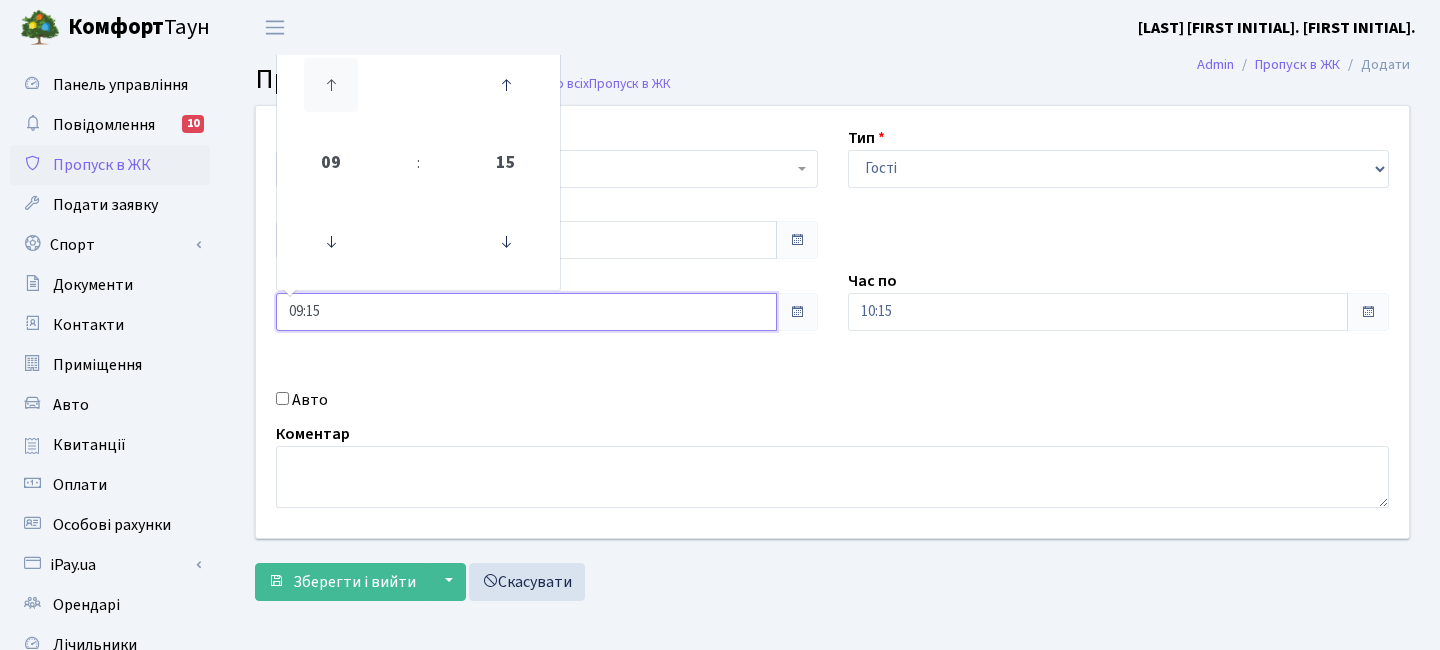 click at bounding box center [331, 85] 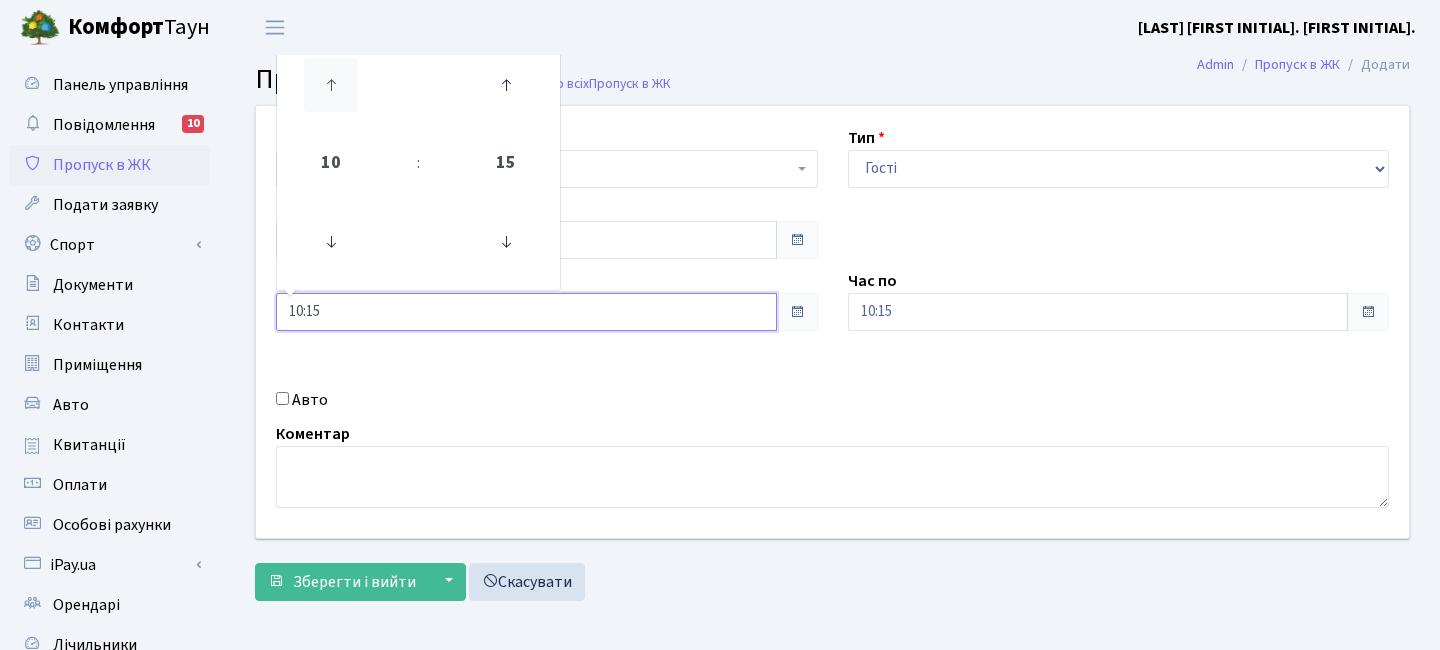 drag, startPoint x: 349, startPoint y: 102, endPoint x: 395, endPoint y: 102, distance: 46 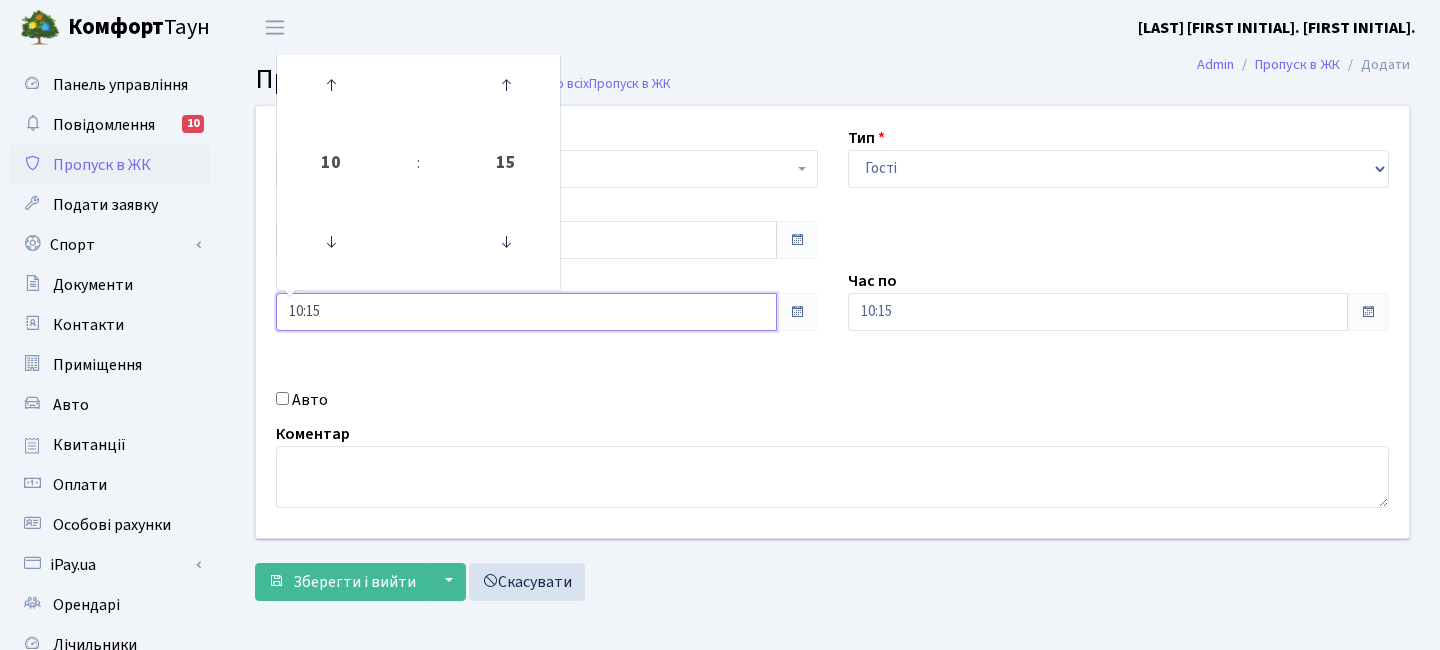 type on "11:15" 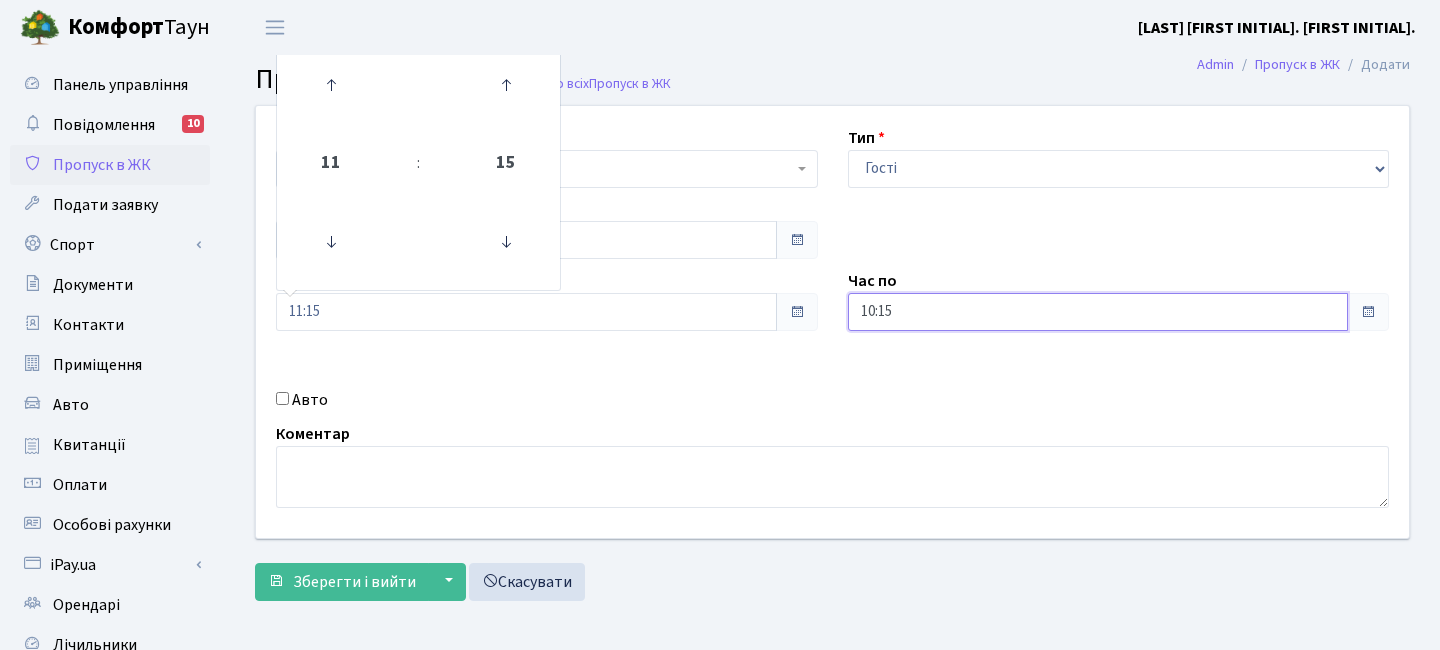 click on "10:15" at bounding box center [1098, 312] 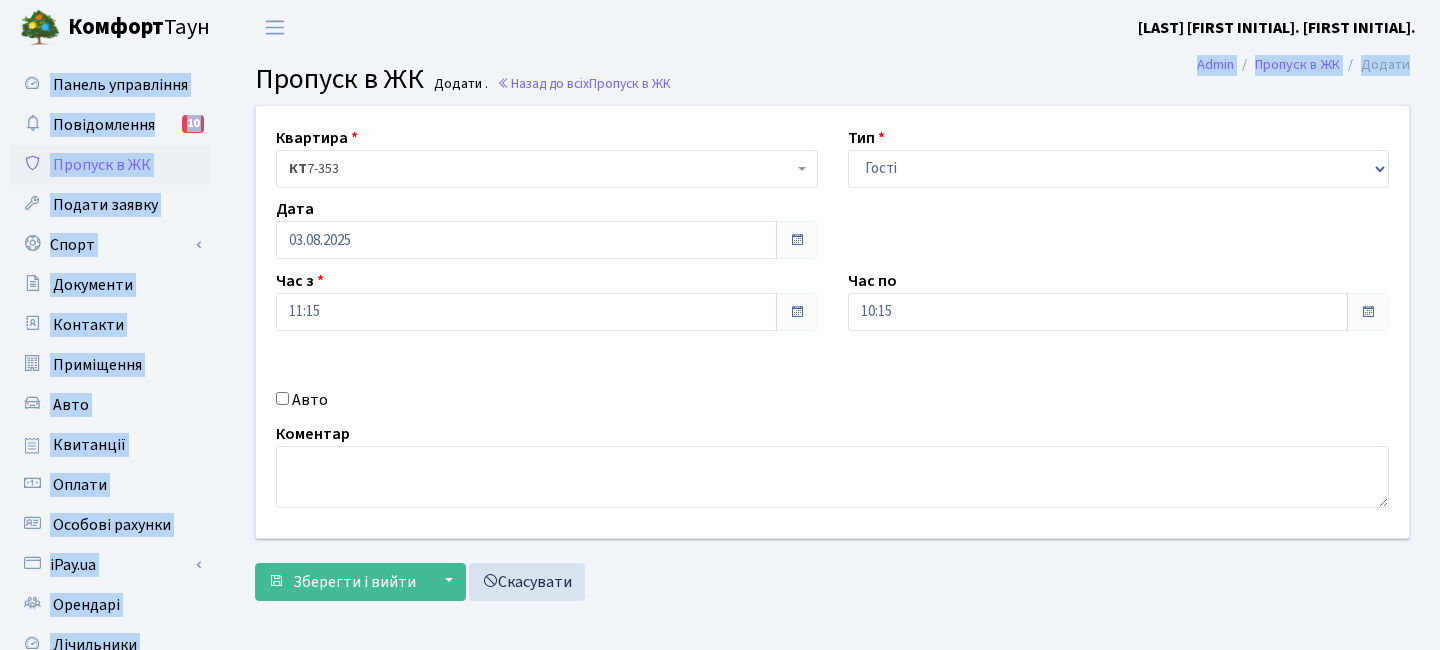 drag, startPoint x: 905, startPoint y: 49, endPoint x: 895, endPoint y: 79, distance: 31.622776 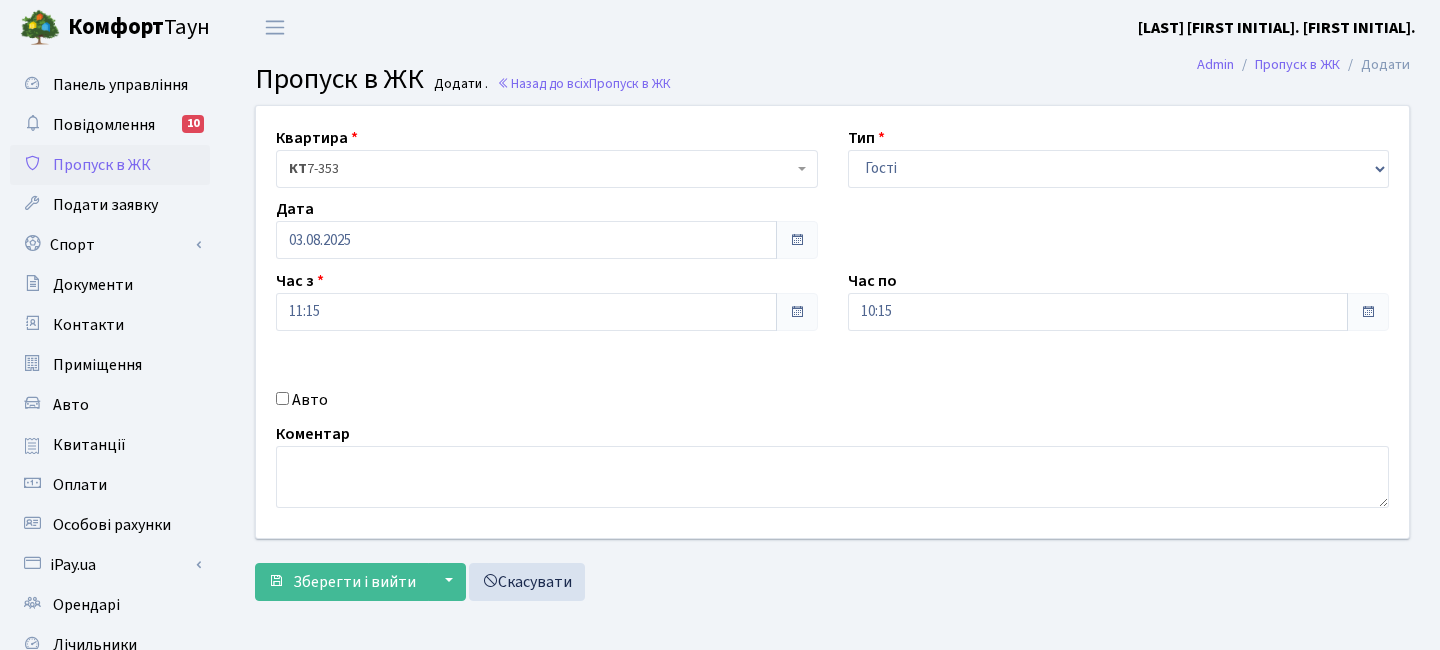 click on "Пропуск в ЖК
Додати .
Назад до всіх   Пропуск в ЖК" at bounding box center [832, 80] 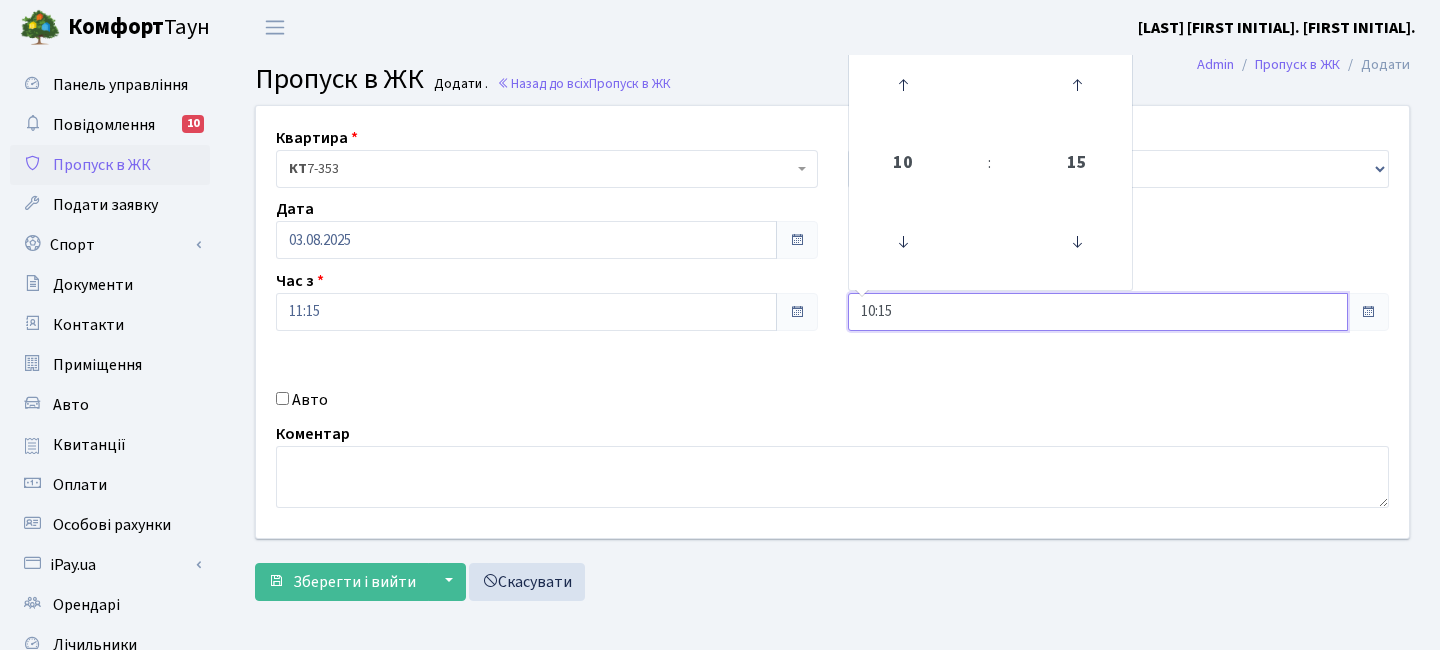 drag, startPoint x: 906, startPoint y: 300, endPoint x: 909, endPoint y: 220, distance: 80.05623 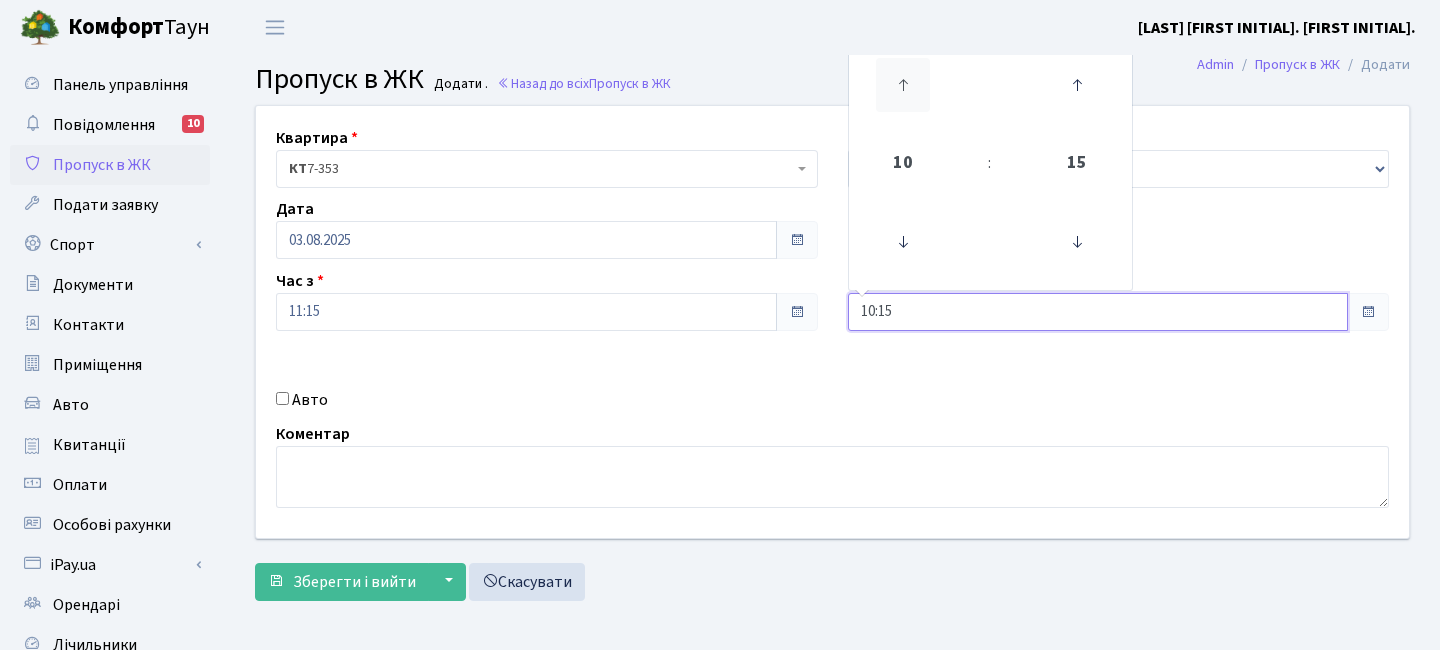 click at bounding box center [903, 85] 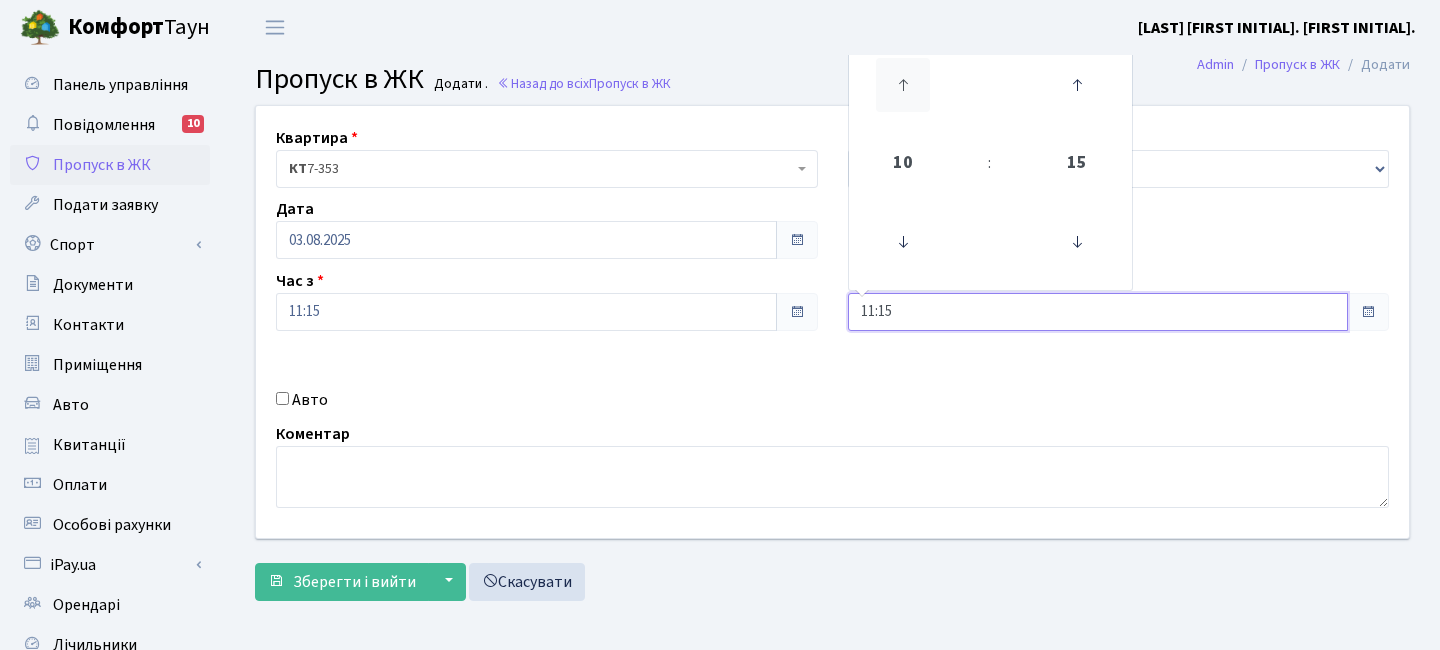click at bounding box center [903, 85] 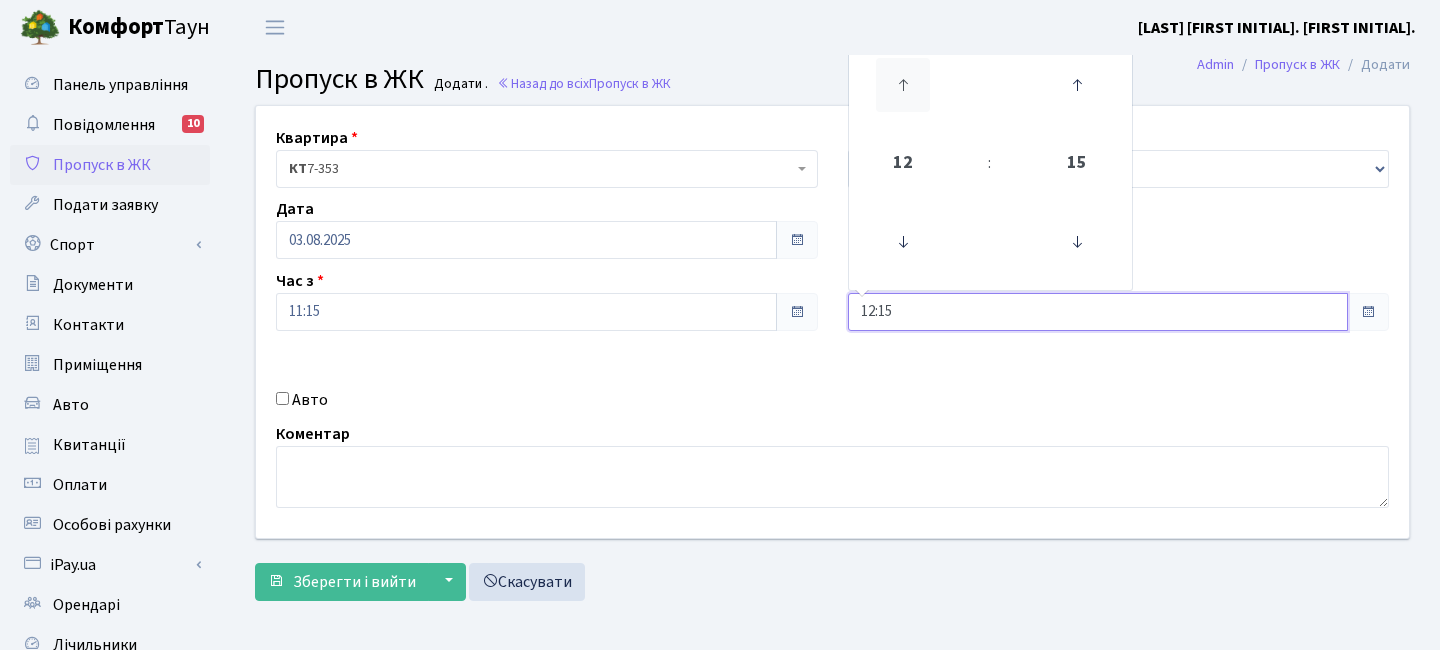 click at bounding box center (903, 85) 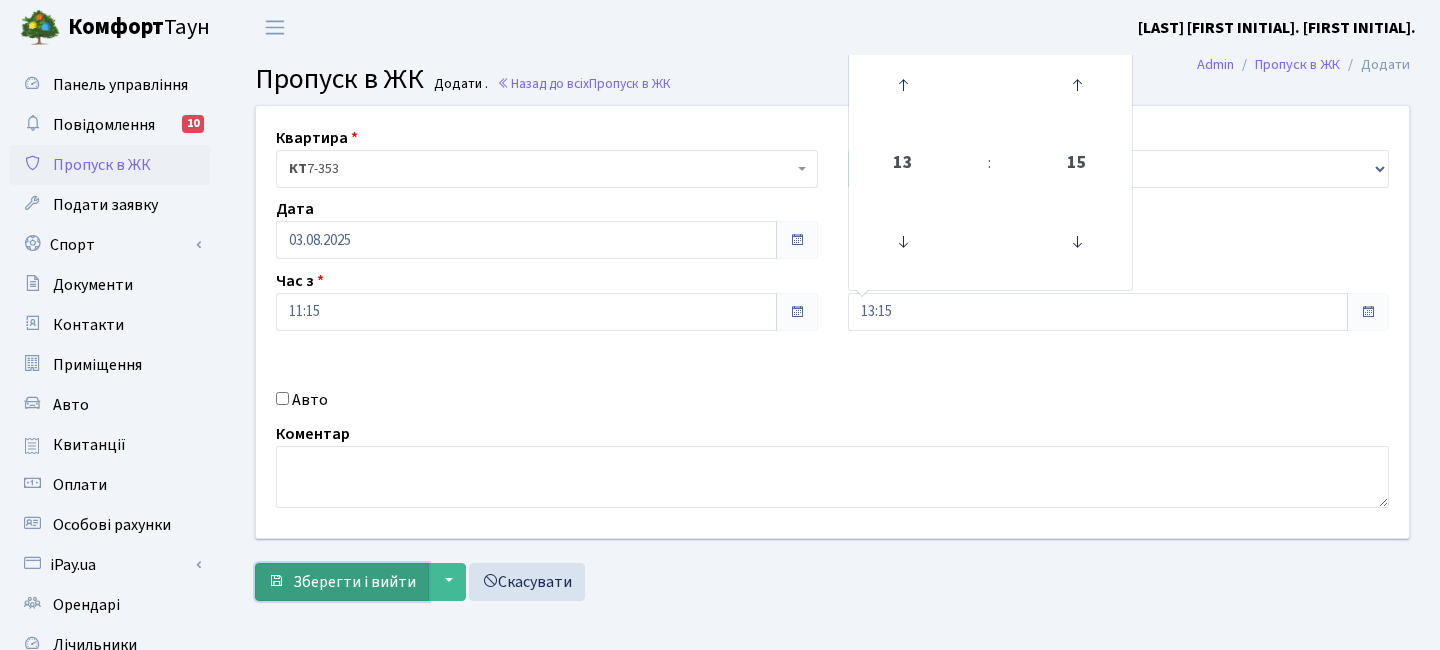 click on "Зберегти і вийти" at bounding box center (354, 582) 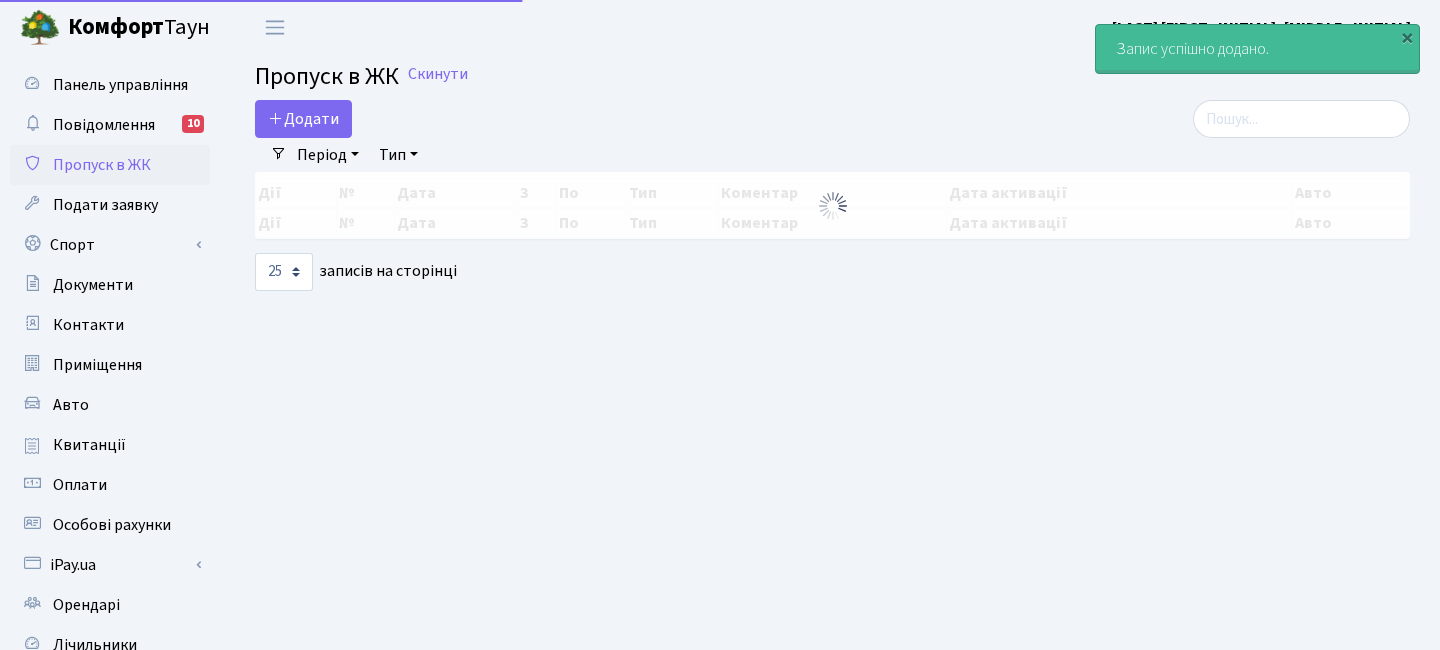 select on "25" 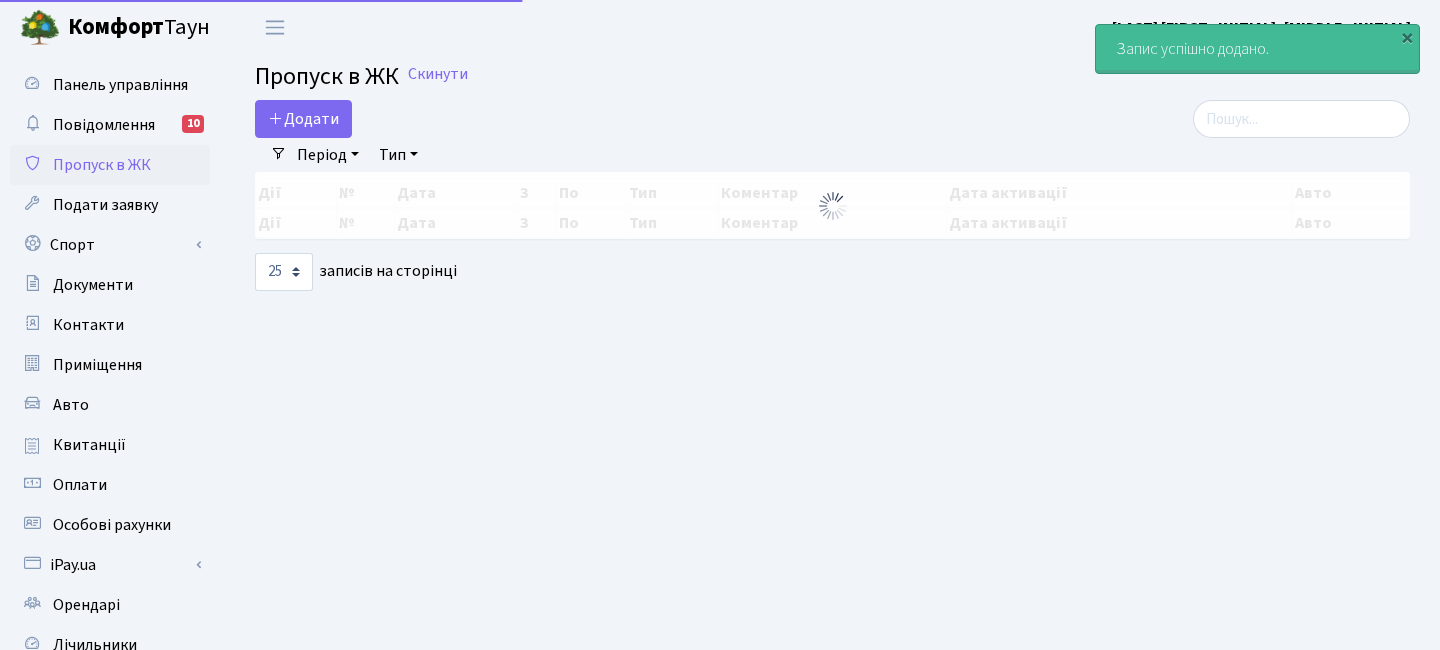 scroll, scrollTop: 0, scrollLeft: 0, axis: both 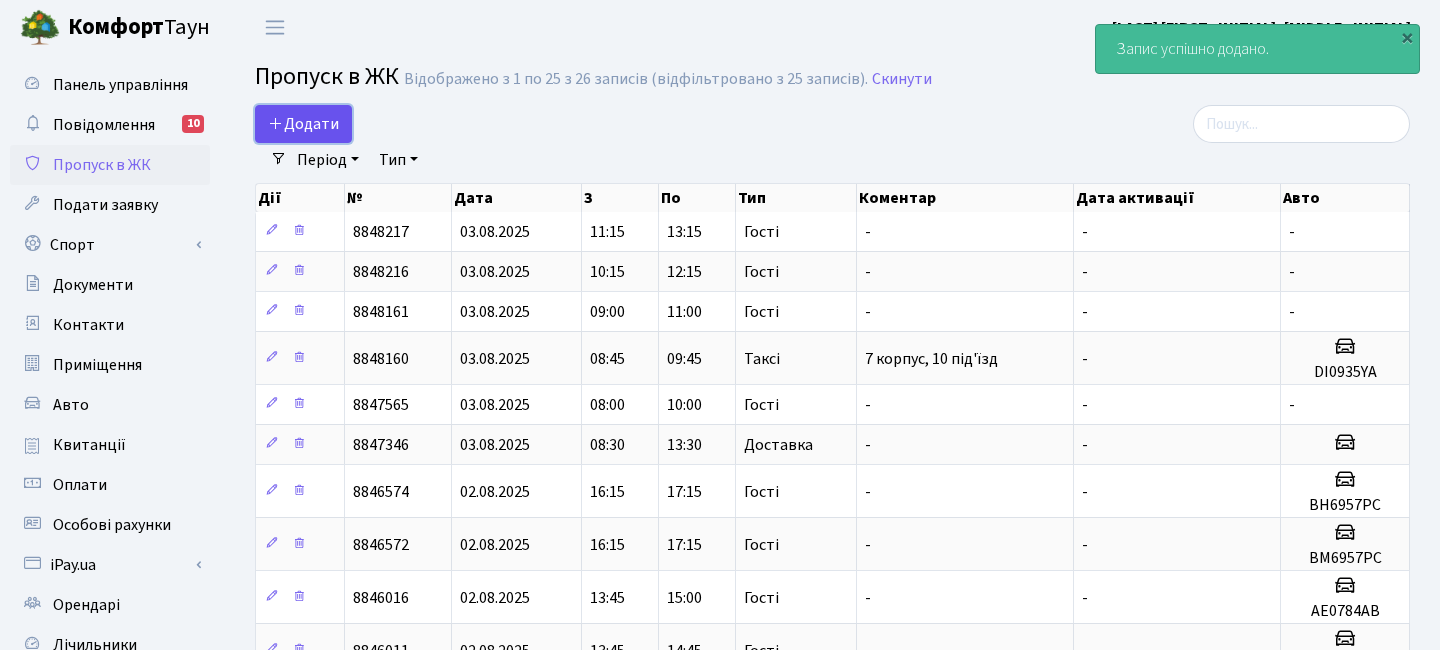click on "Додати" at bounding box center (303, 124) 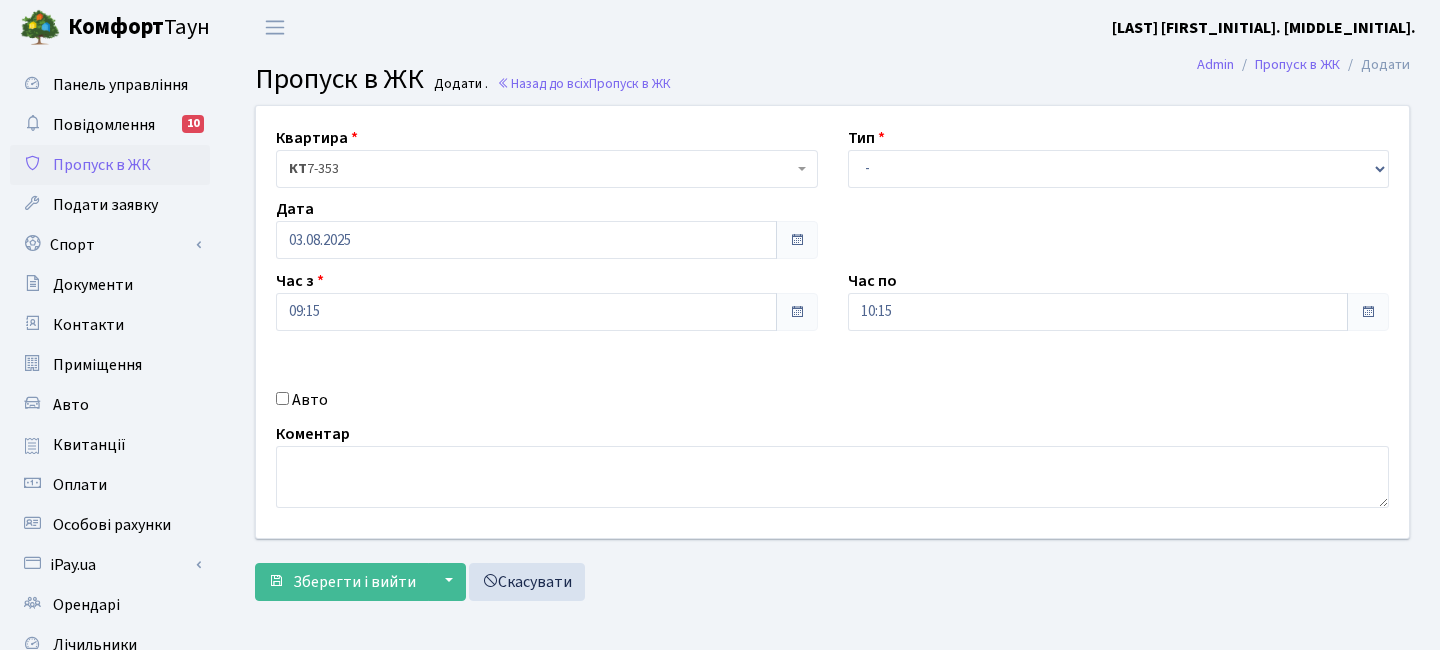 scroll, scrollTop: 0, scrollLeft: 0, axis: both 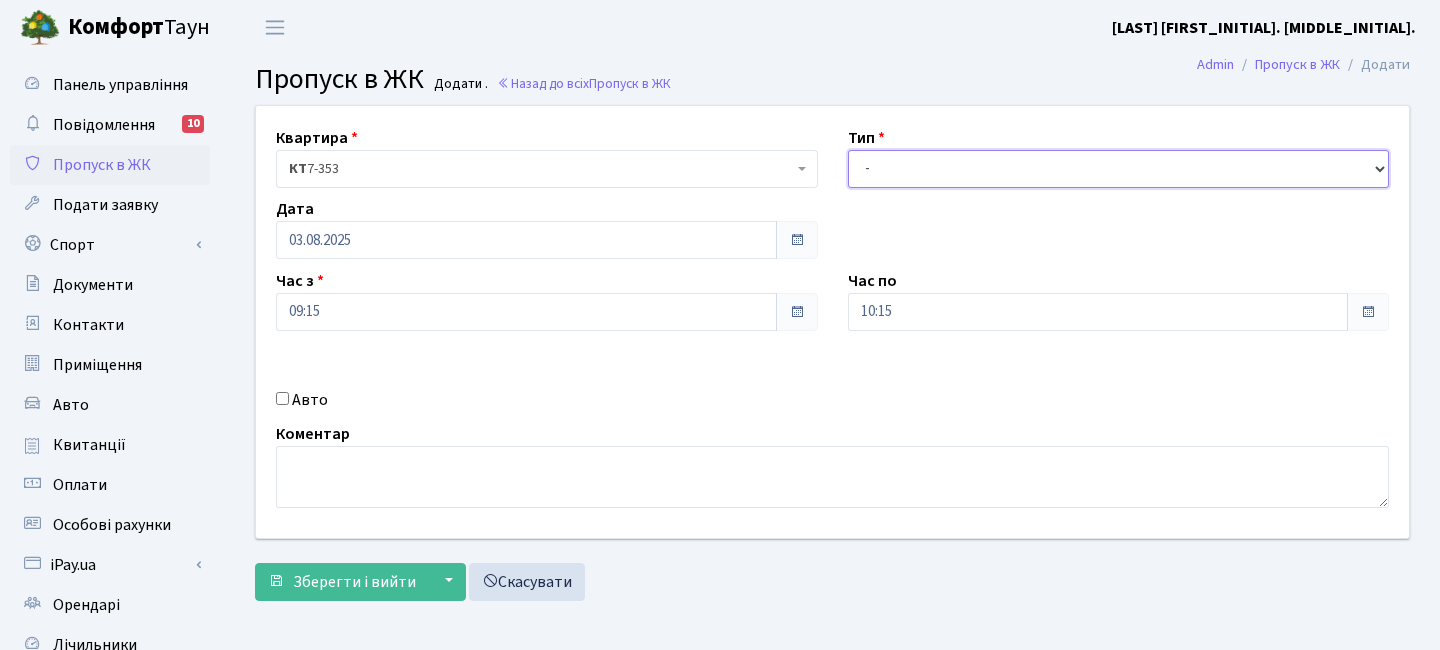 click on "-
Доставка
Таксі
Гості
Сервіс" at bounding box center (1119, 169) 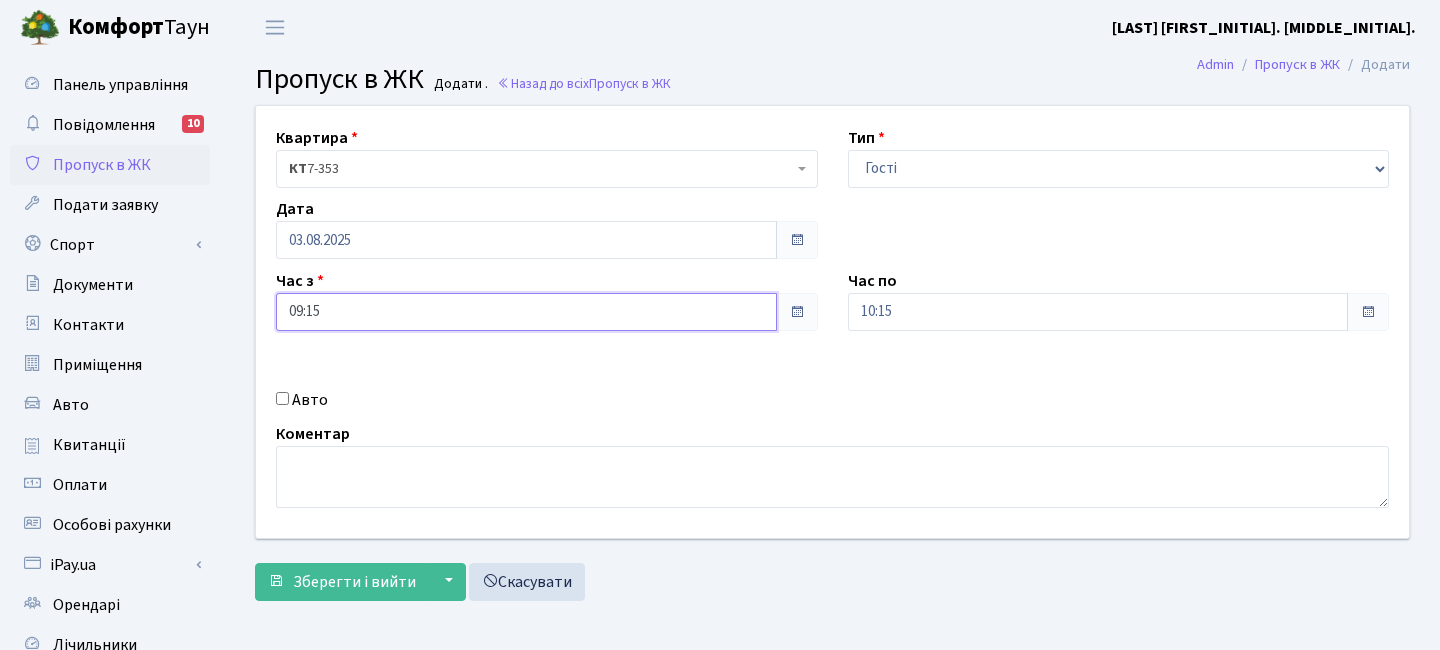 click on "09:15" at bounding box center [526, 312] 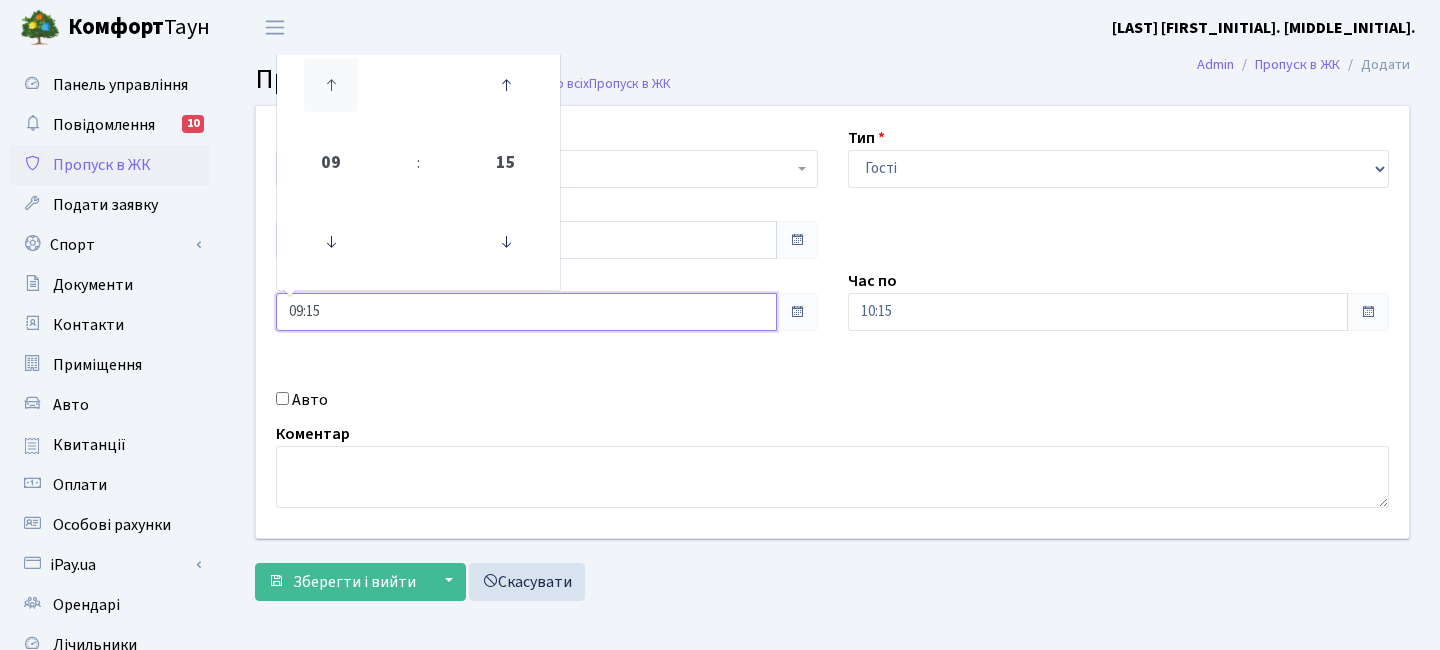 click at bounding box center (331, 85) 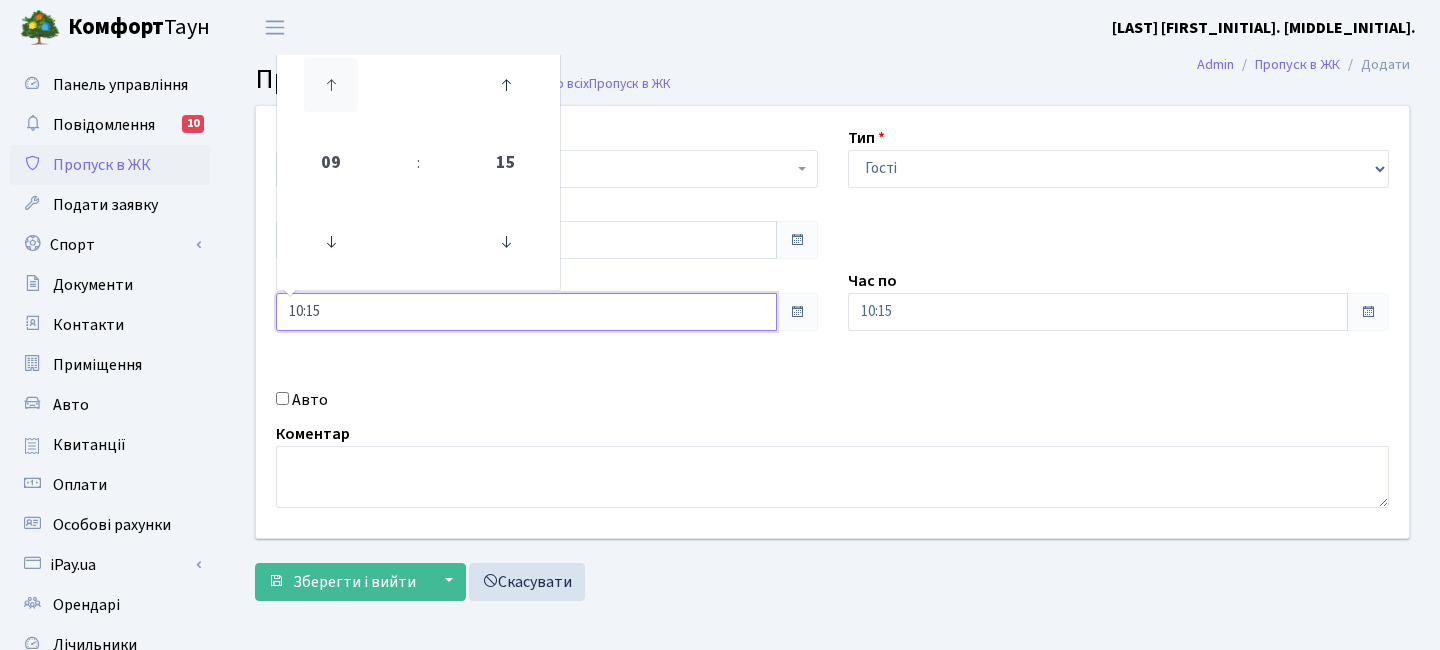 click at bounding box center [331, 85] 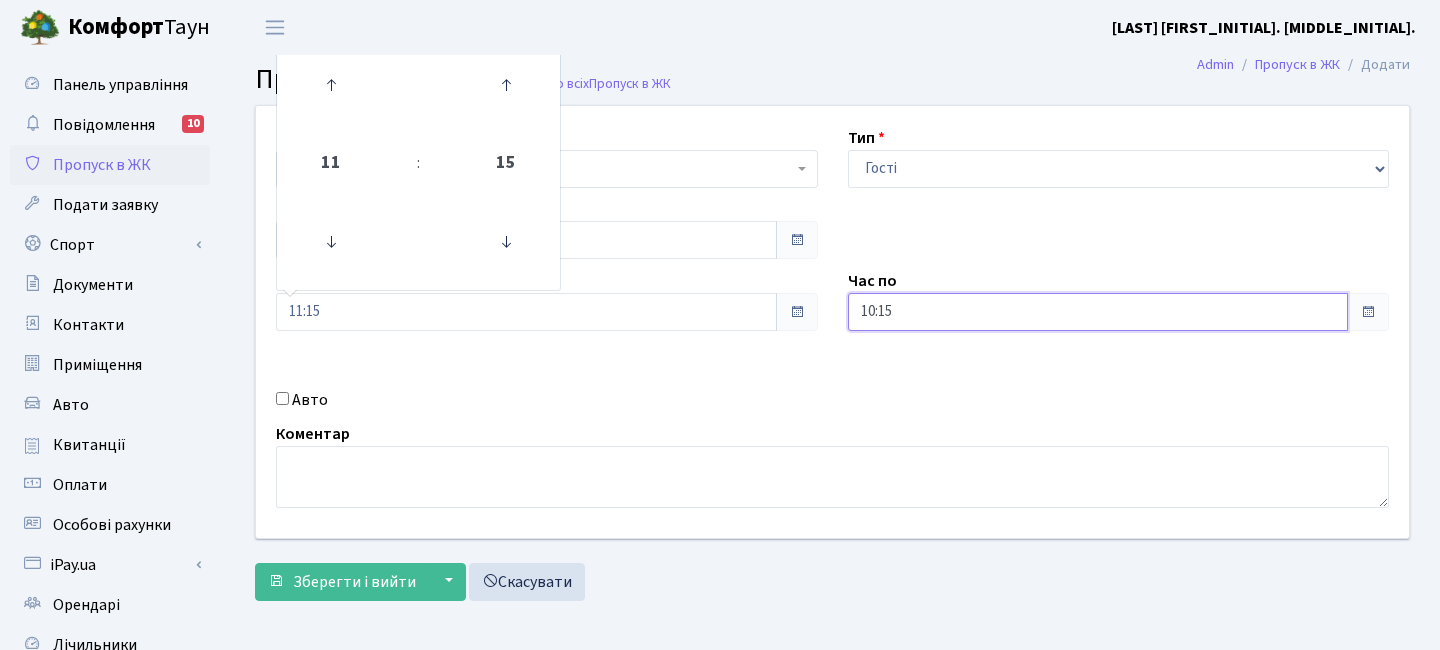 click on "10:15" at bounding box center [1098, 312] 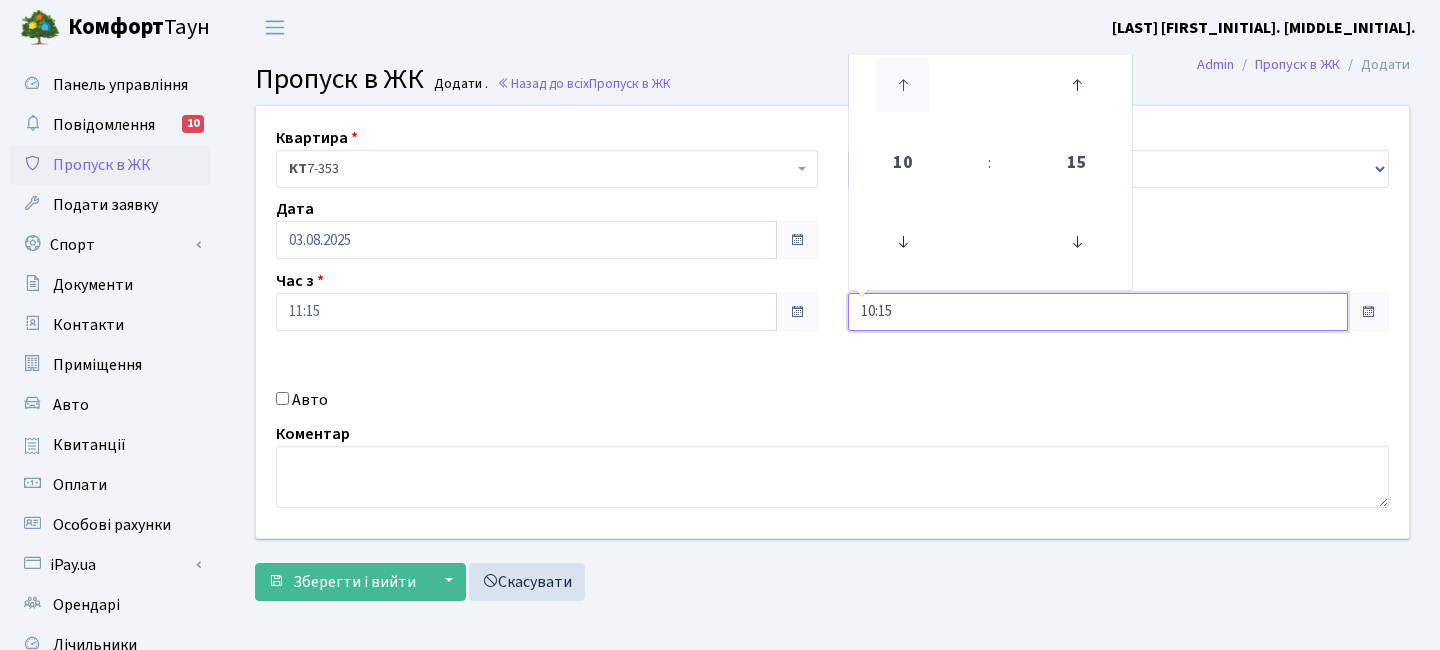 click at bounding box center [903, 85] 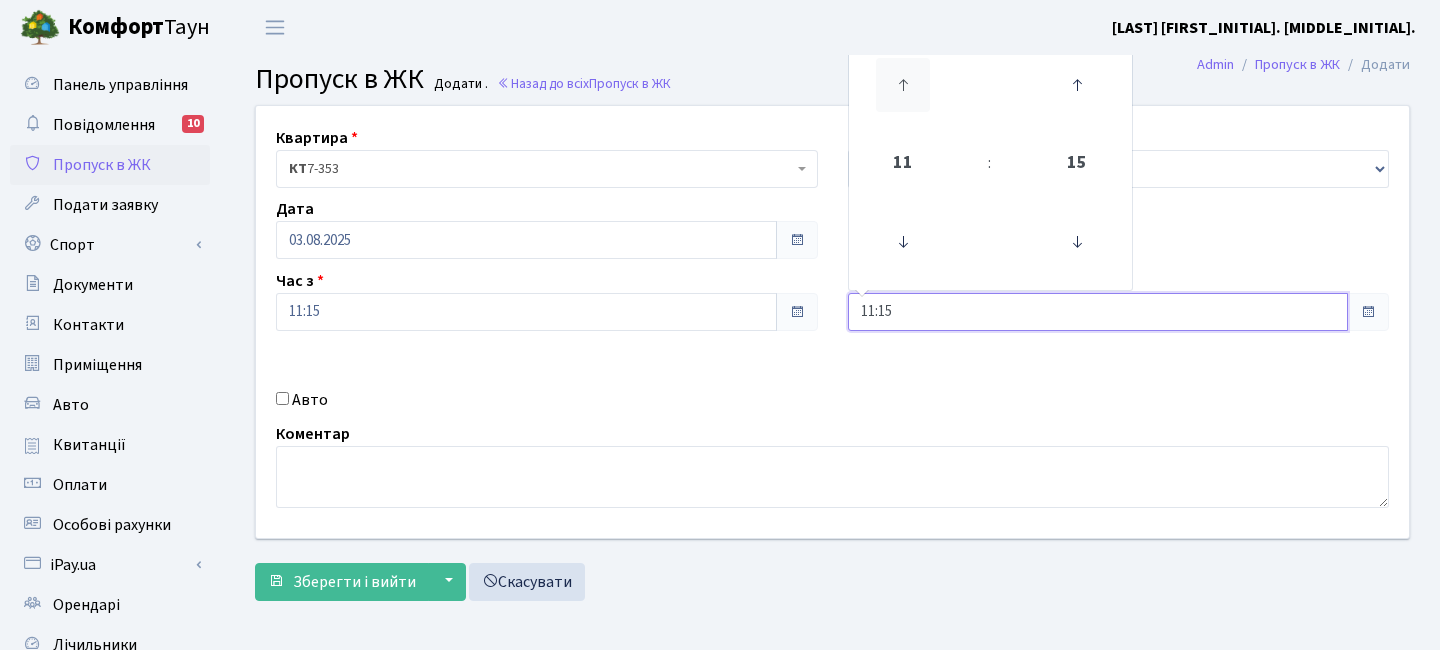 click at bounding box center [903, 85] 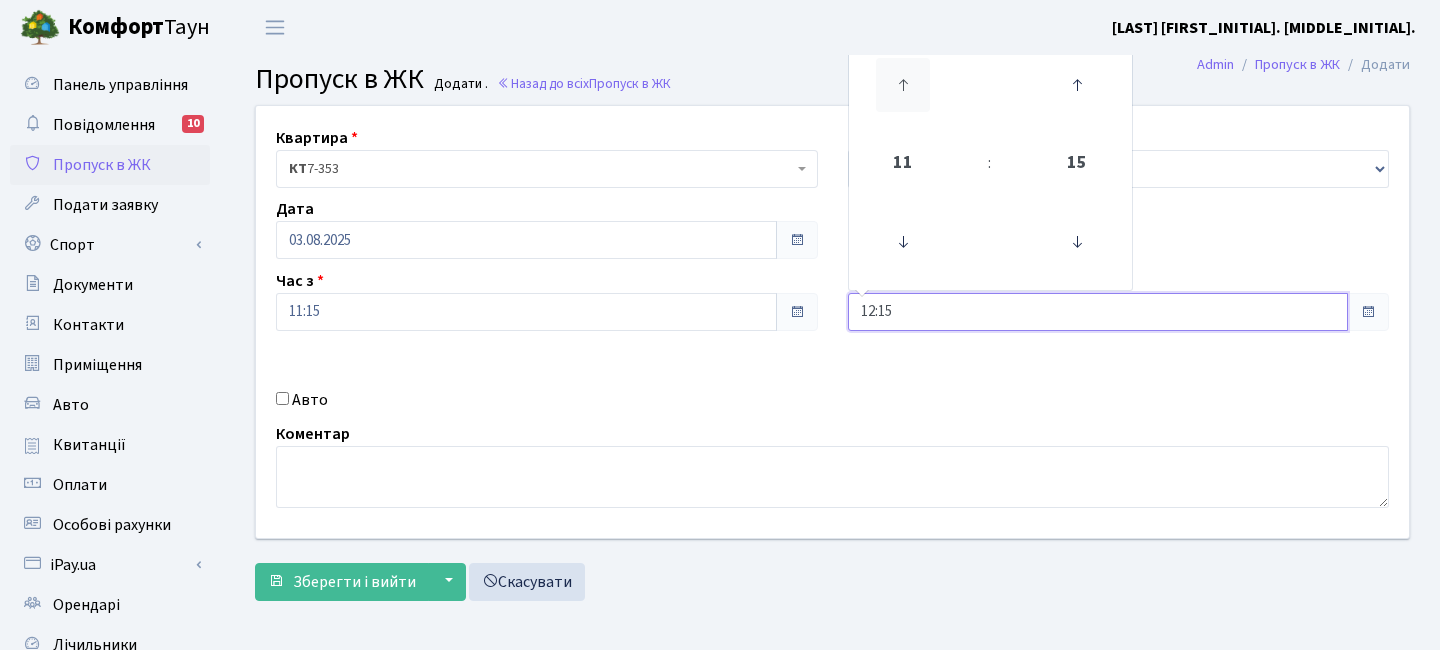 click at bounding box center (903, 85) 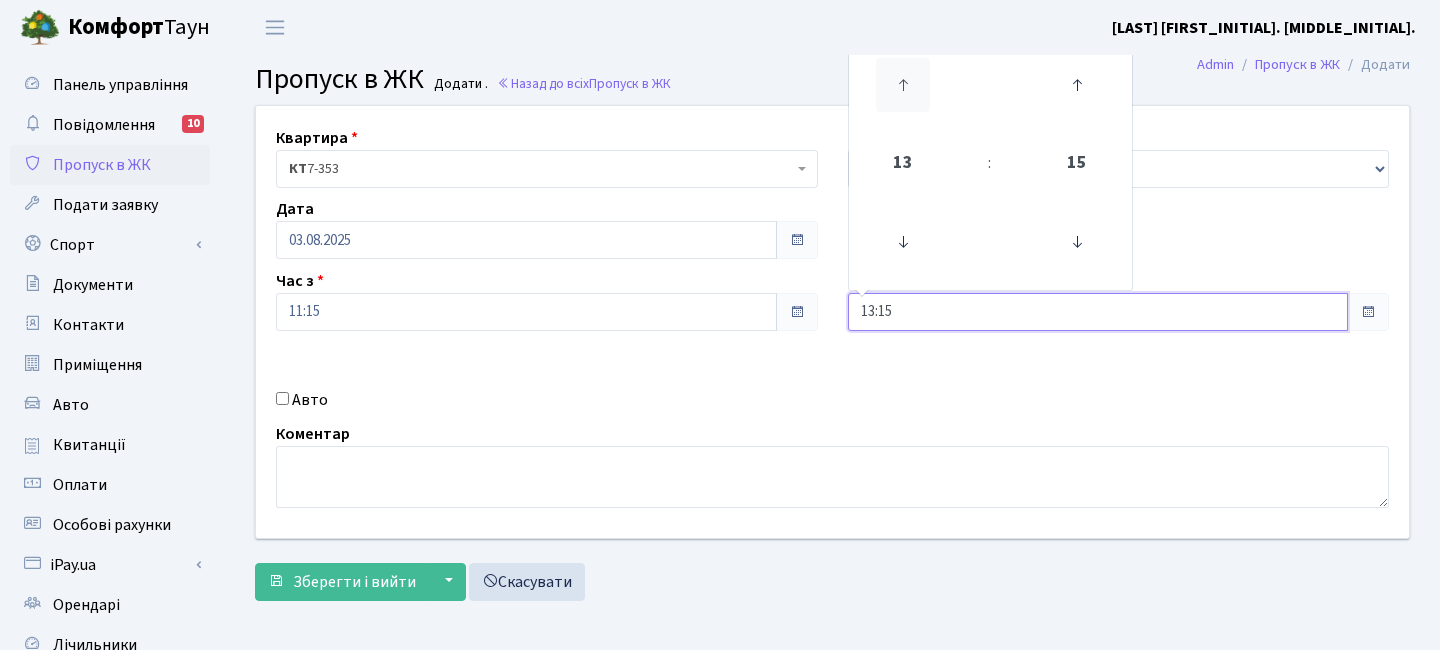 drag, startPoint x: 909, startPoint y: 85, endPoint x: 908, endPoint y: 97, distance: 12.0415945 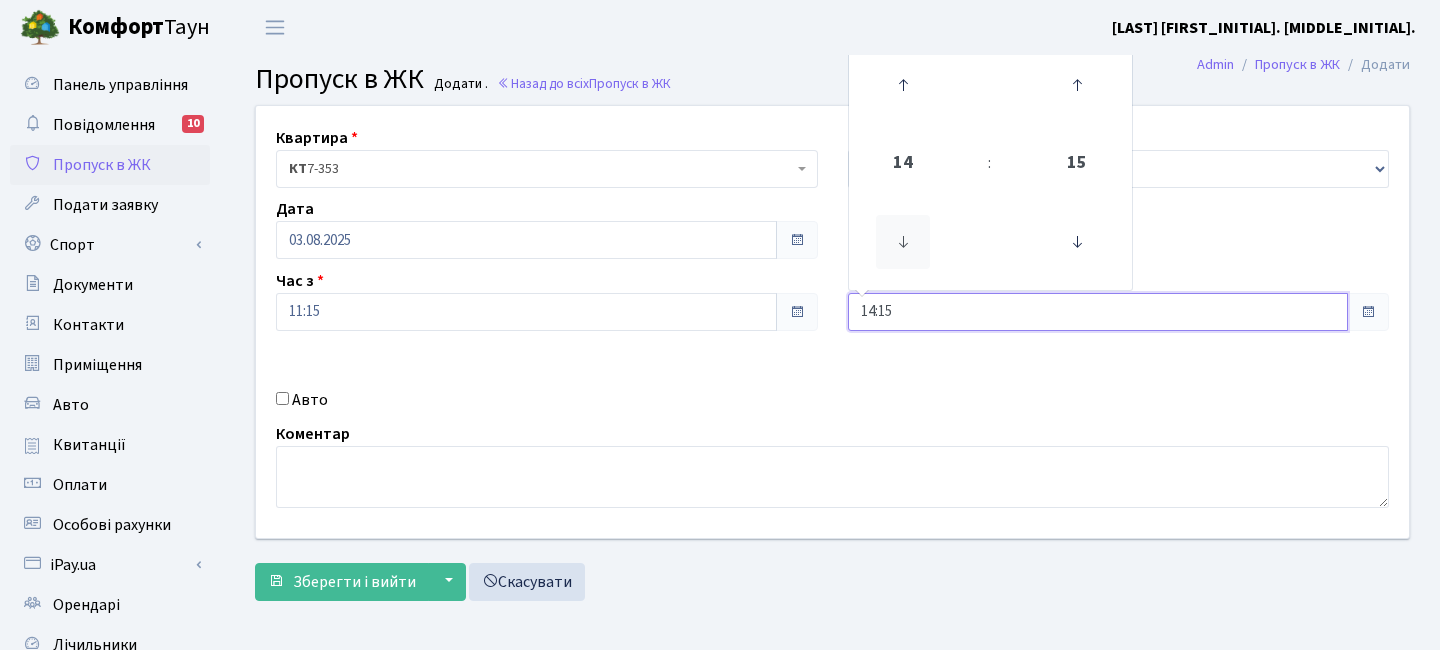 click at bounding box center (903, 242) 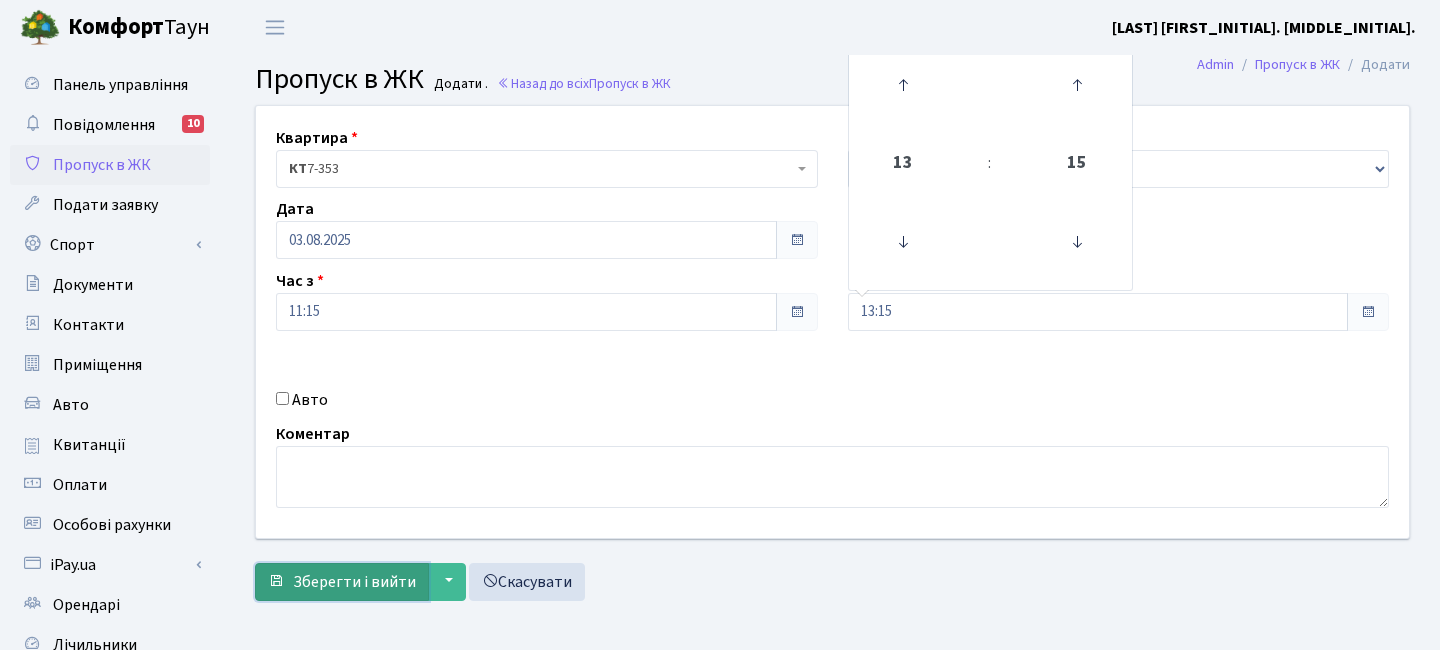 click on "Зберегти і вийти" at bounding box center (354, 582) 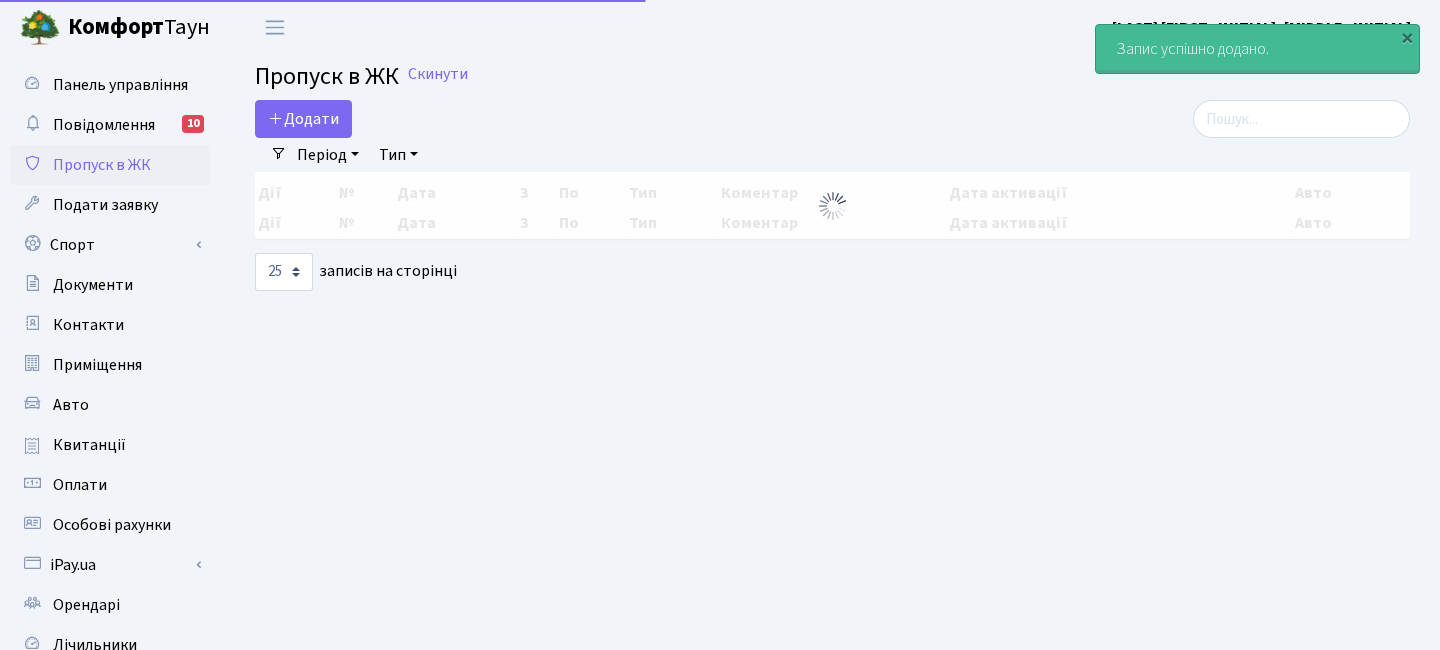 select on "25" 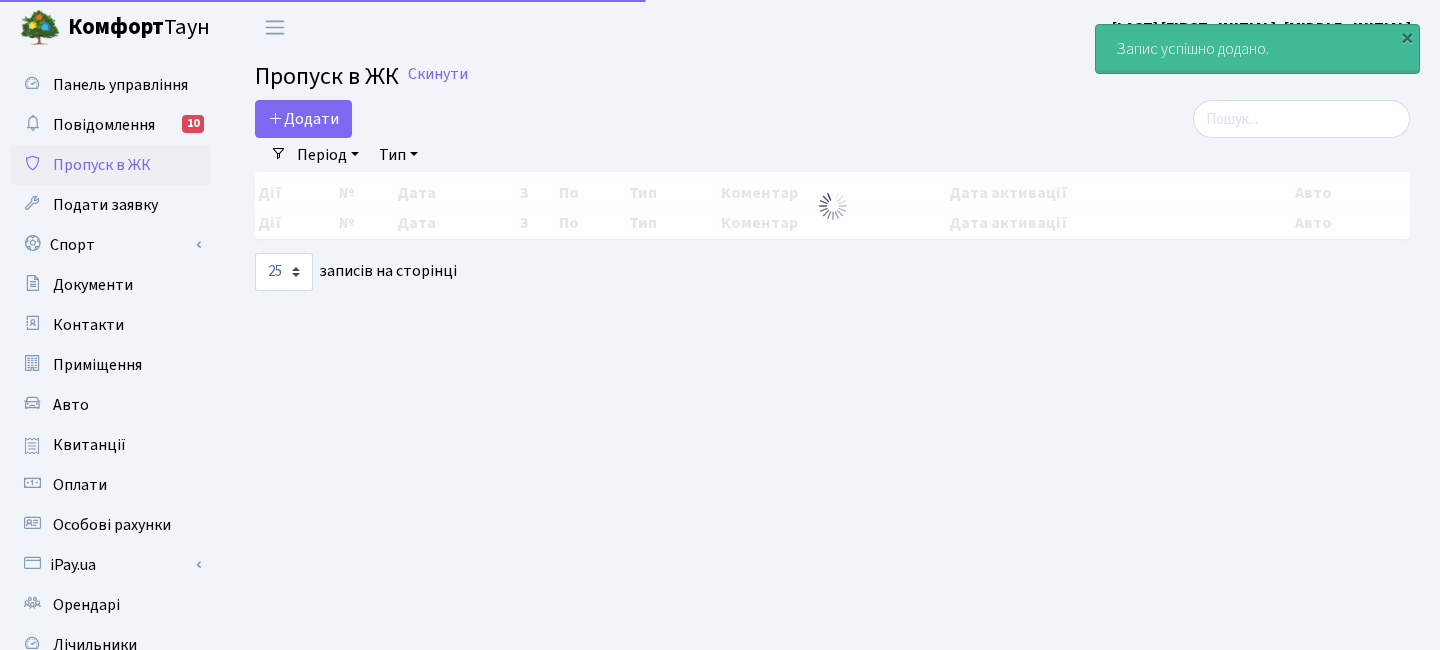 scroll, scrollTop: 0, scrollLeft: 0, axis: both 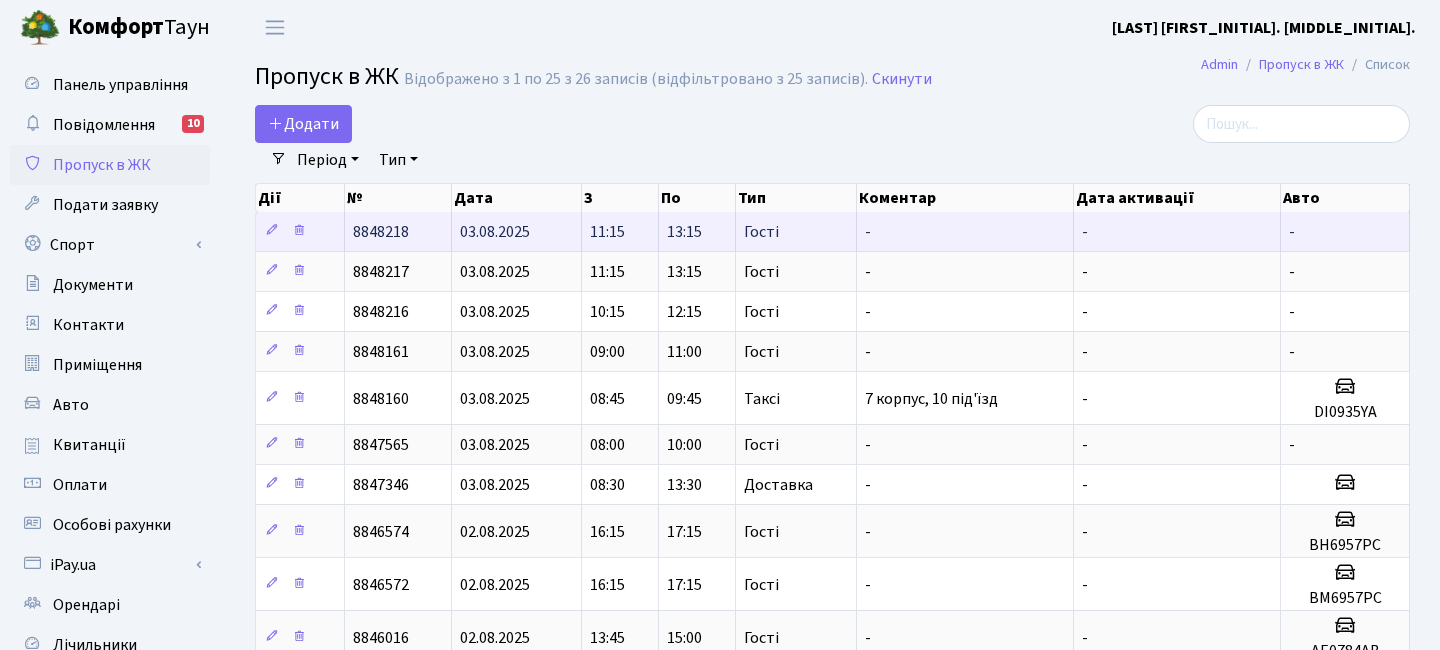 click on "11:15" at bounding box center (620, 231) 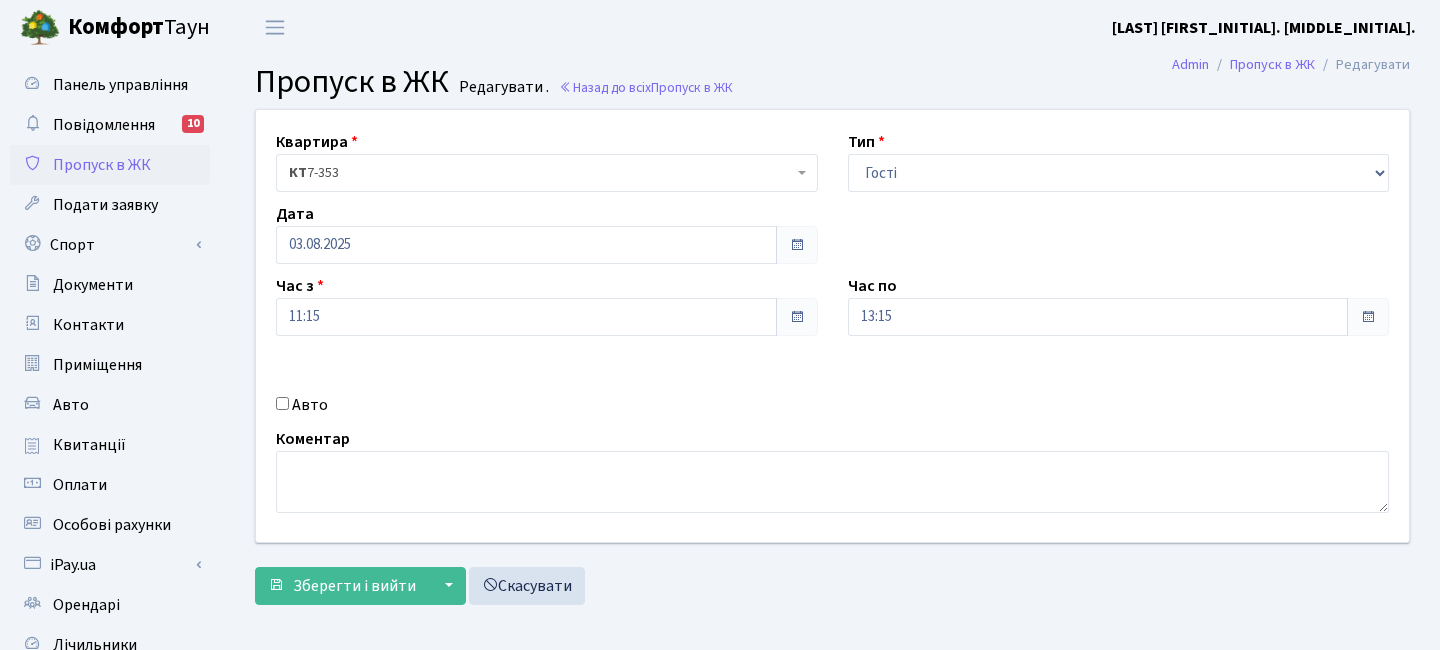 scroll, scrollTop: 0, scrollLeft: 0, axis: both 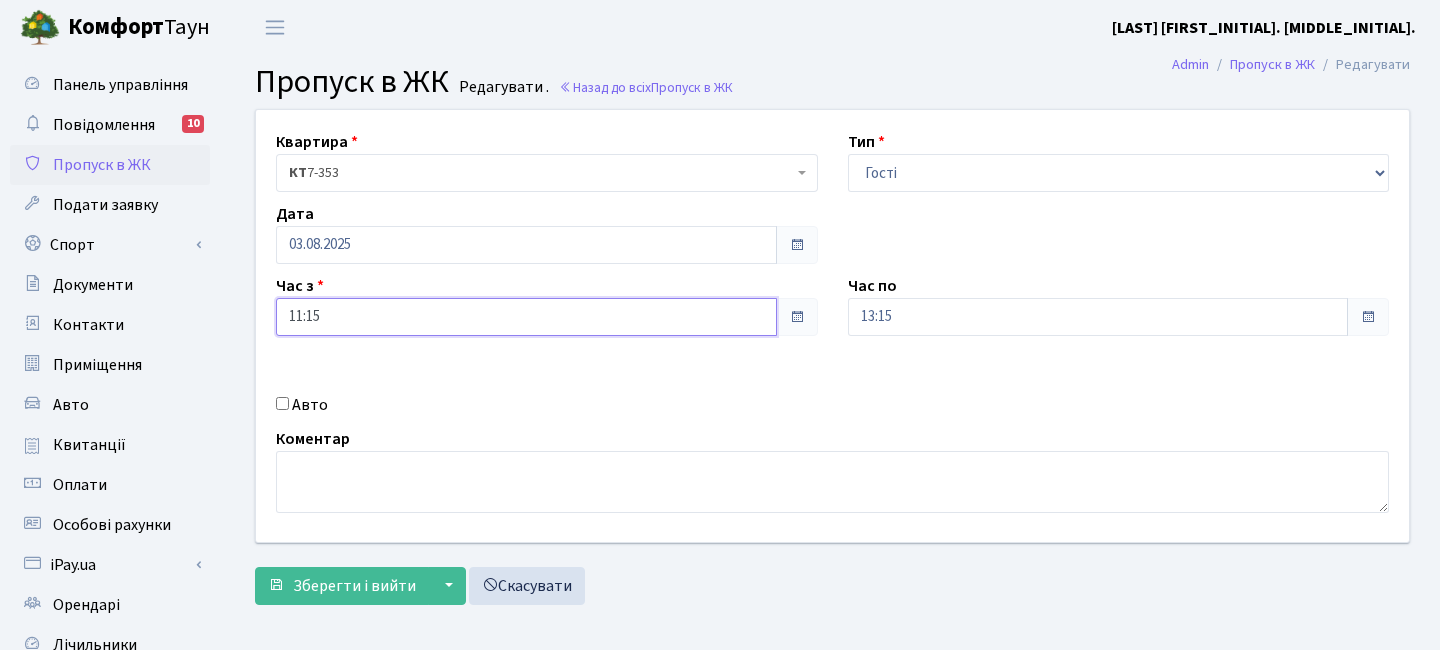 click on "11:15" at bounding box center [526, 317] 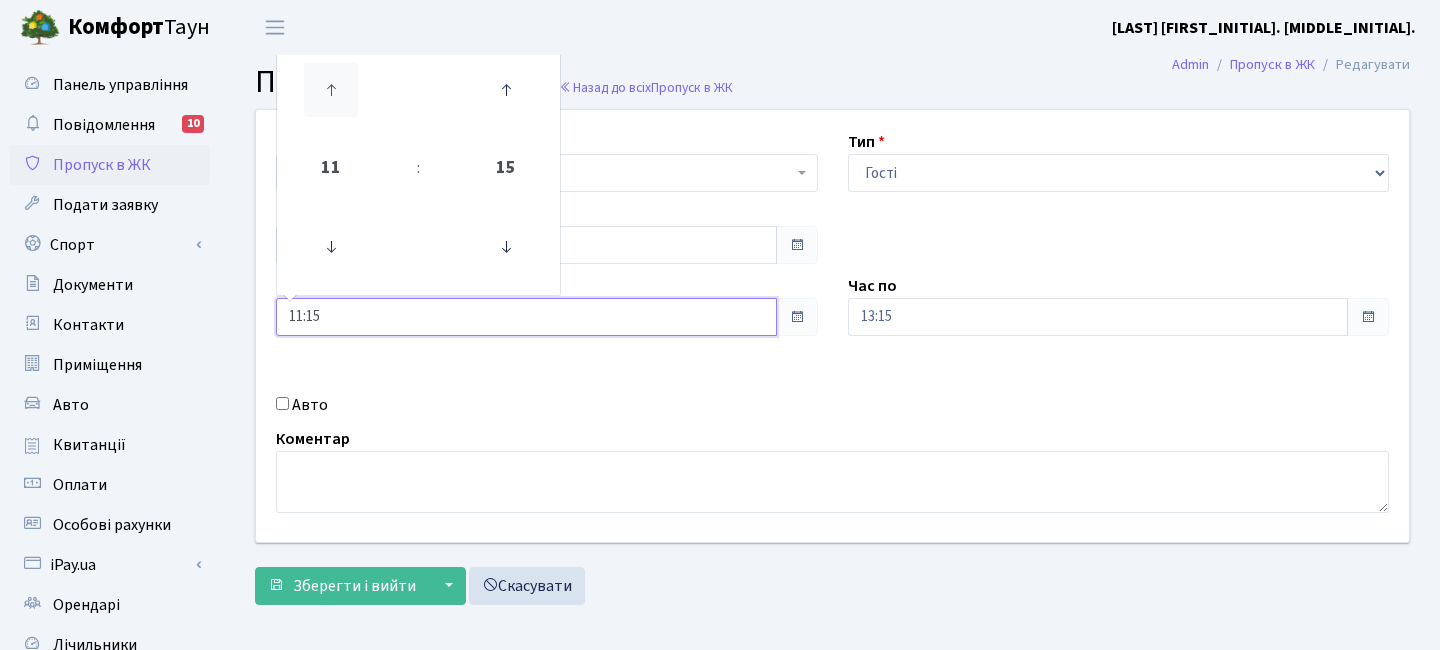 click at bounding box center [331, 90] 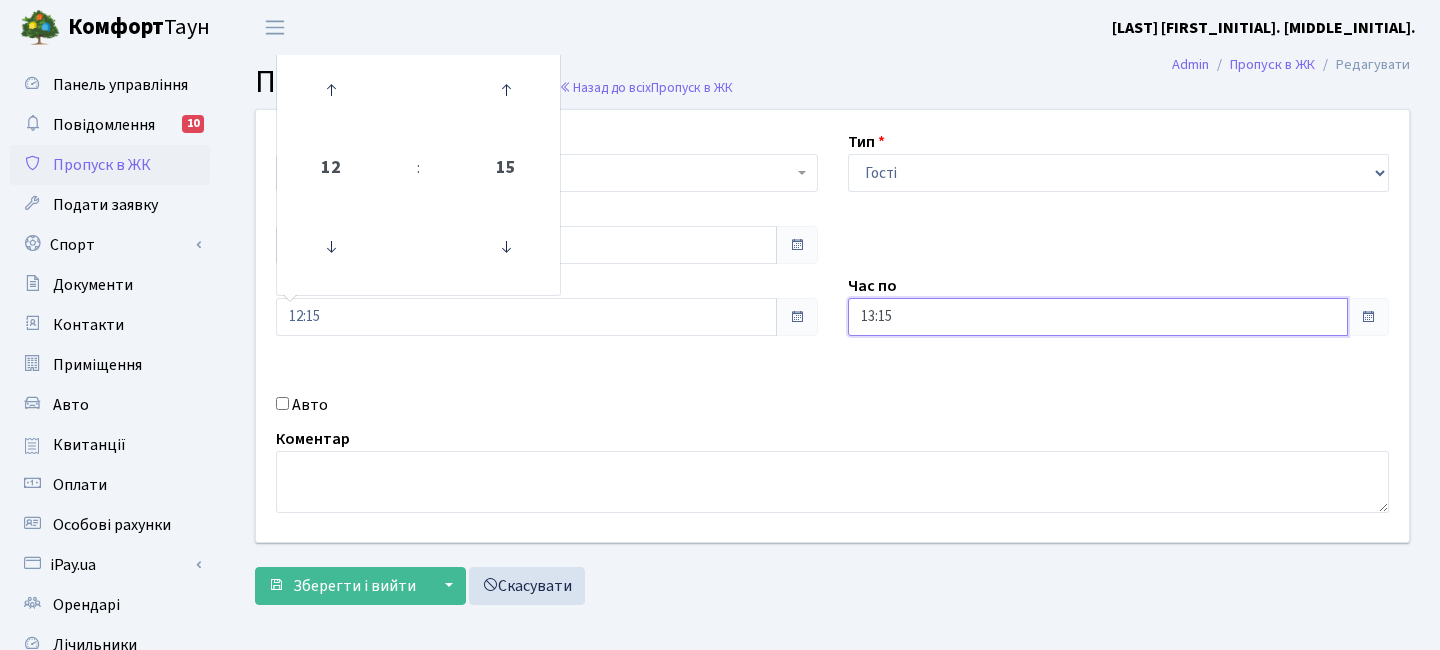 click on "13:15" at bounding box center [1098, 317] 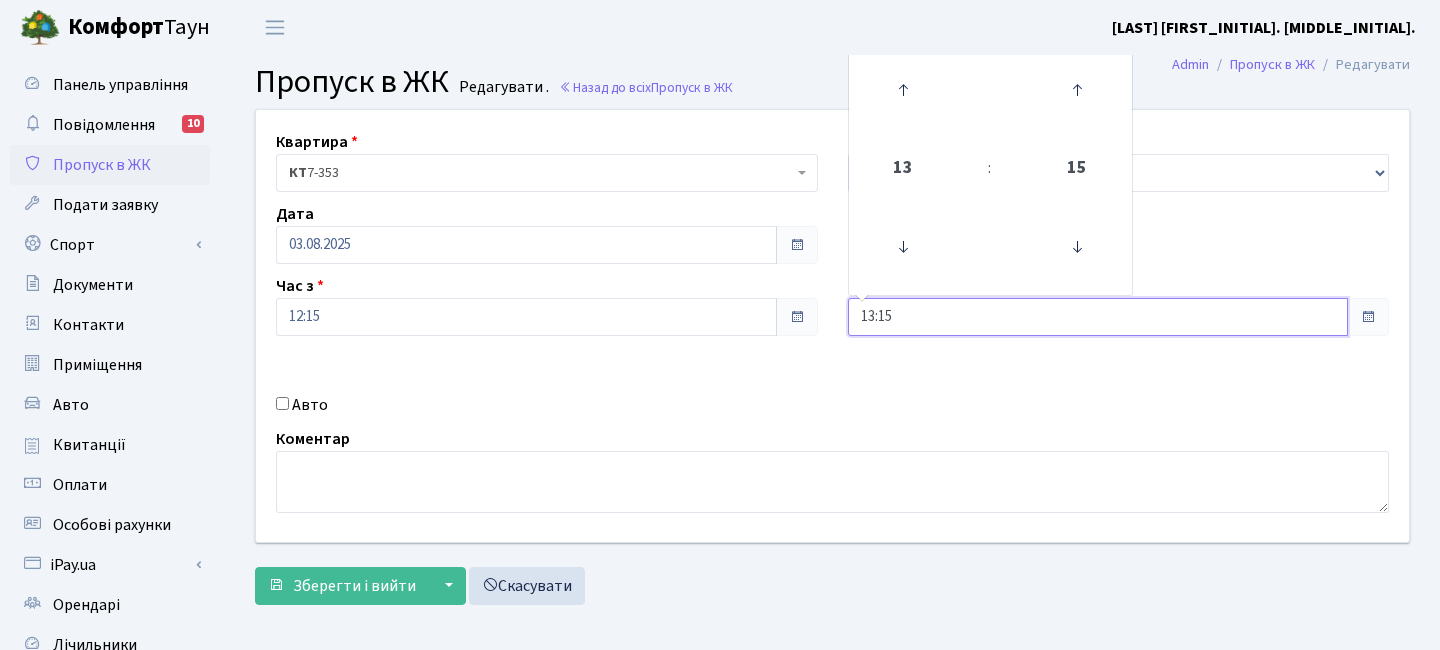 drag, startPoint x: 914, startPoint y: 95, endPoint x: 841, endPoint y: 213, distance: 138.75517 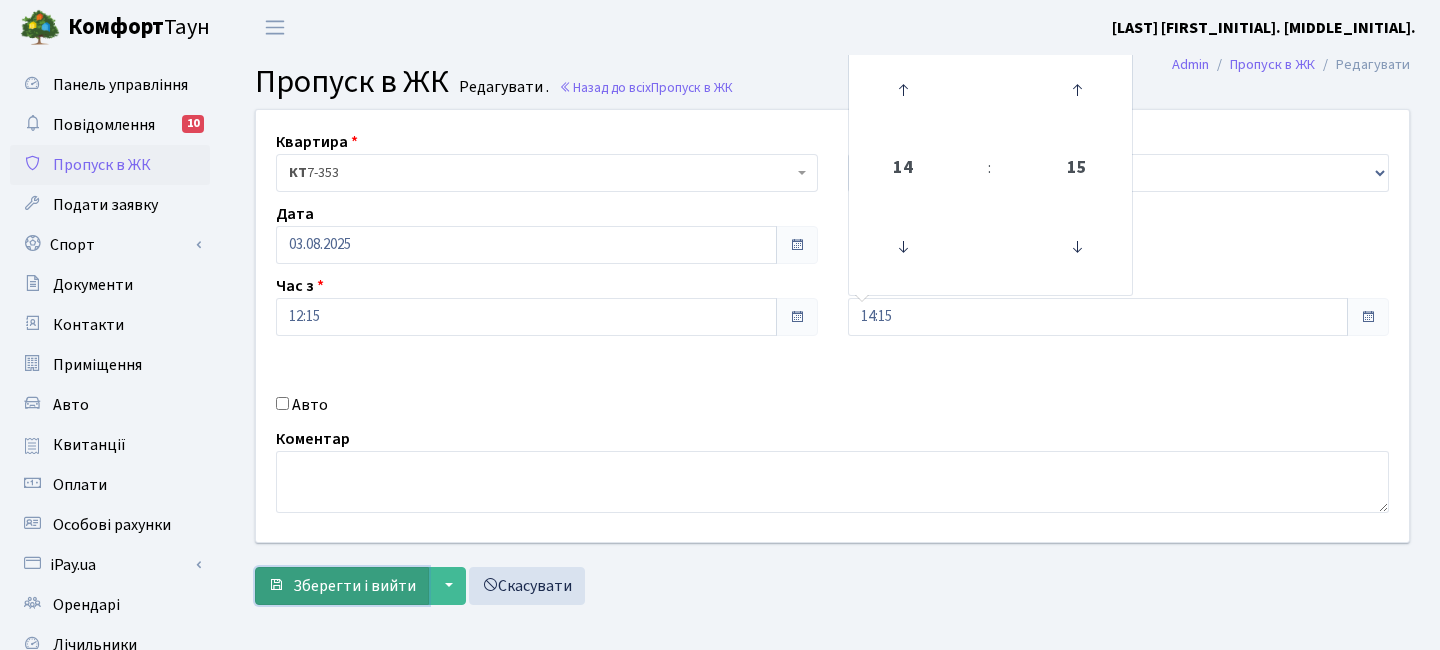 click on "Зберегти і вийти" at bounding box center (354, 586) 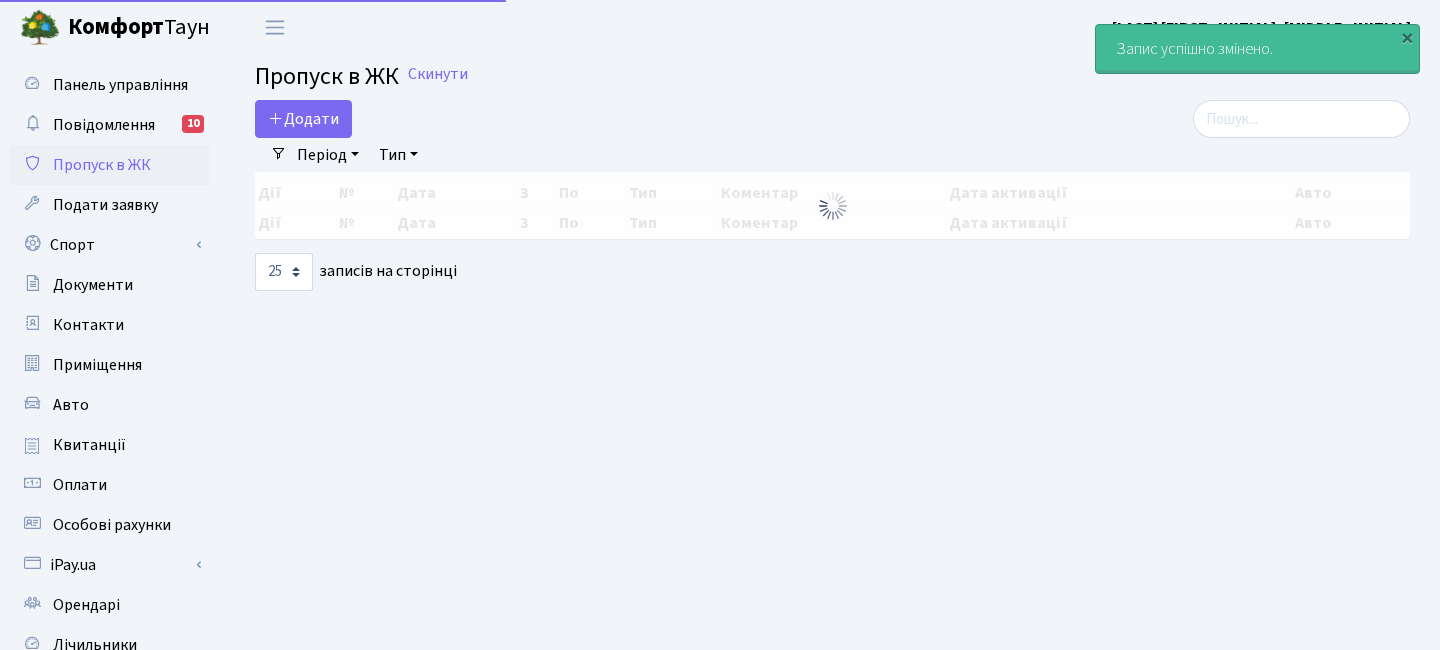 select on "25" 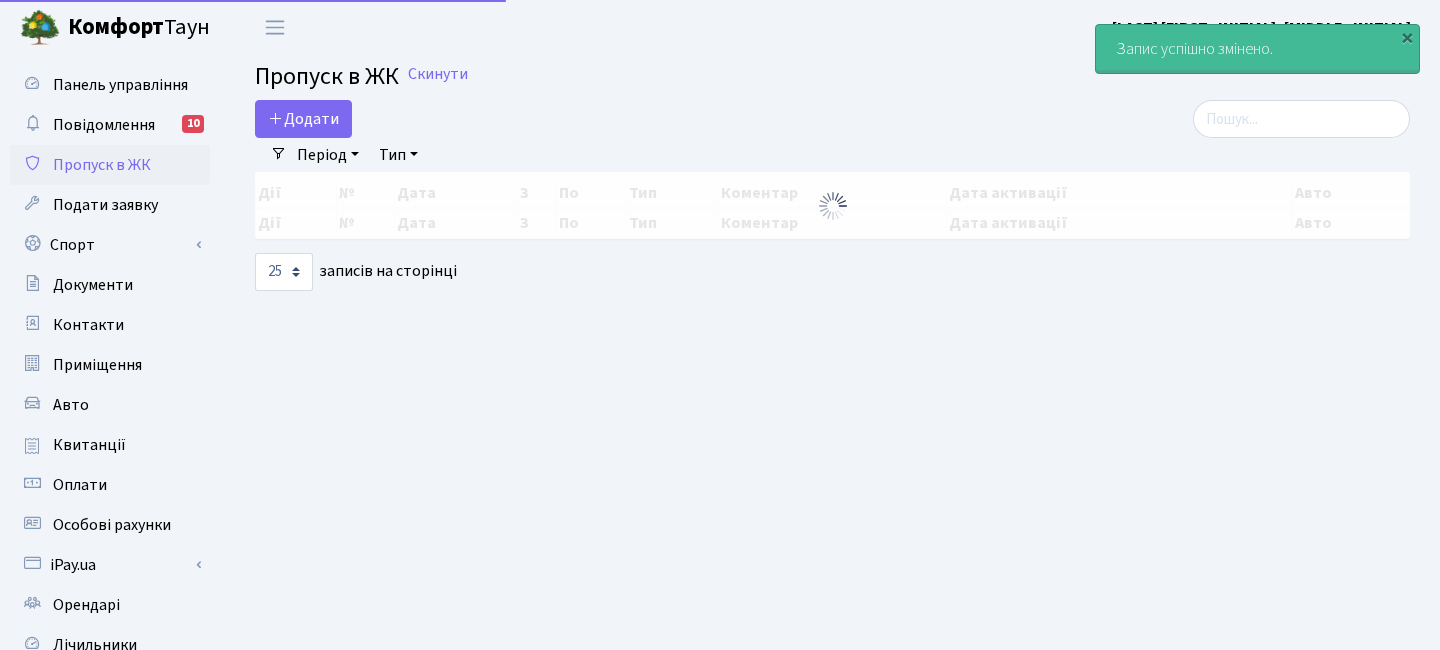 scroll, scrollTop: 0, scrollLeft: 0, axis: both 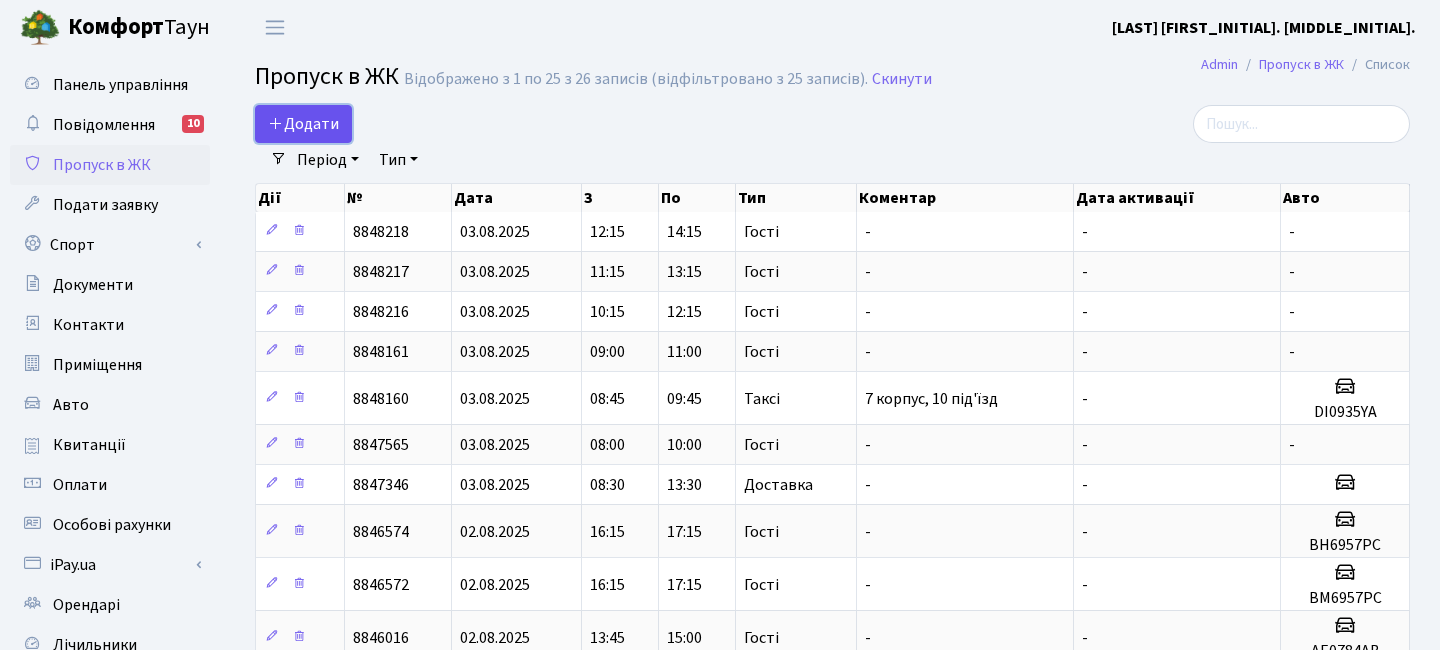 click on "Додати" at bounding box center [303, 124] 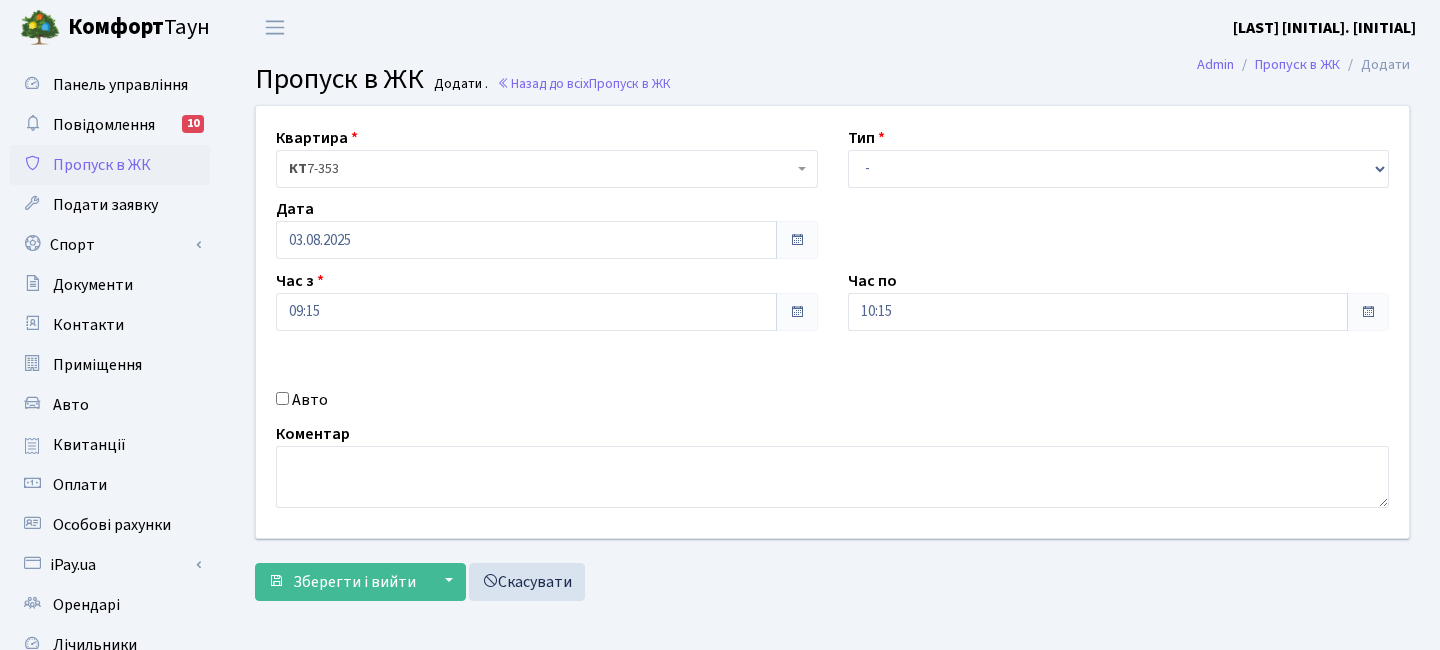 scroll, scrollTop: 0, scrollLeft: 0, axis: both 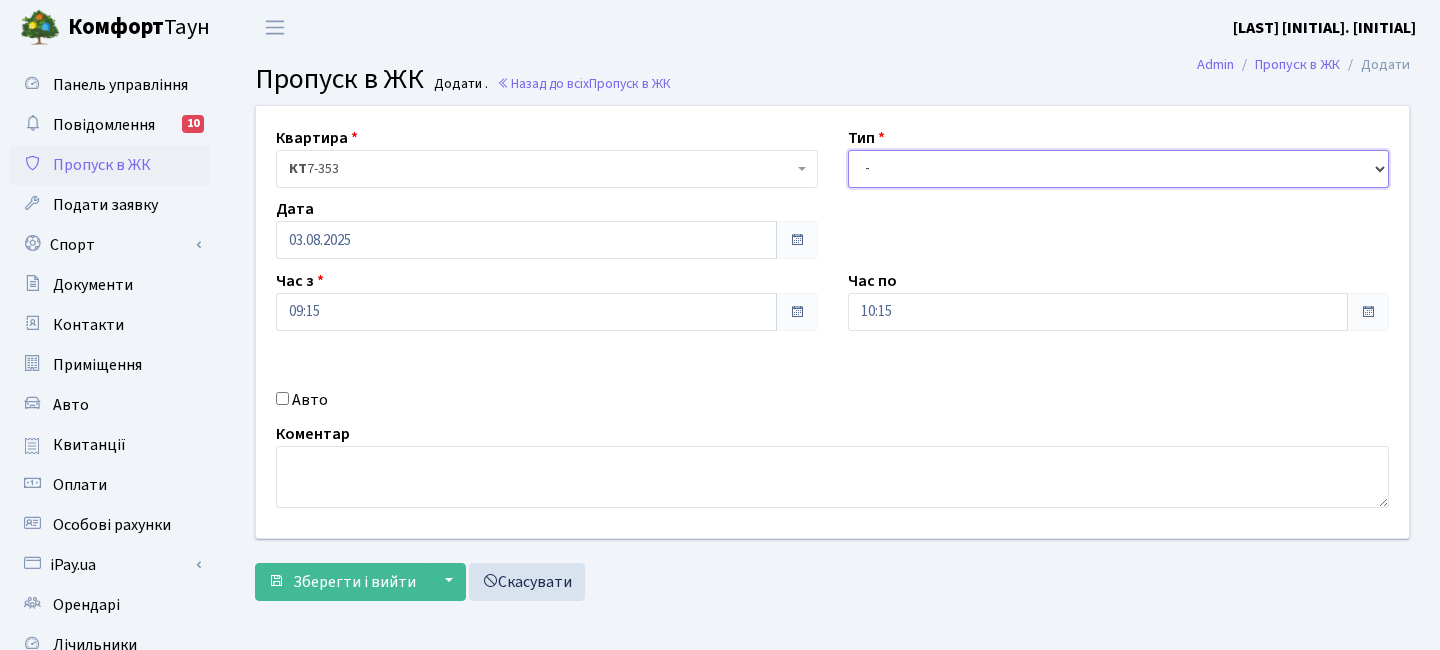 click on "-
Доставка
Таксі
Гості
Сервіс" at bounding box center (1119, 169) 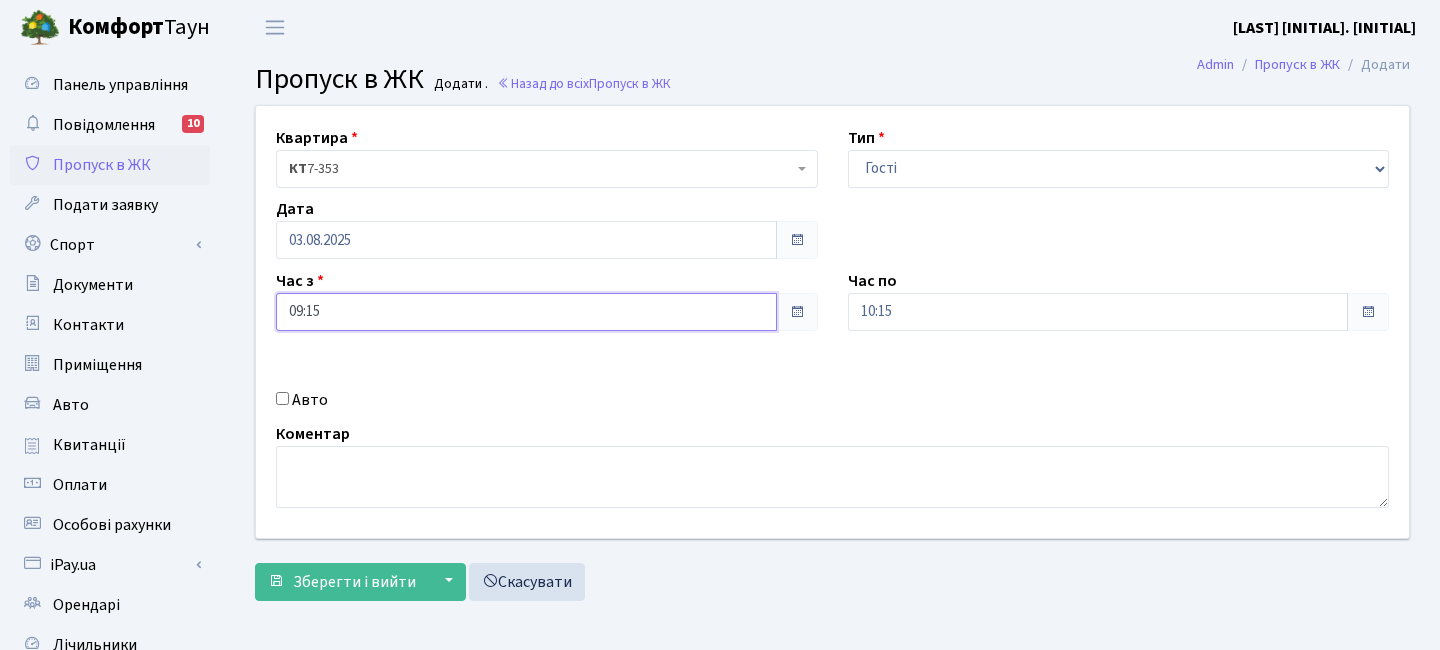 click on "09:15" at bounding box center [526, 312] 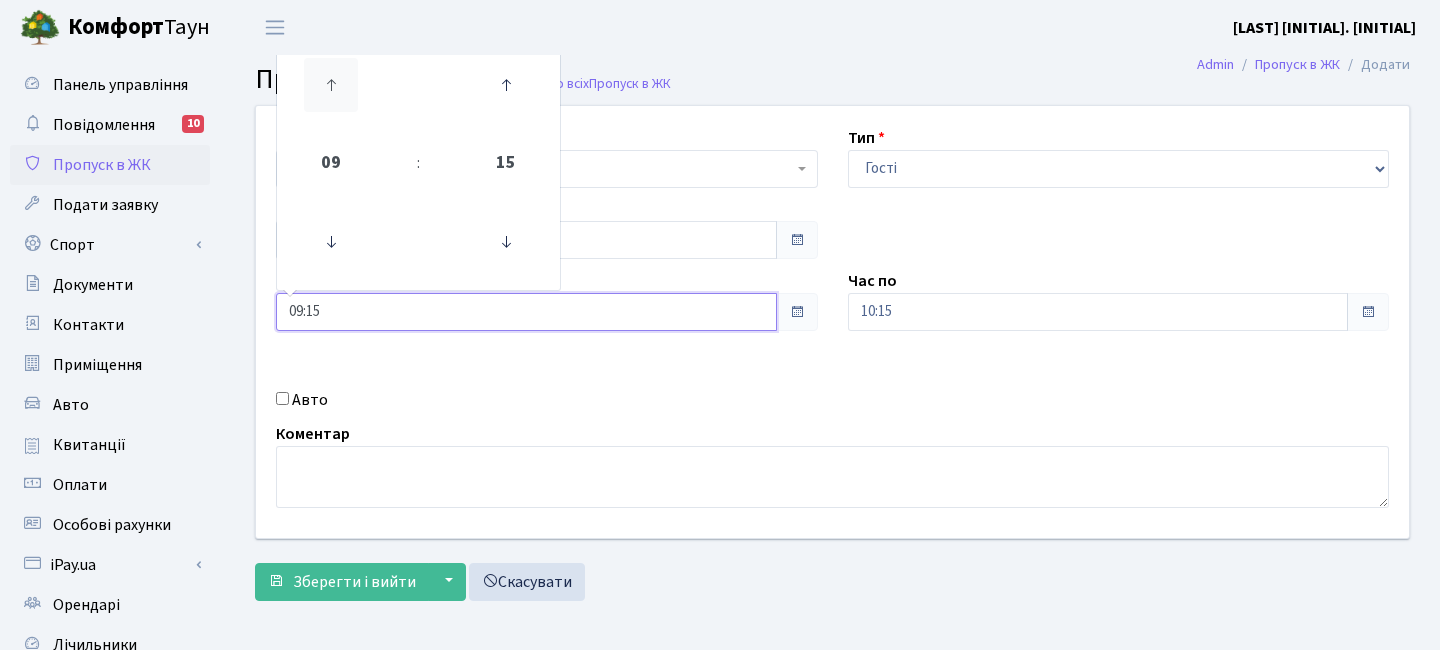 click at bounding box center (331, 85) 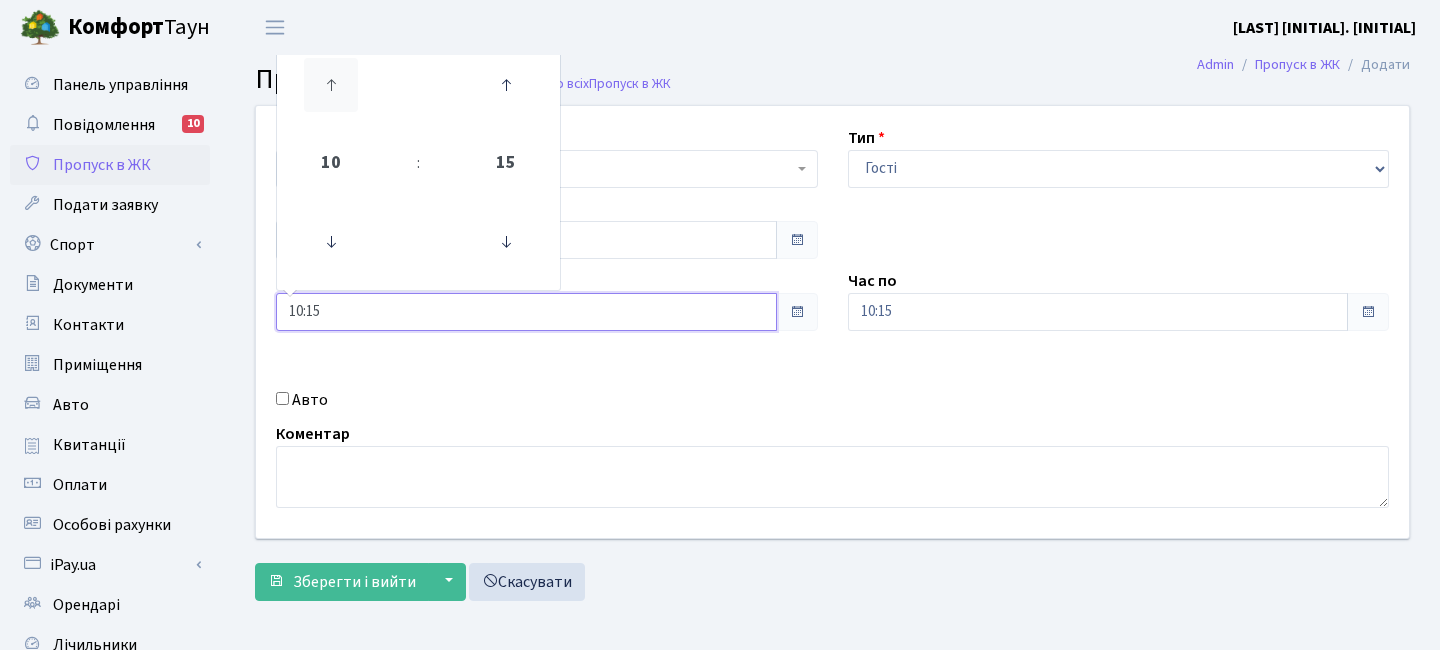 click at bounding box center (331, 85) 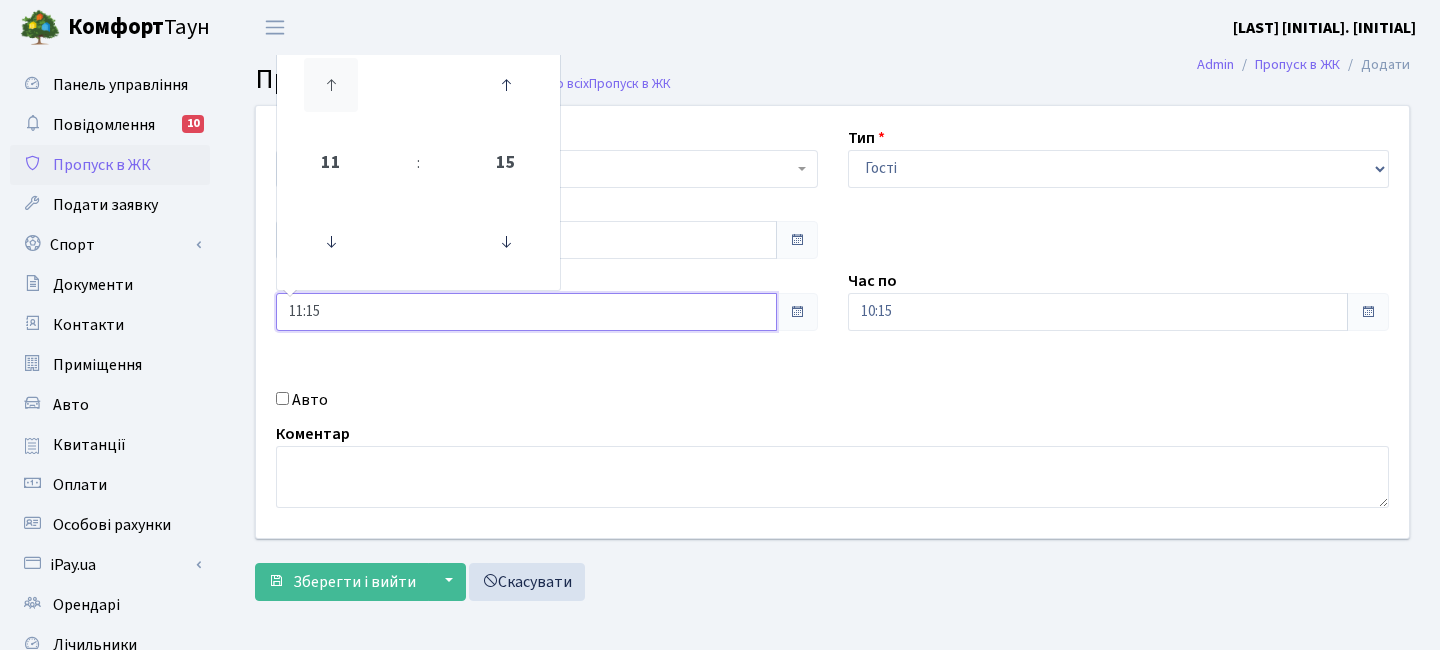 click at bounding box center (331, 85) 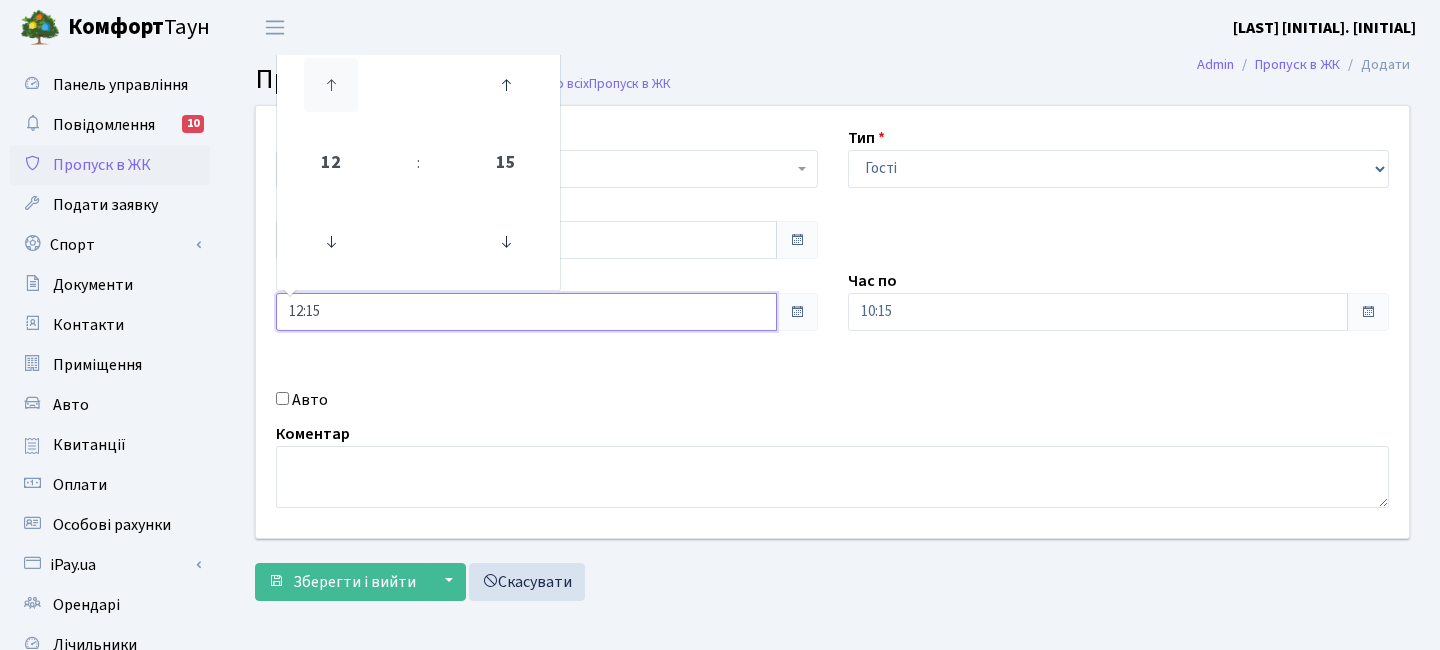 click at bounding box center [331, 85] 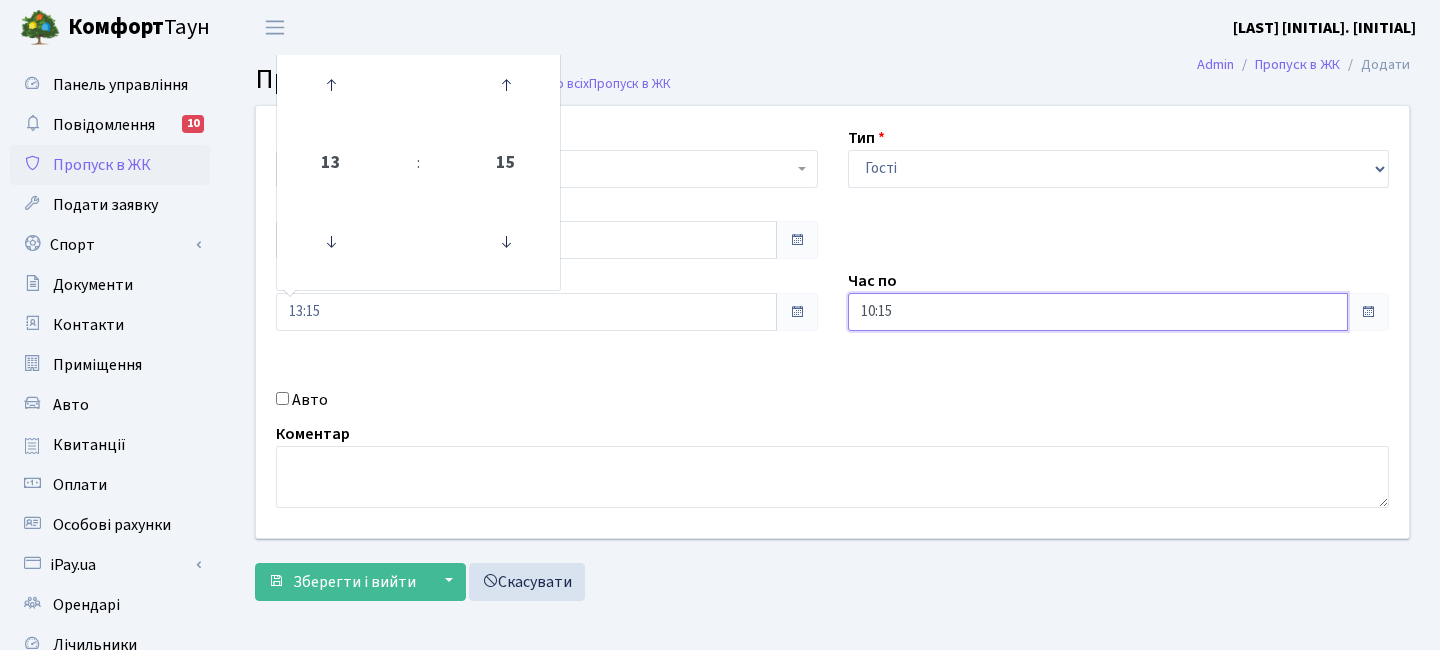 click on "10:15" at bounding box center [1098, 312] 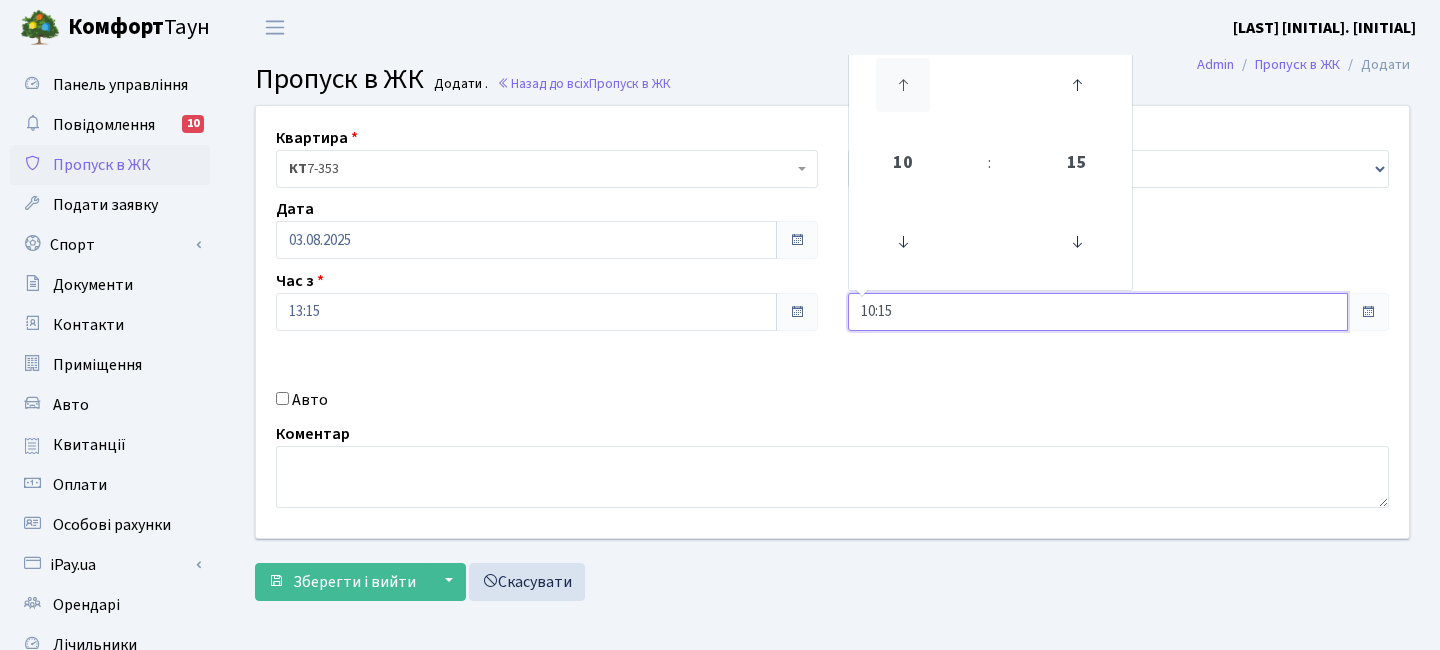 click at bounding box center (903, 85) 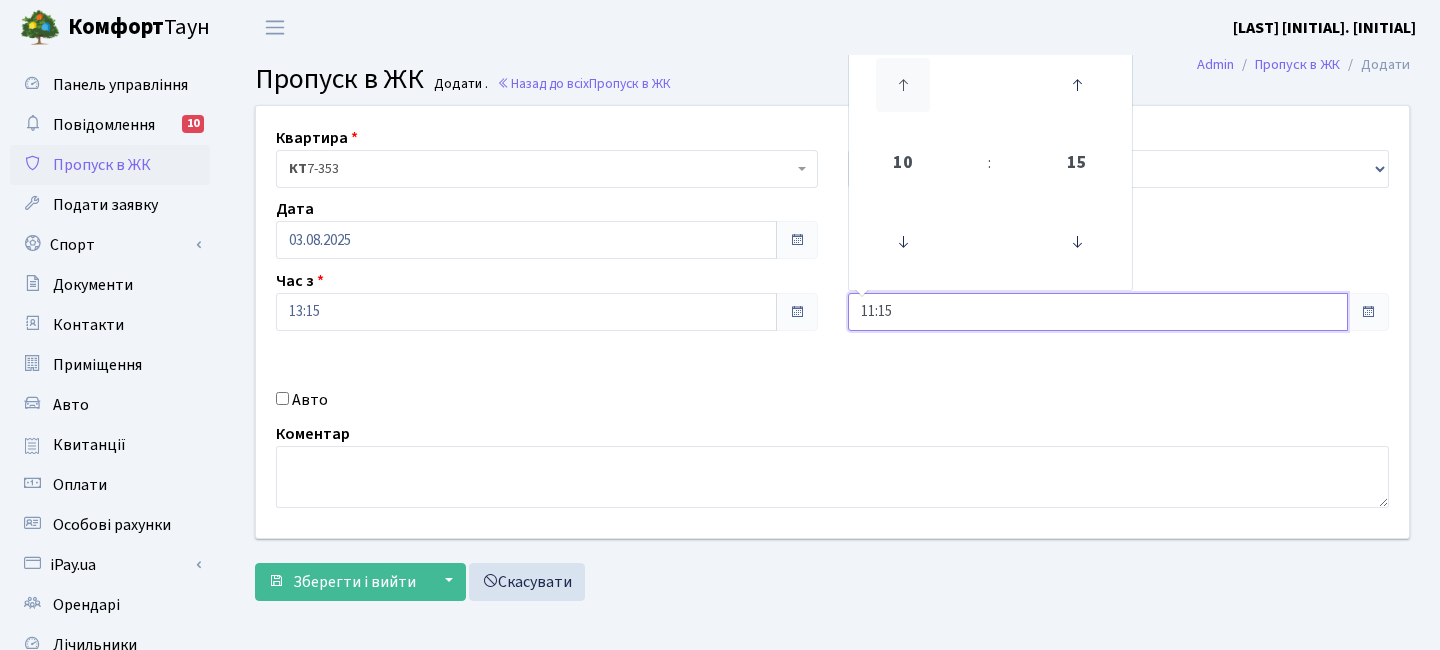 click at bounding box center (903, 85) 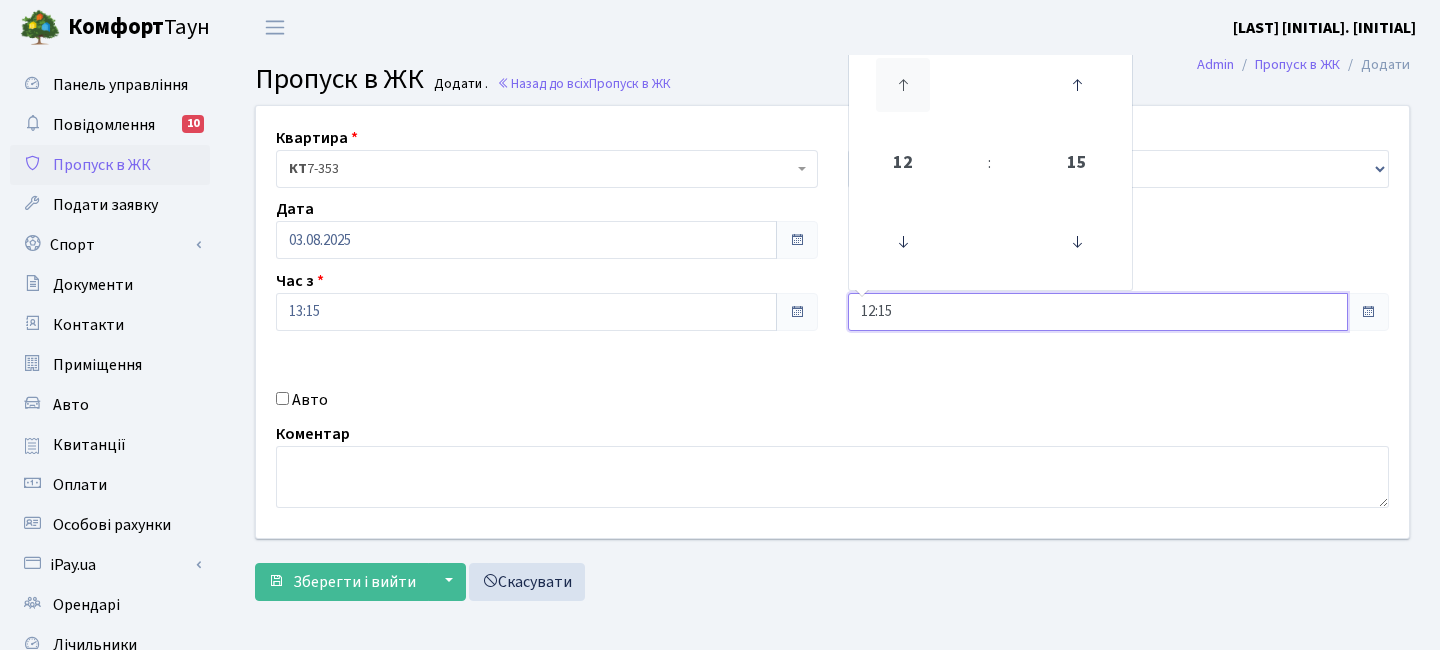click at bounding box center (903, 85) 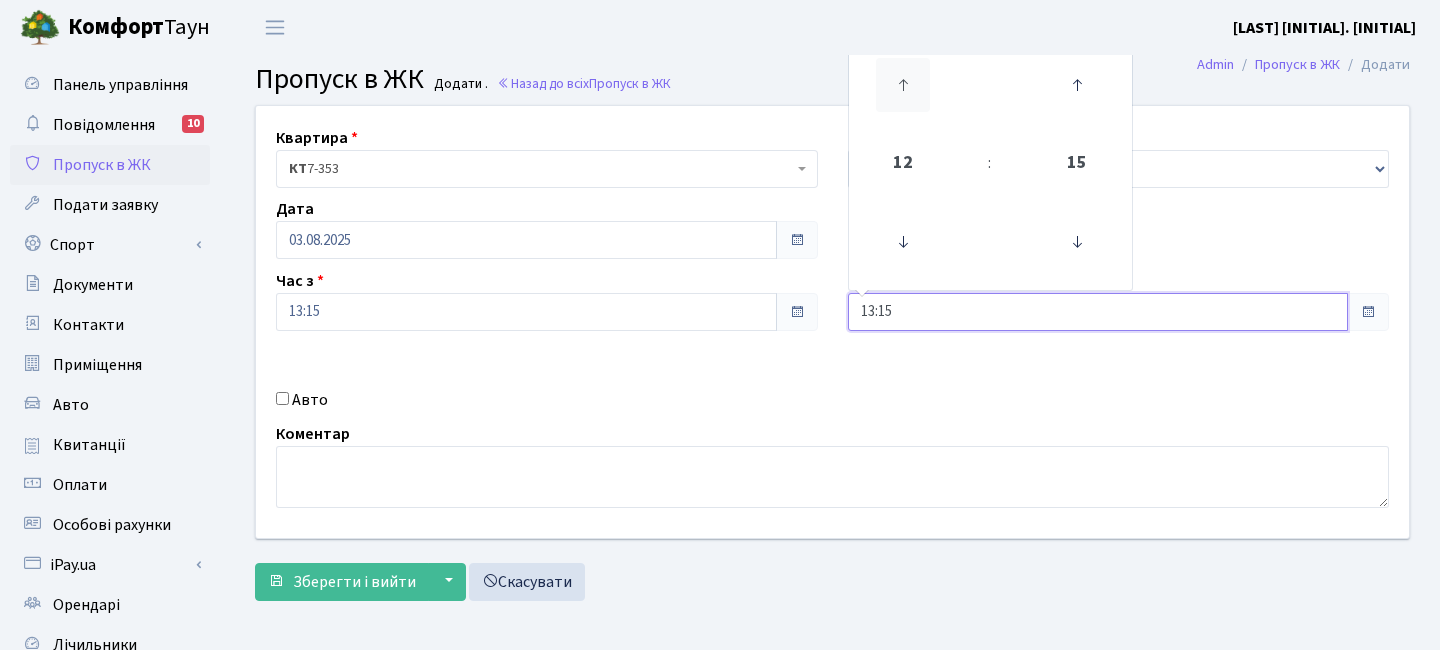 click at bounding box center (903, 85) 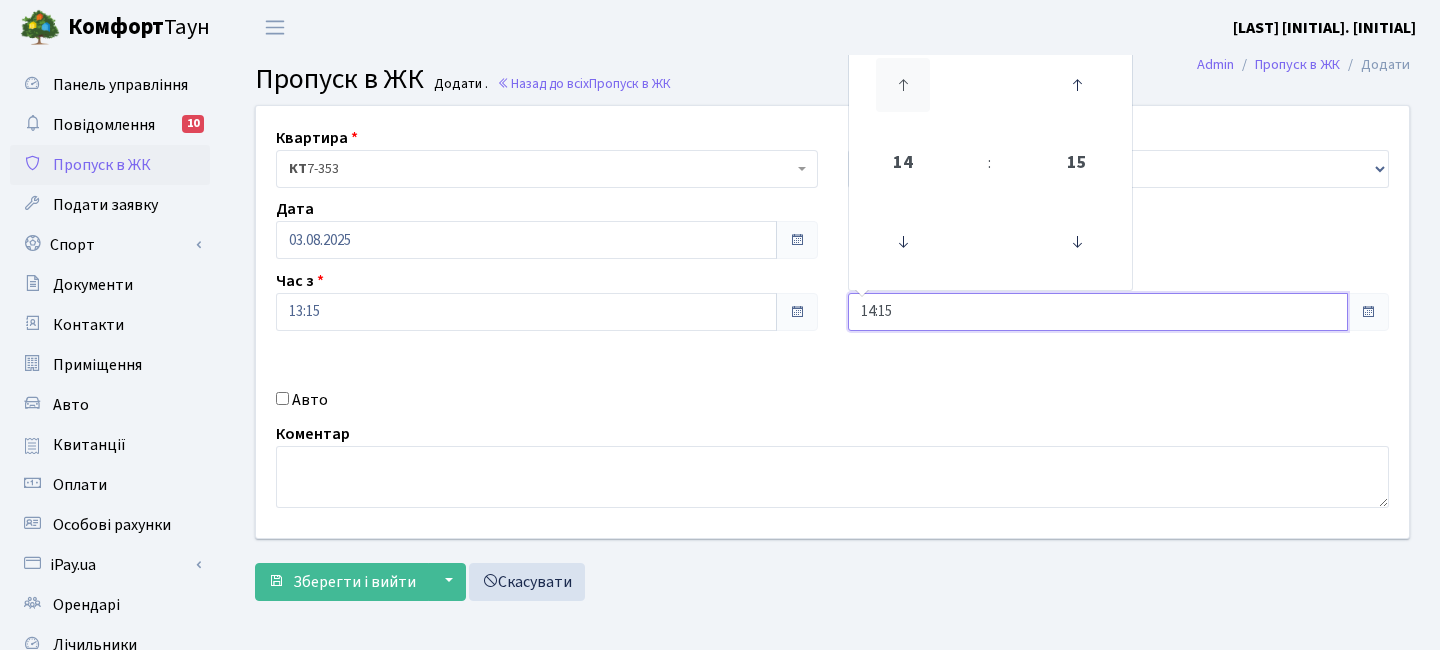 click at bounding box center [903, 85] 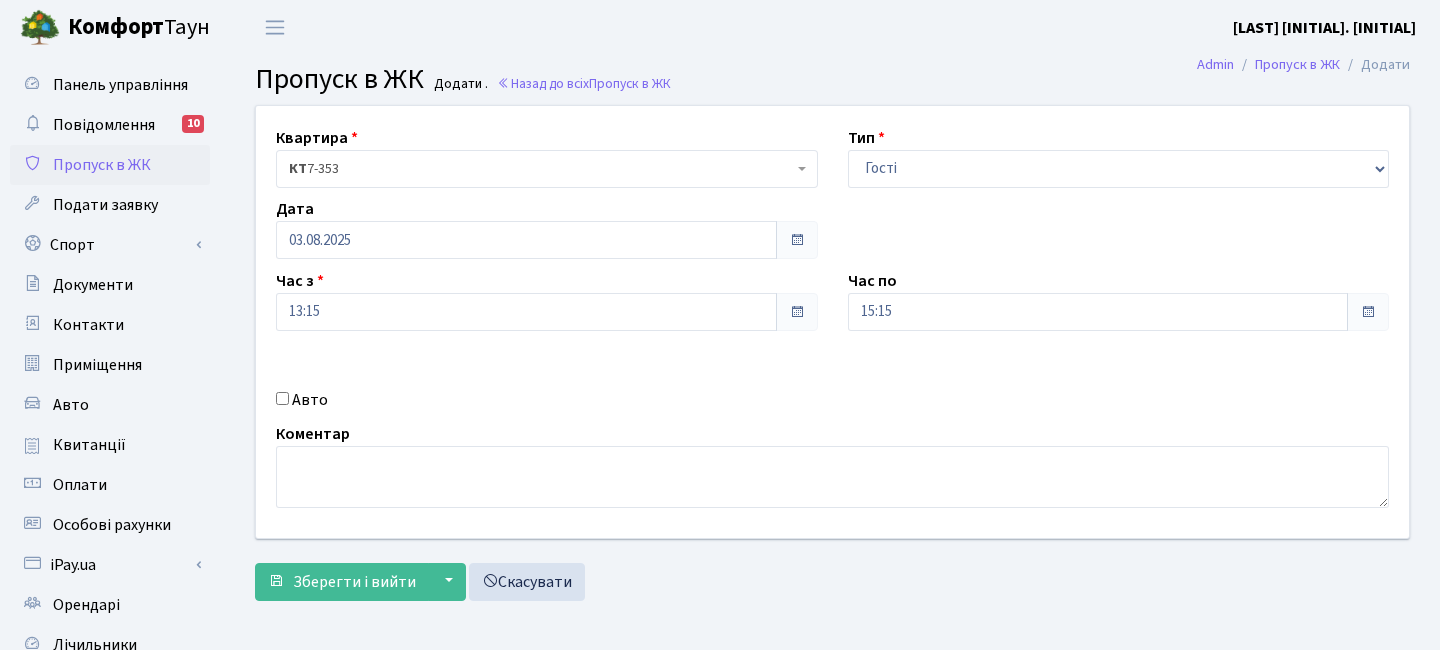click on "Квартира
<b>КТ</b>&nbsp;&nbsp;&nbsp;&nbsp;7-353
<b>КТ</b>&nbsp;&nbsp;&nbsp;&nbsp;16-211
<b>КТ4</b>&nbsp;&nbsp;&nbsp;91
<b>КТ4</b>&nbsp;&nbsp;&nbsp;2-1
КТ     7-353
Тип
-
Доставка
Таксі
Гості
Сервіс
Дата
03.08.2025" at bounding box center (832, 353) 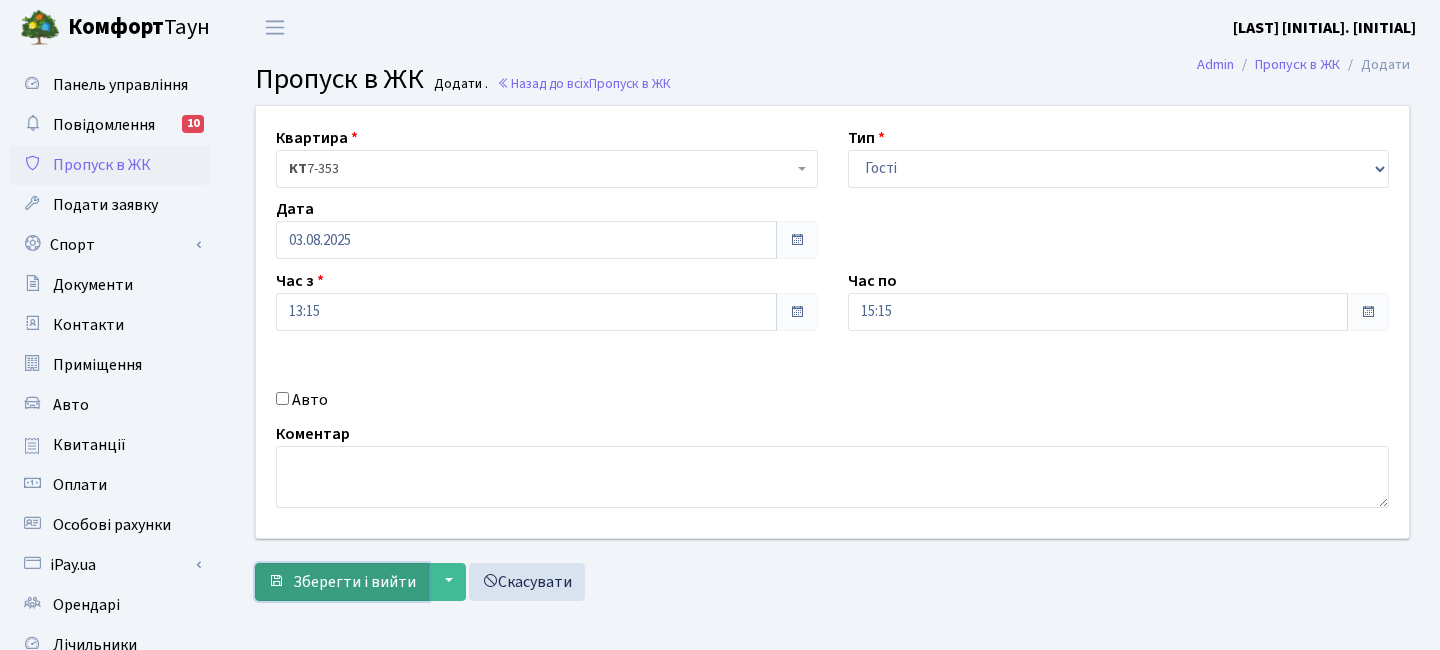 click on "Зберегти і вийти" at bounding box center [342, 582] 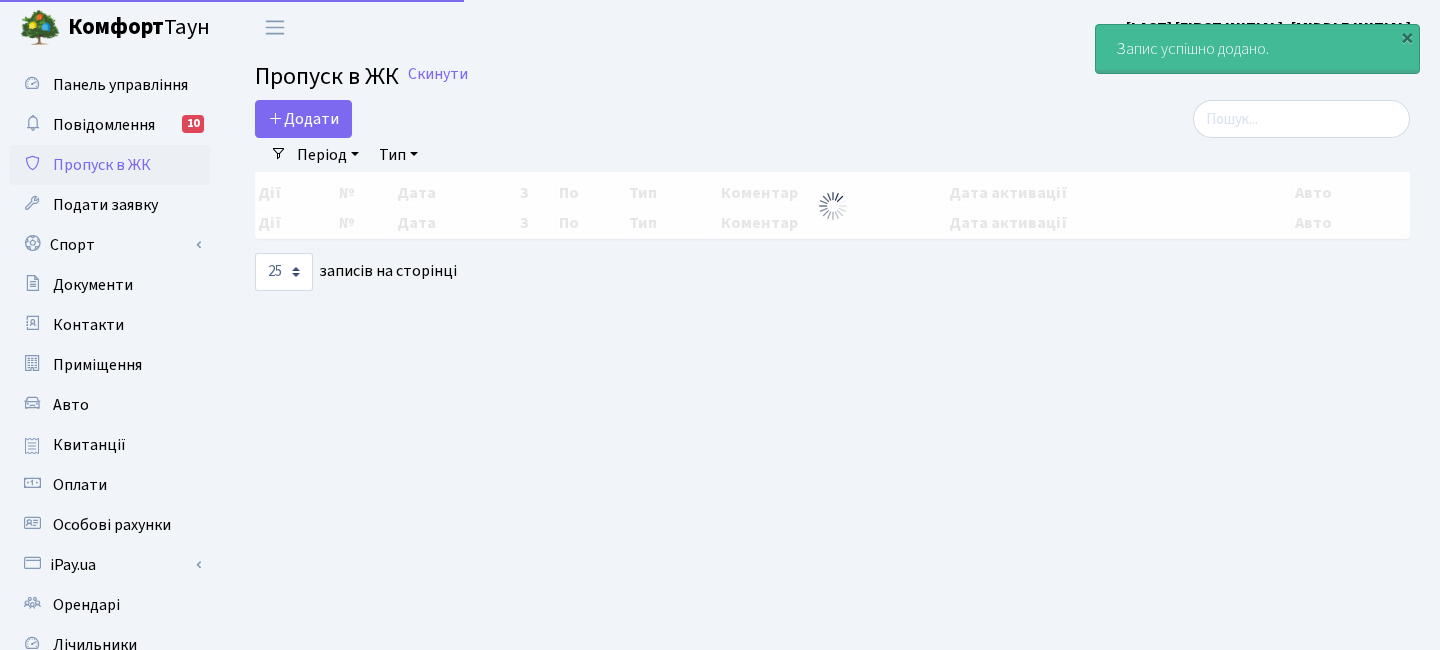 select on "25" 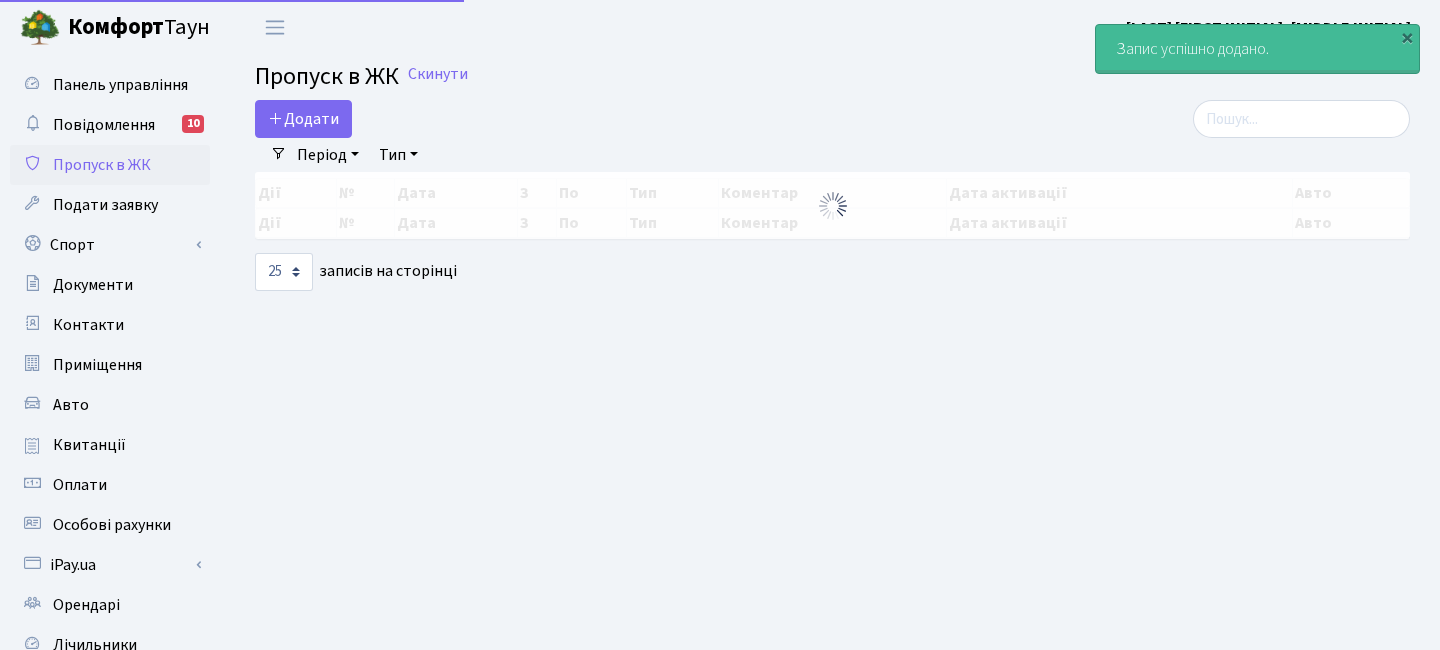 scroll, scrollTop: 0, scrollLeft: 0, axis: both 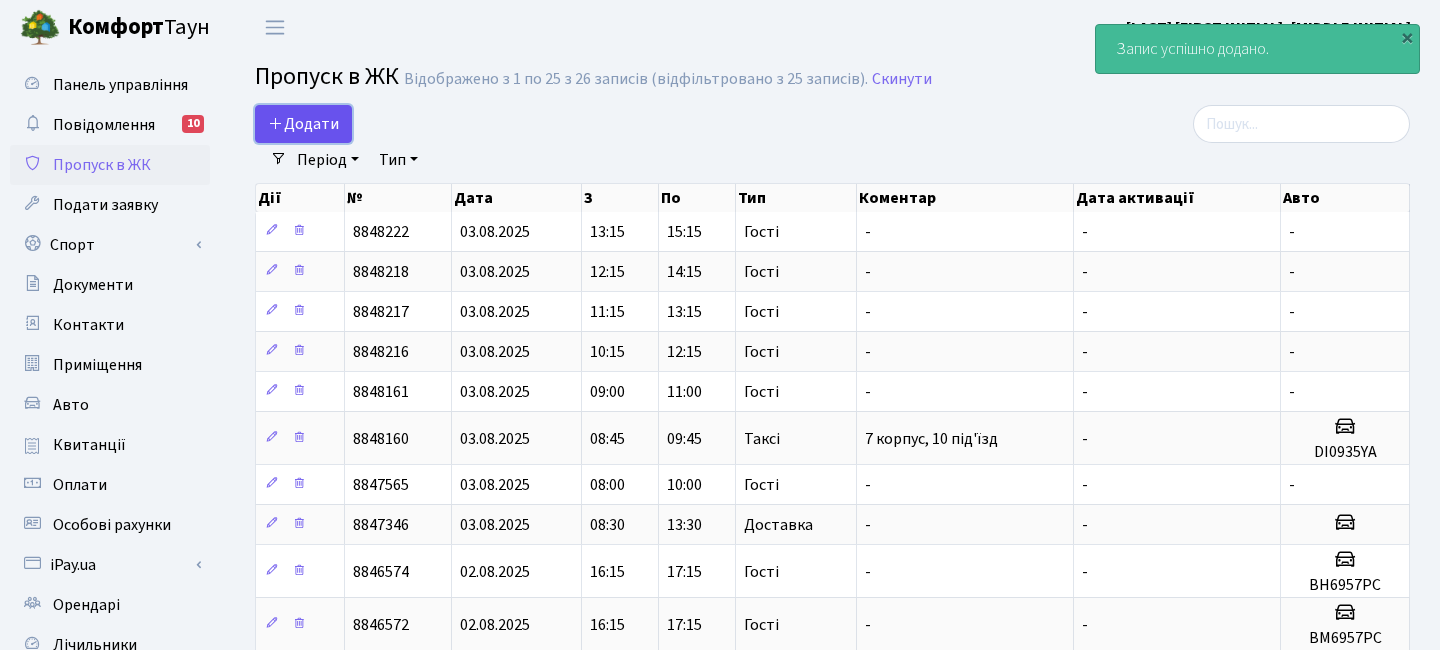 click on "Додати" at bounding box center [303, 124] 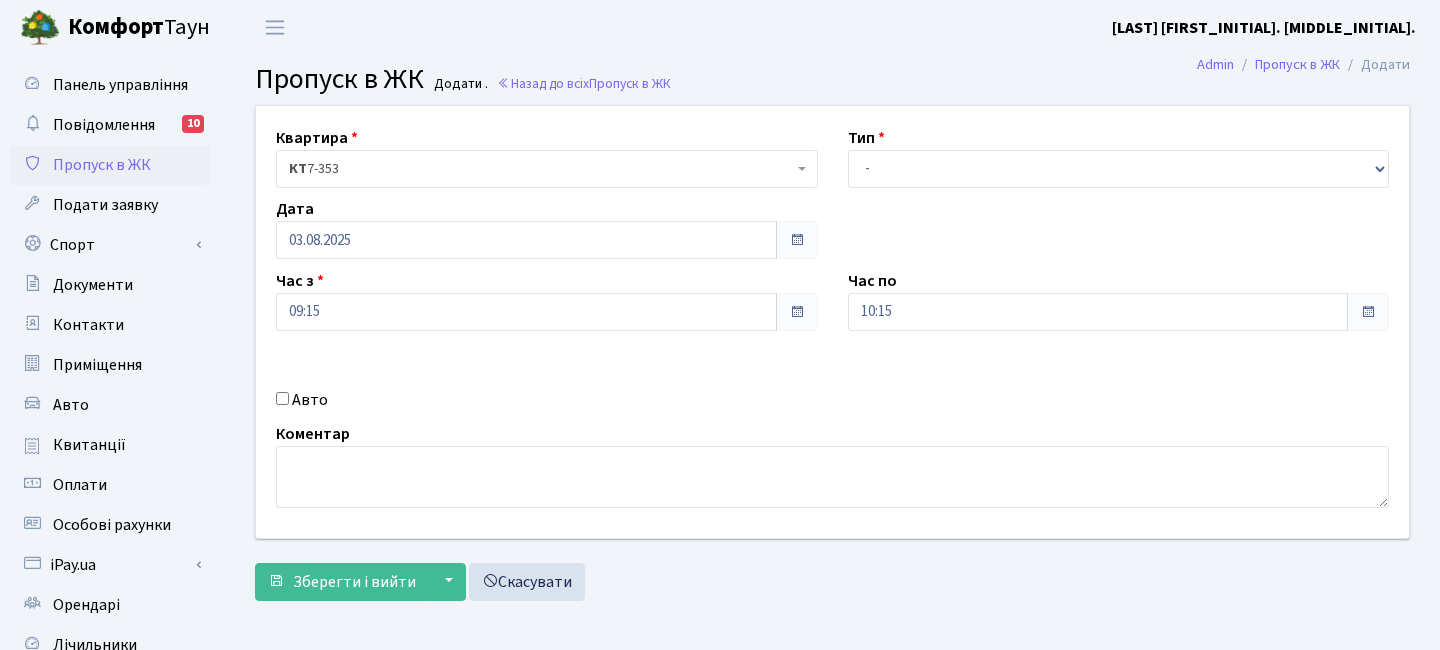 scroll, scrollTop: 0, scrollLeft: 0, axis: both 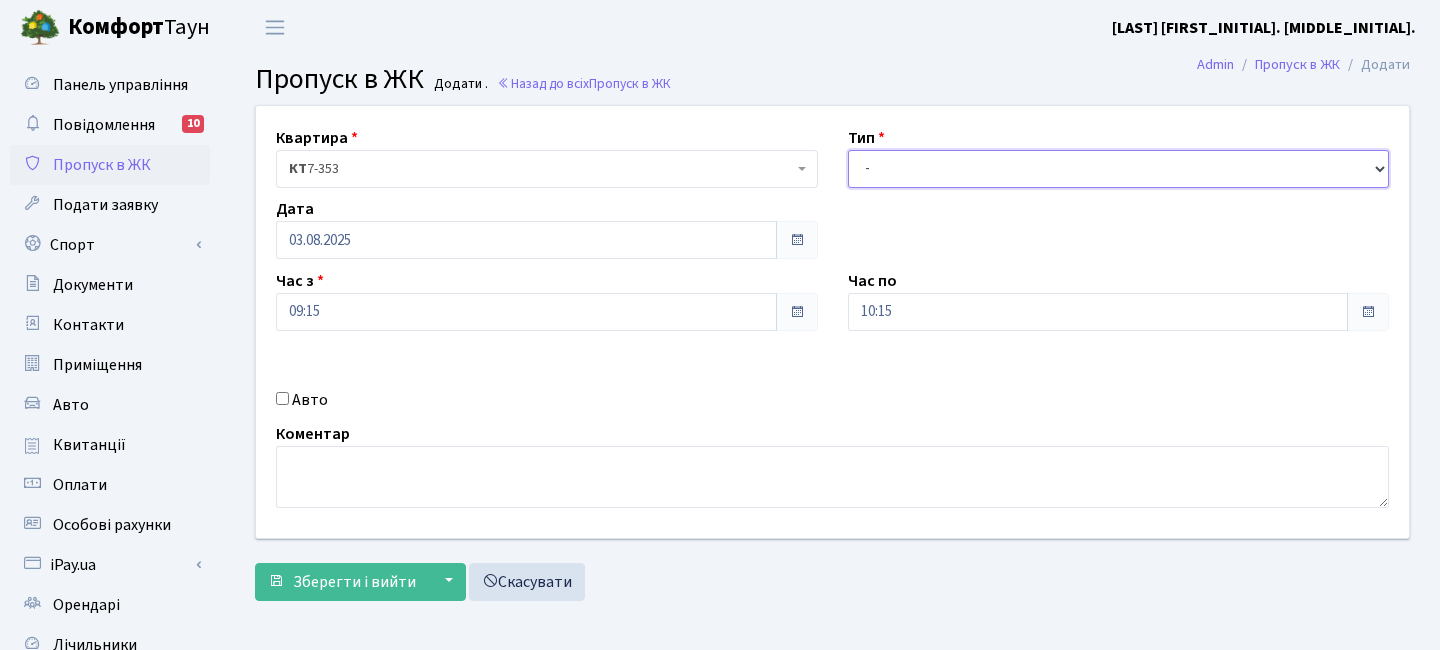 click on "-
Доставка
Таксі
Гості
Сервіс" at bounding box center (1119, 169) 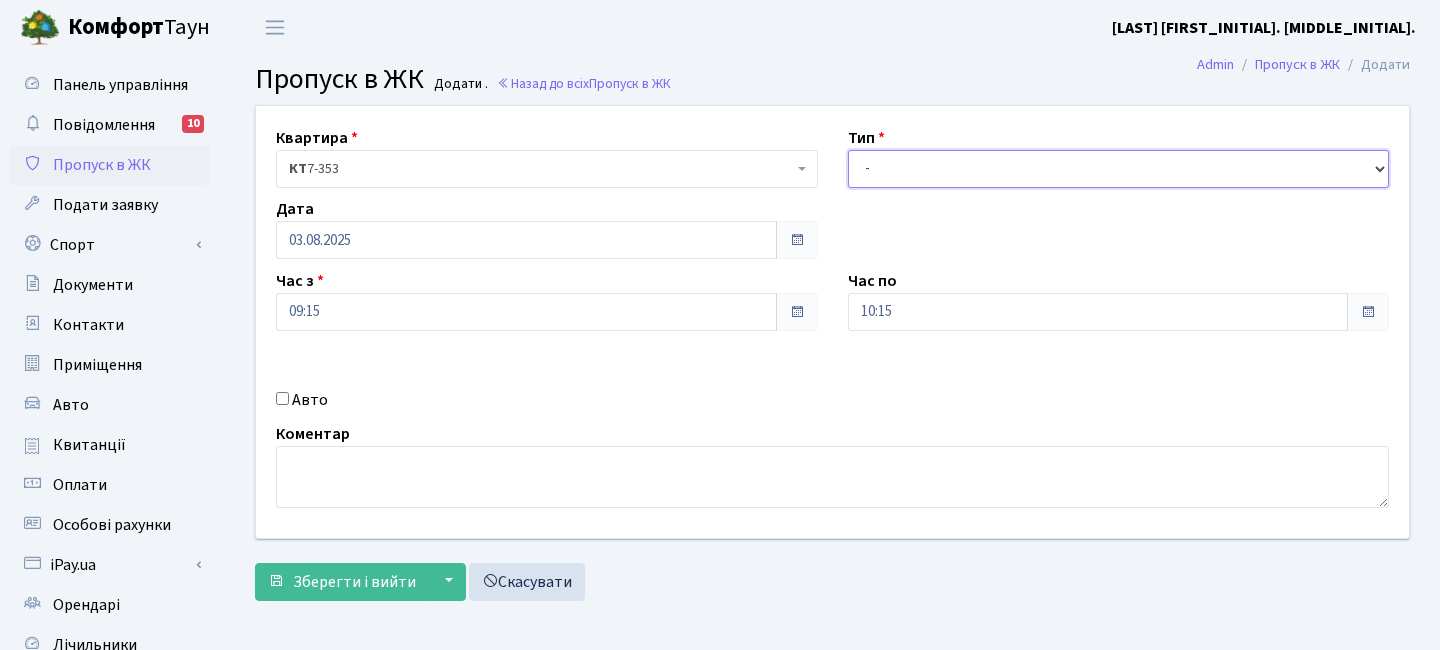 select on "3" 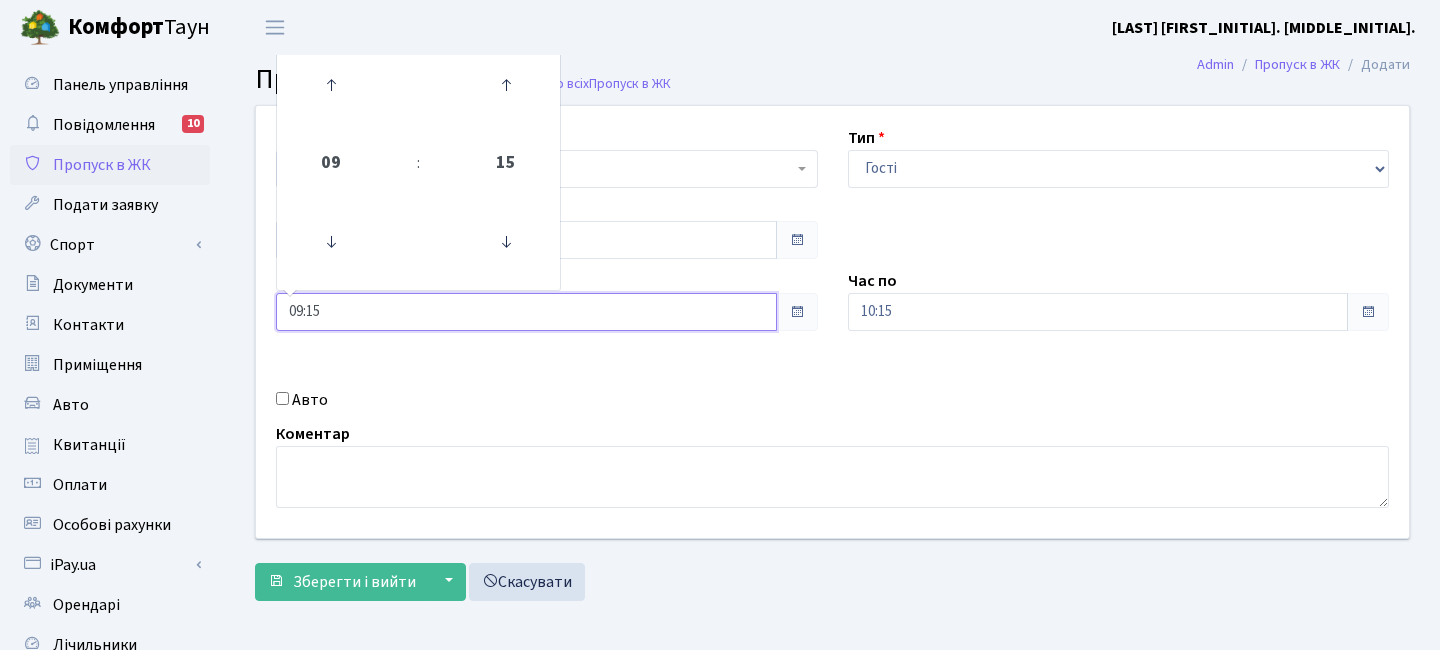 click on "09:15" at bounding box center (526, 312) 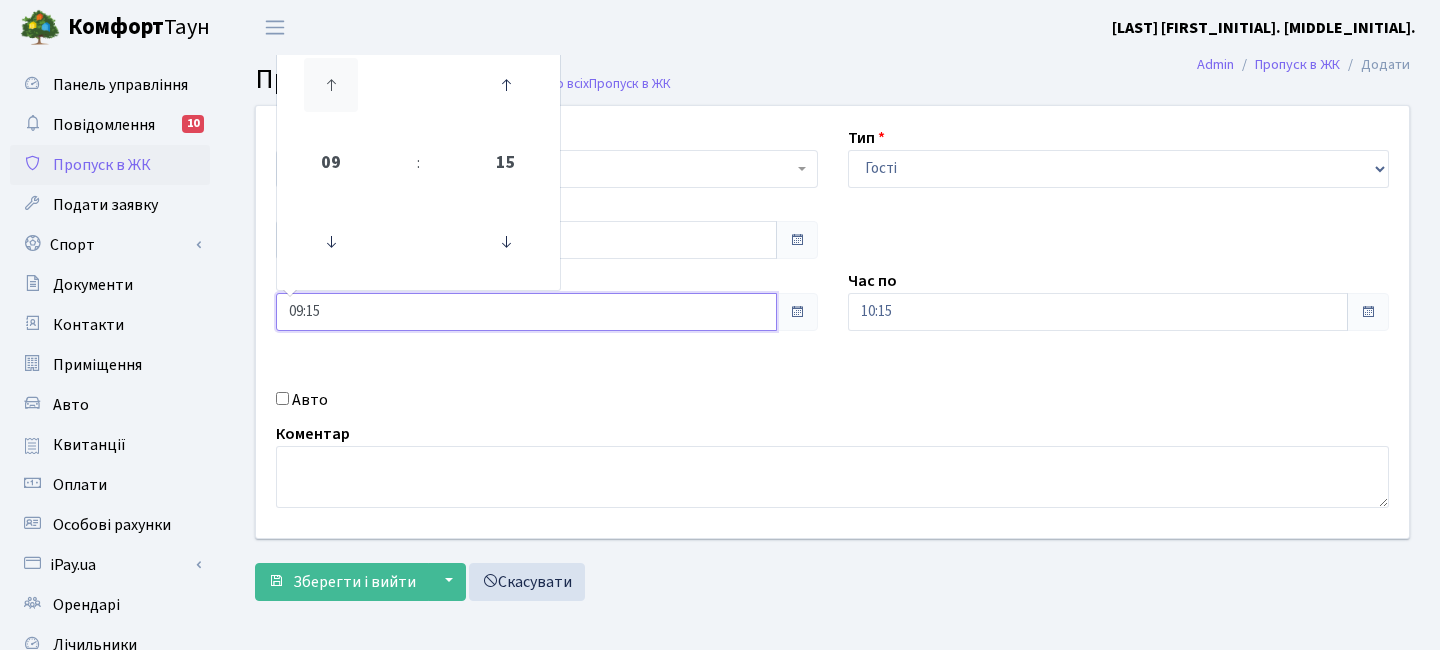 click at bounding box center (331, 85) 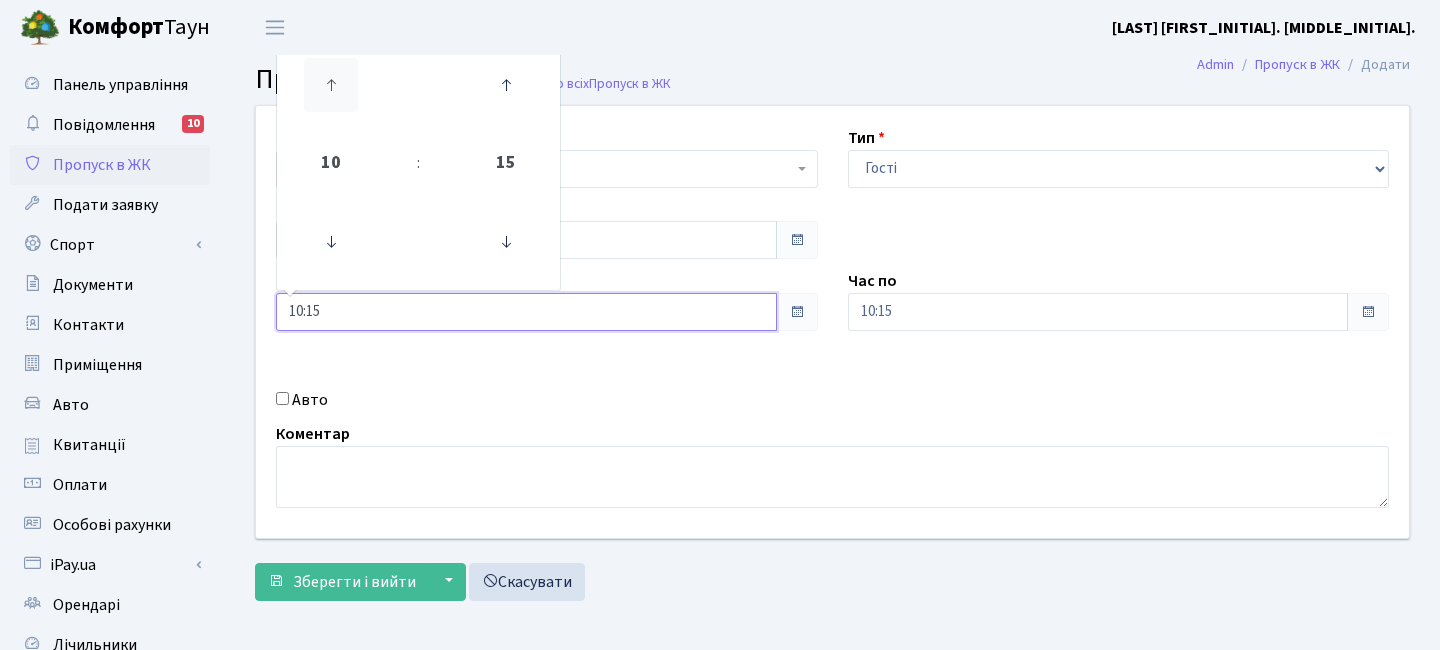 click at bounding box center [331, 85] 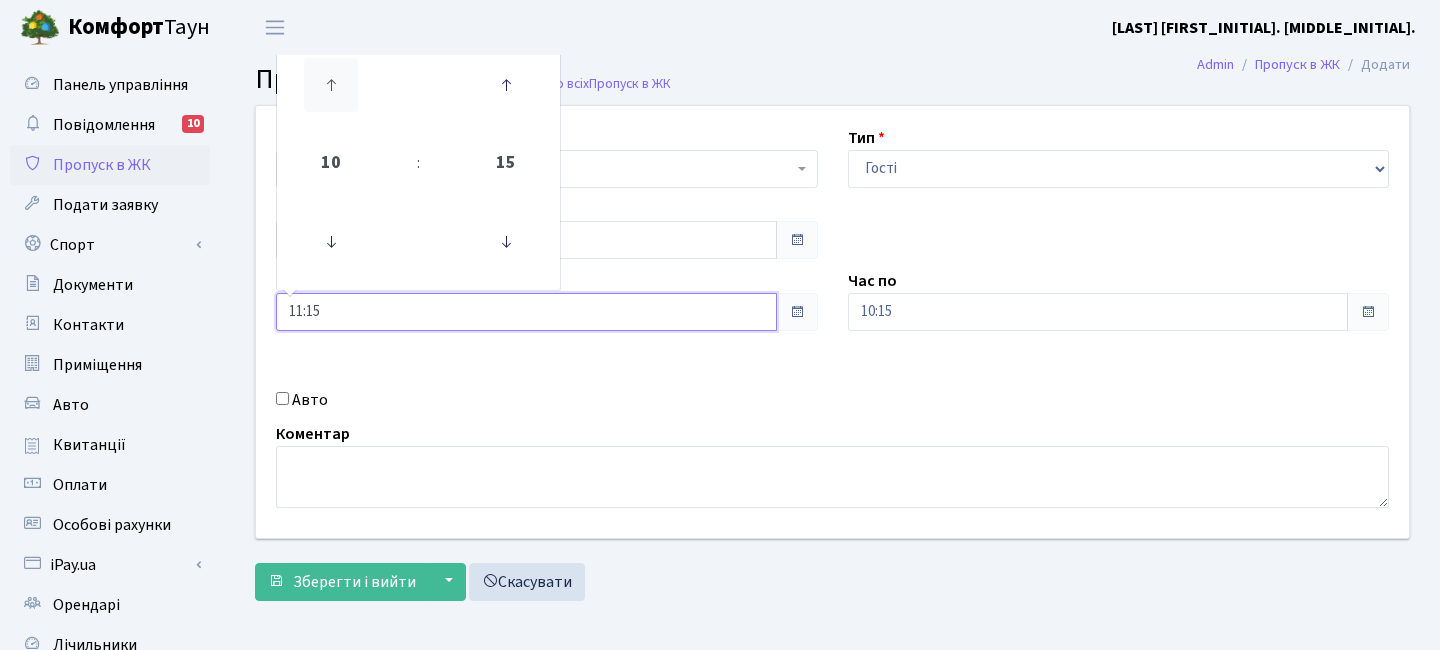 click at bounding box center [331, 85] 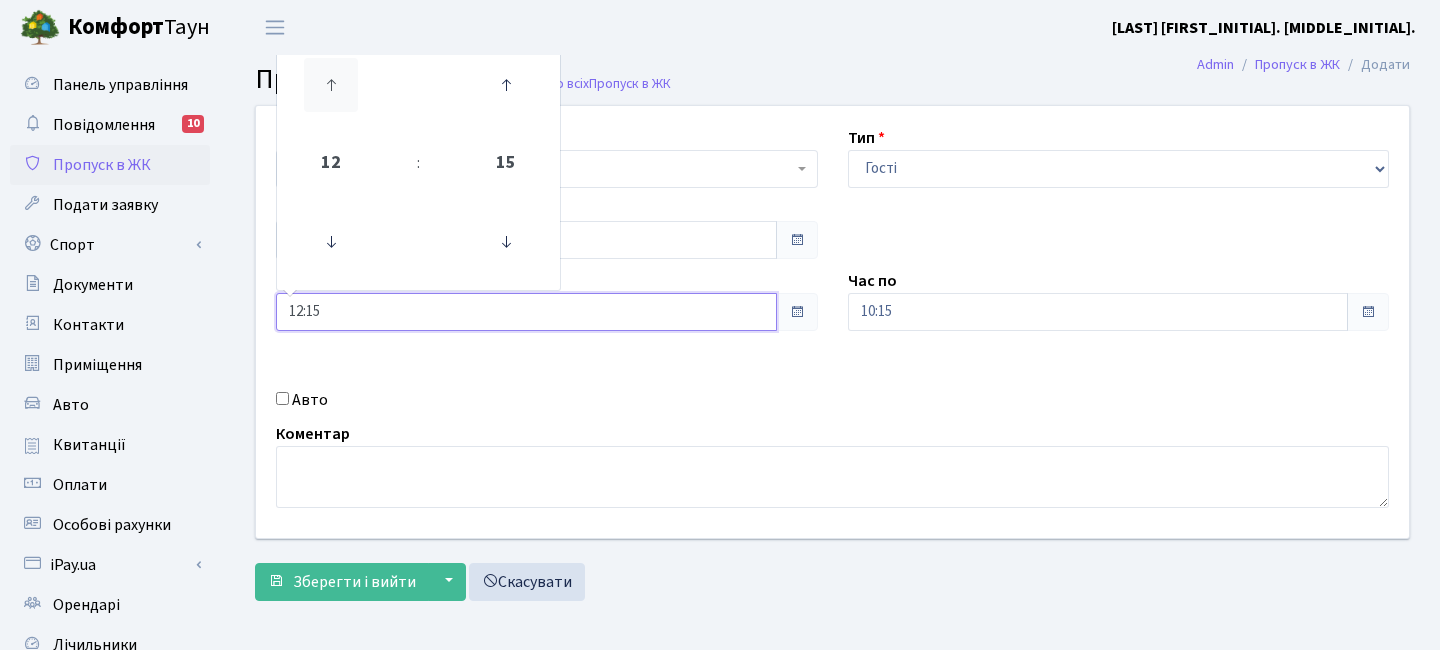 click at bounding box center (331, 85) 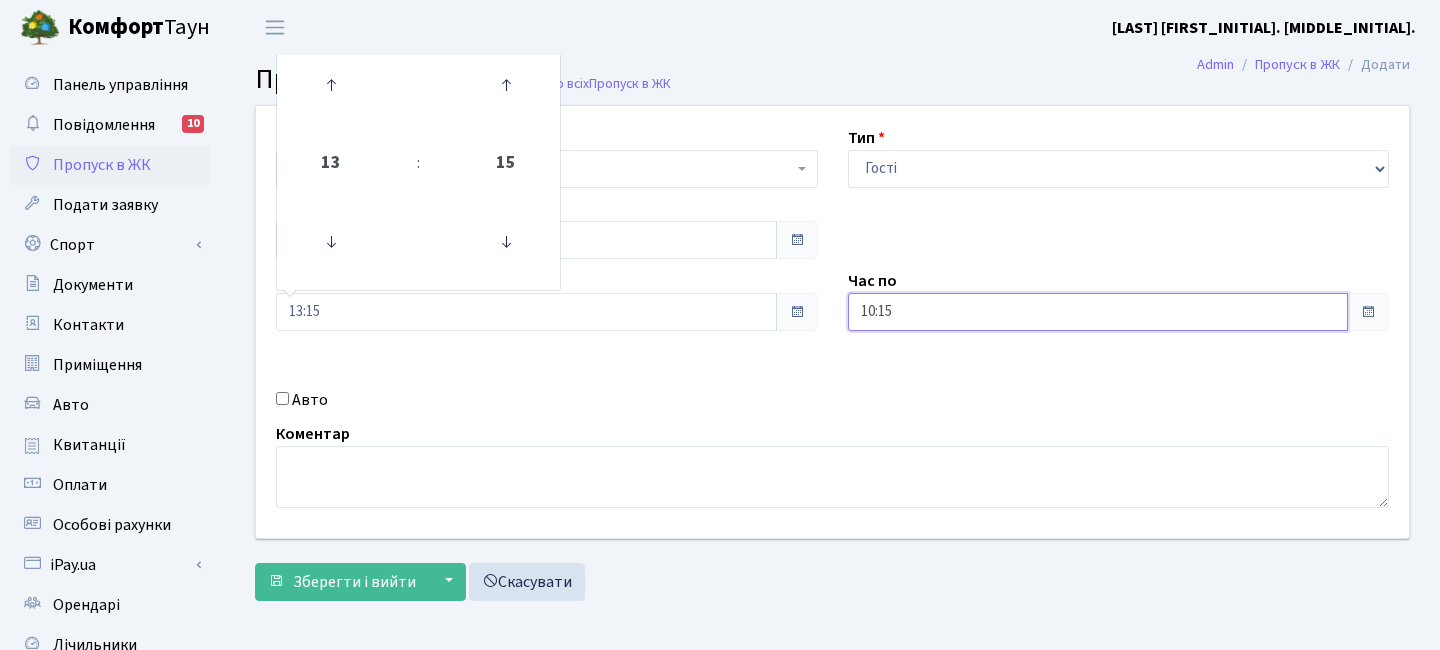 click on "10:15" at bounding box center [1098, 312] 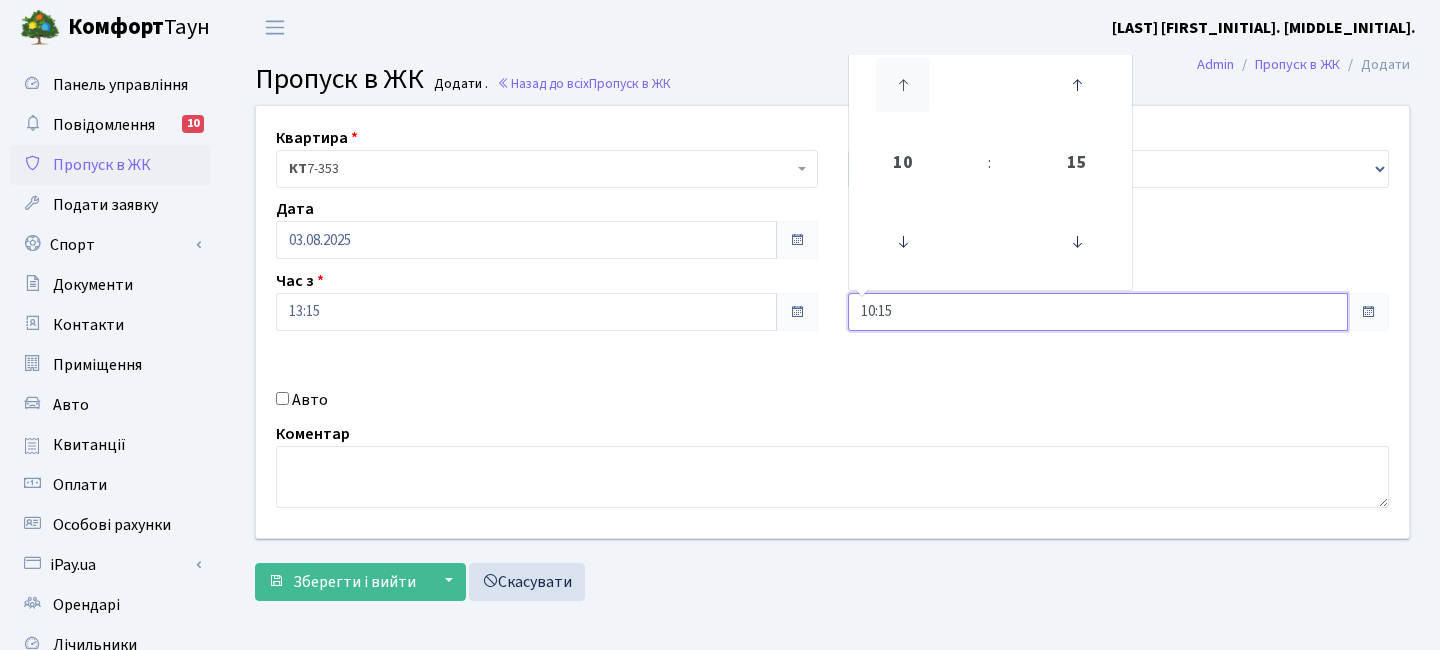 click at bounding box center (903, 85) 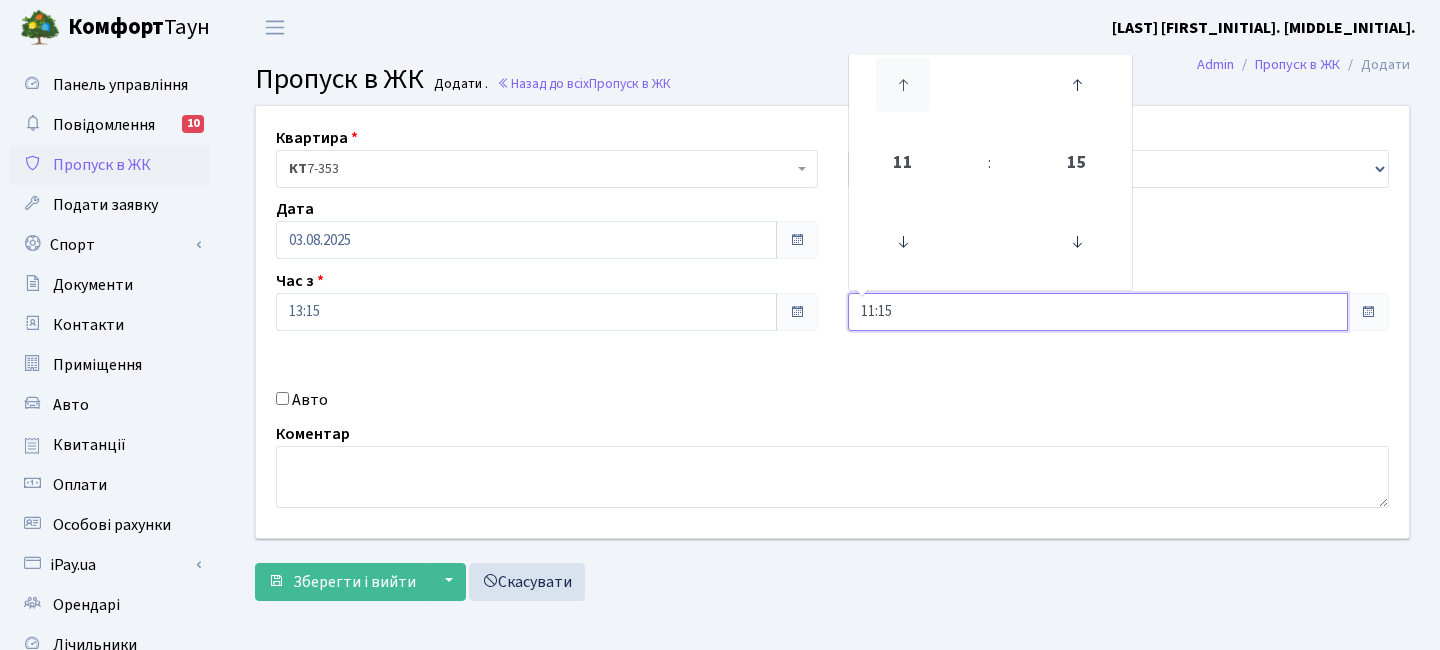 click at bounding box center (903, 85) 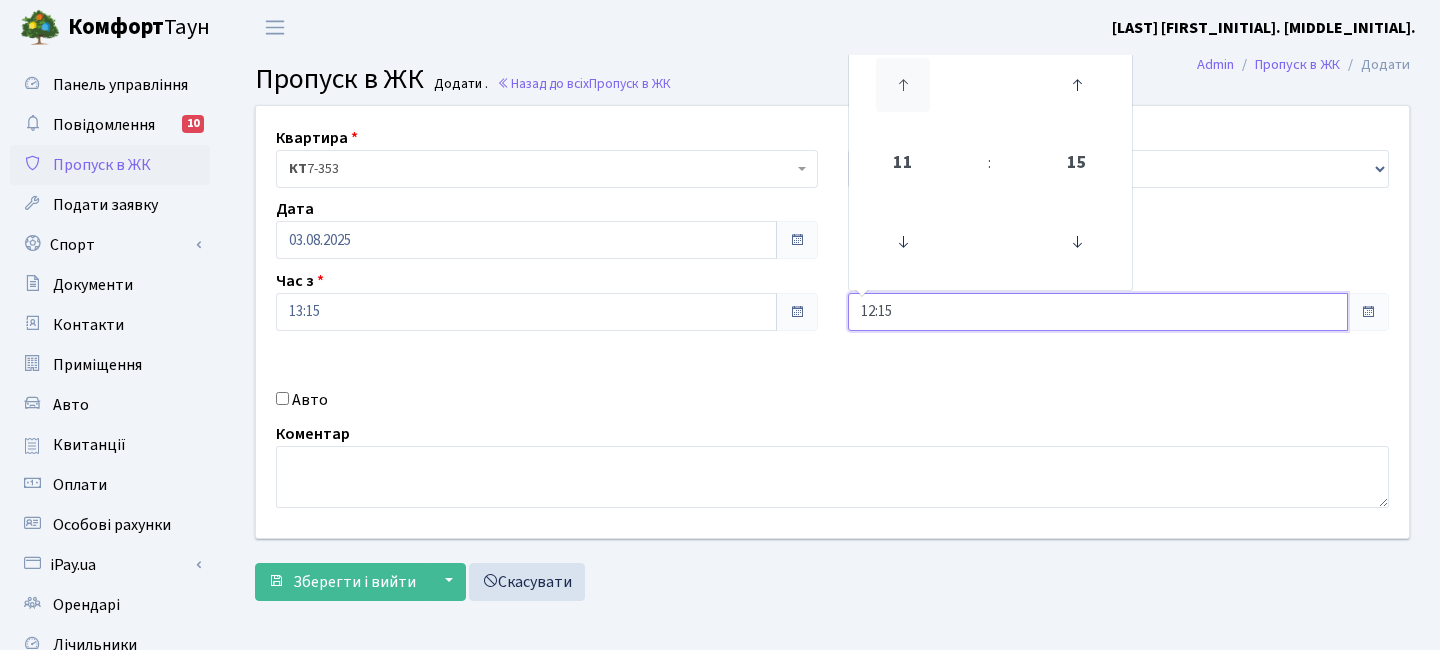 click at bounding box center [903, 85] 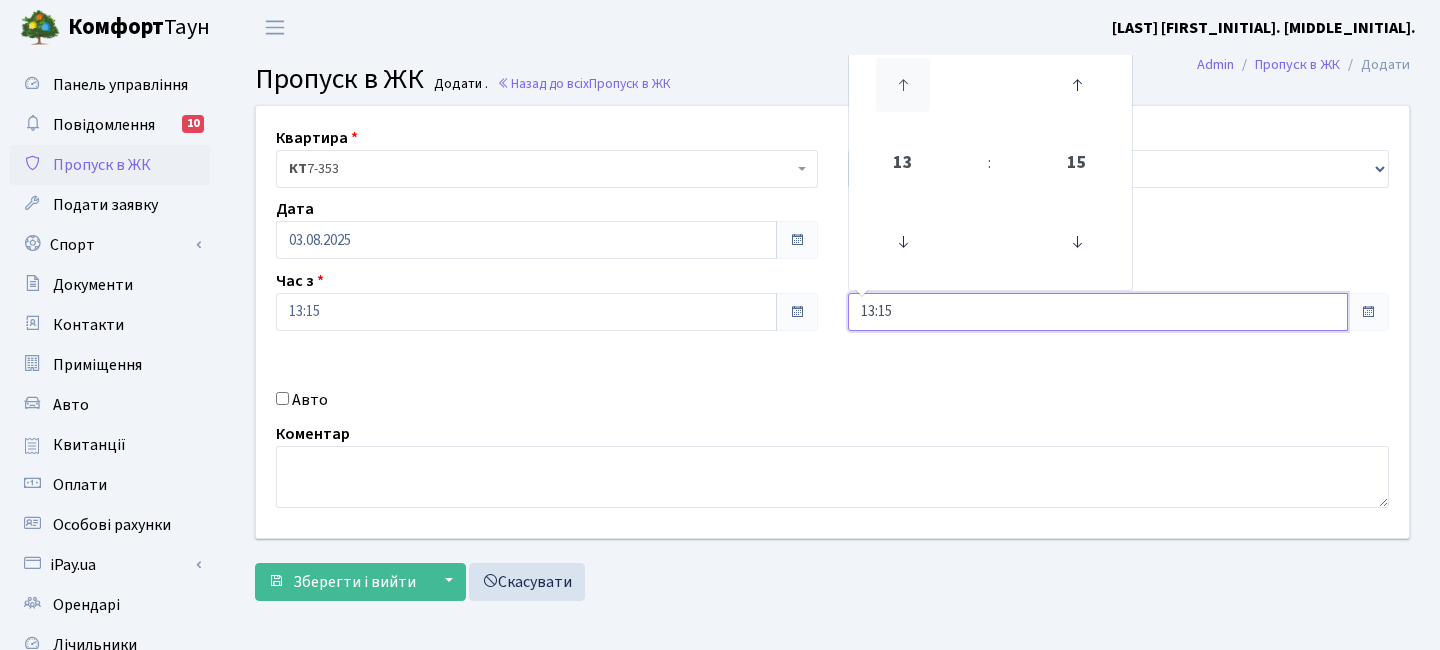 click at bounding box center [903, 85] 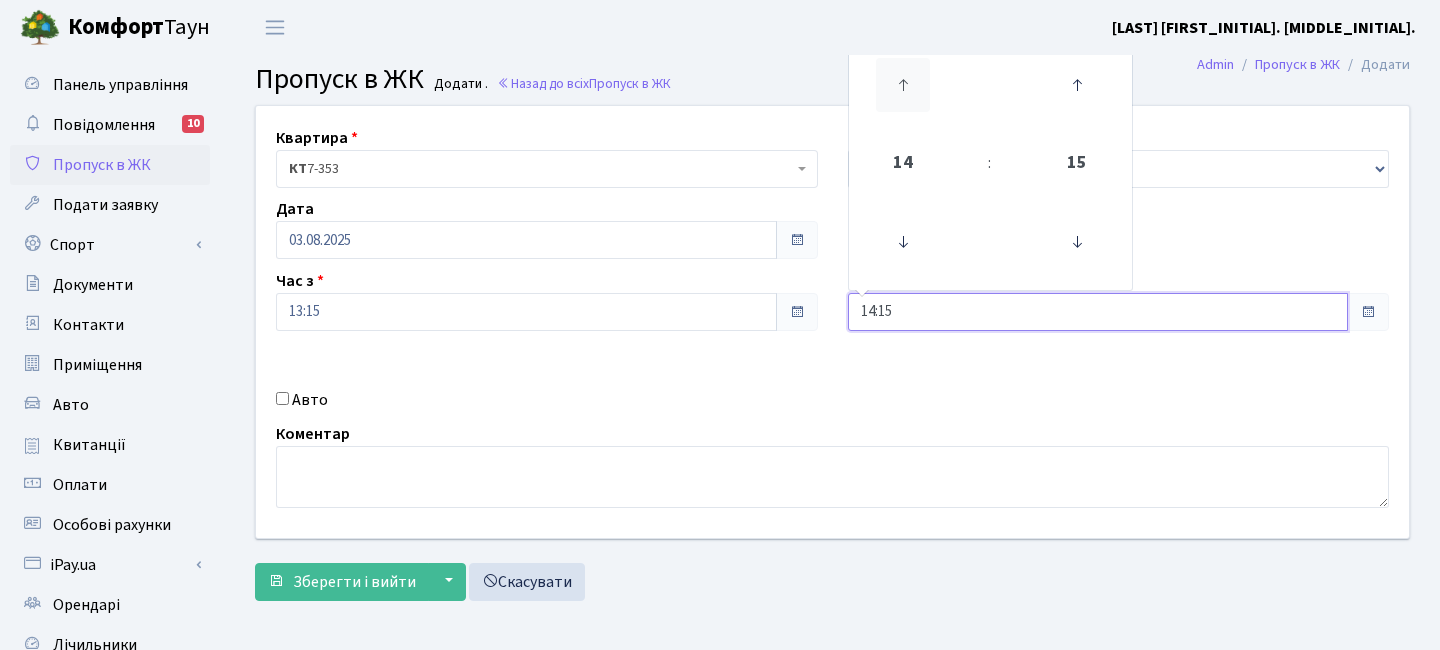 click at bounding box center (903, 85) 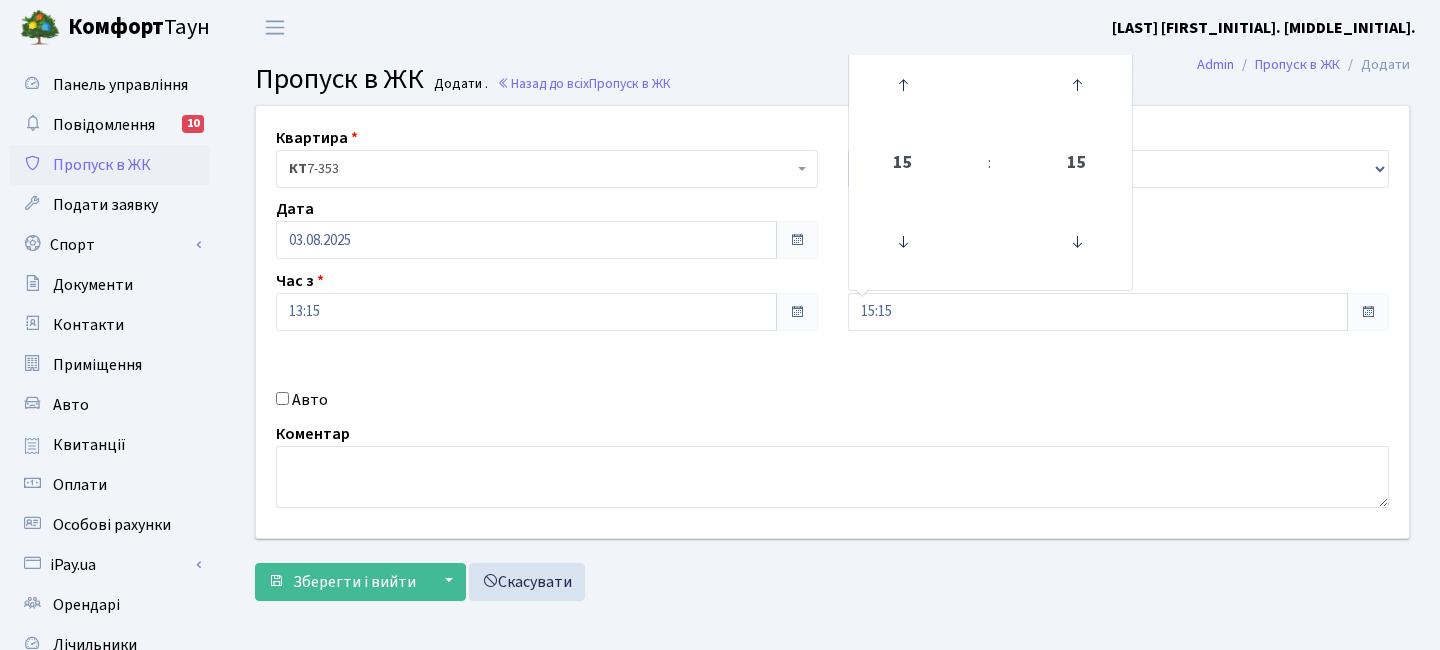 click on "Квартира
<b>КТ</b>&nbsp;&nbsp;&nbsp;&nbsp;7-353
<b>КТ</b>&nbsp;&nbsp;&nbsp;&nbsp;16-211
<b>КТ4</b>&nbsp;&nbsp;&nbsp;91
<b>КТ4</b>&nbsp;&nbsp;&nbsp;2-1
КТ     7-353
Тип
-
Доставка
Таксі
Гості
Сервіс
Дата
03.08.2025
:" at bounding box center (832, 353) 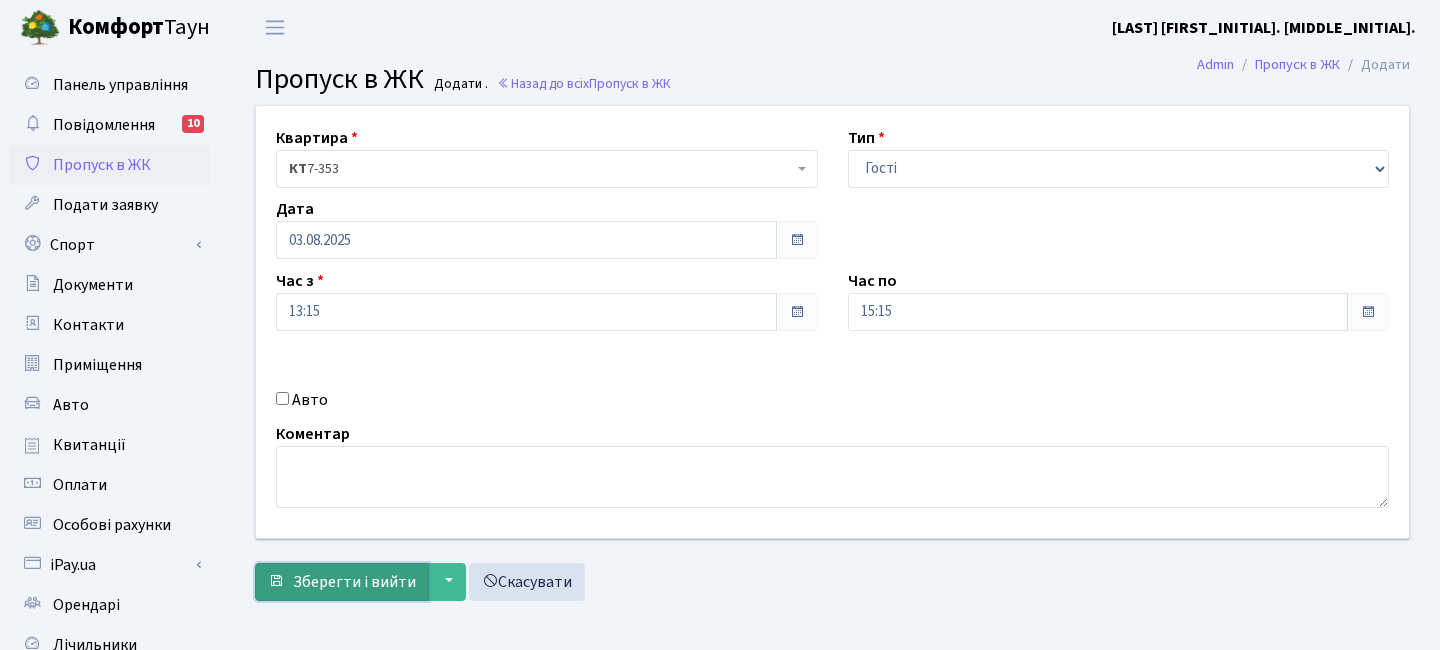 click on "Зберегти і вийти" at bounding box center (342, 582) 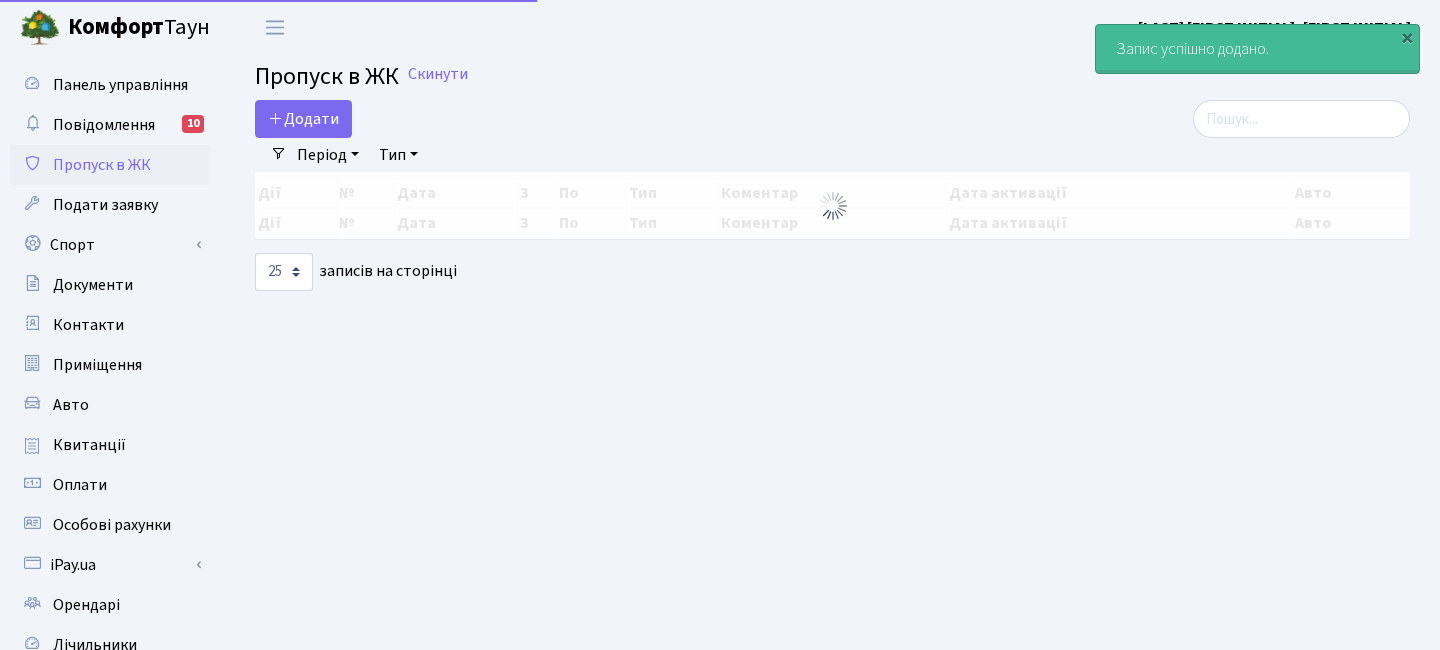 select on "25" 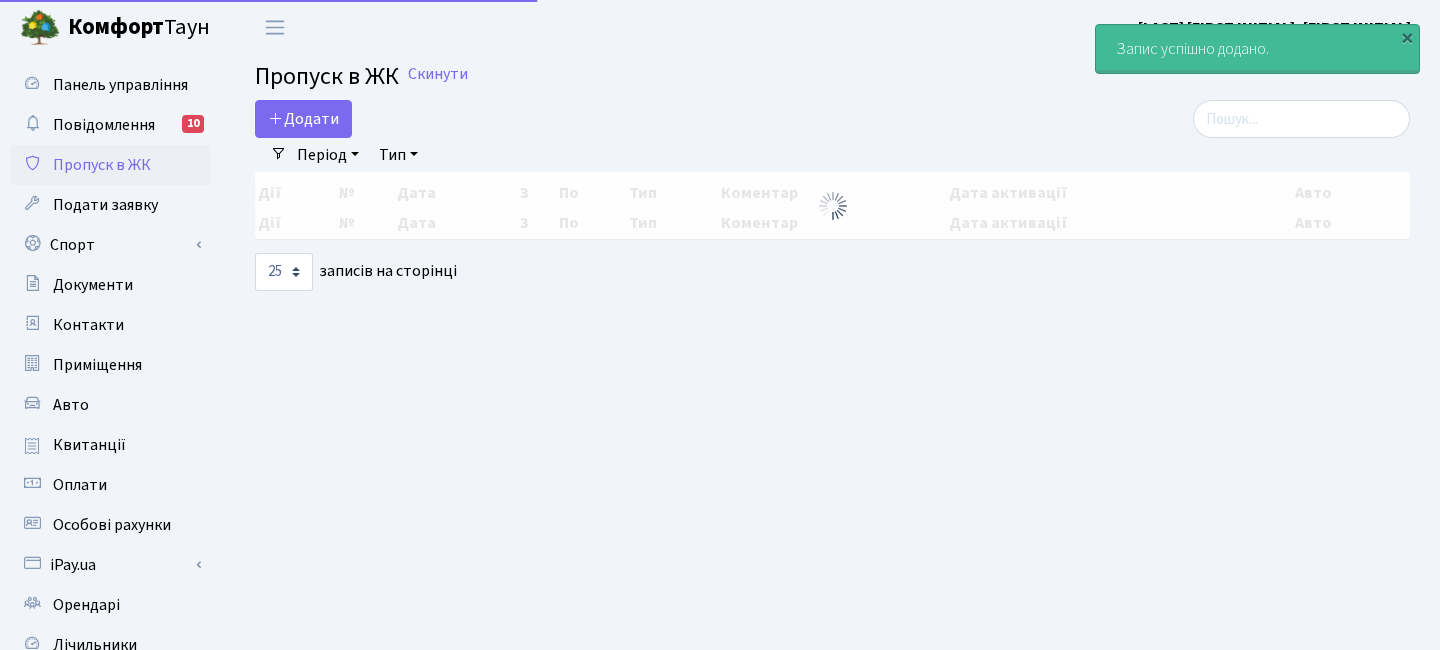 scroll, scrollTop: 0, scrollLeft: 0, axis: both 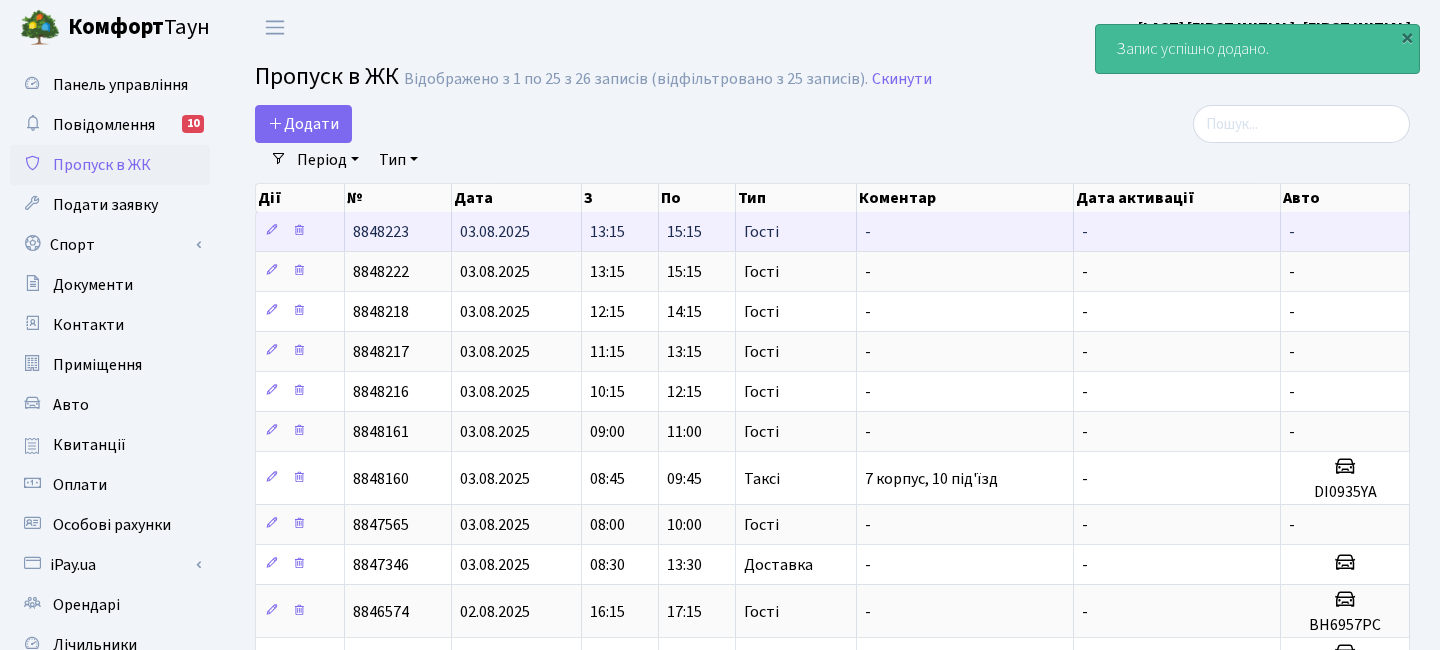 click on "13:15" at bounding box center (607, 232) 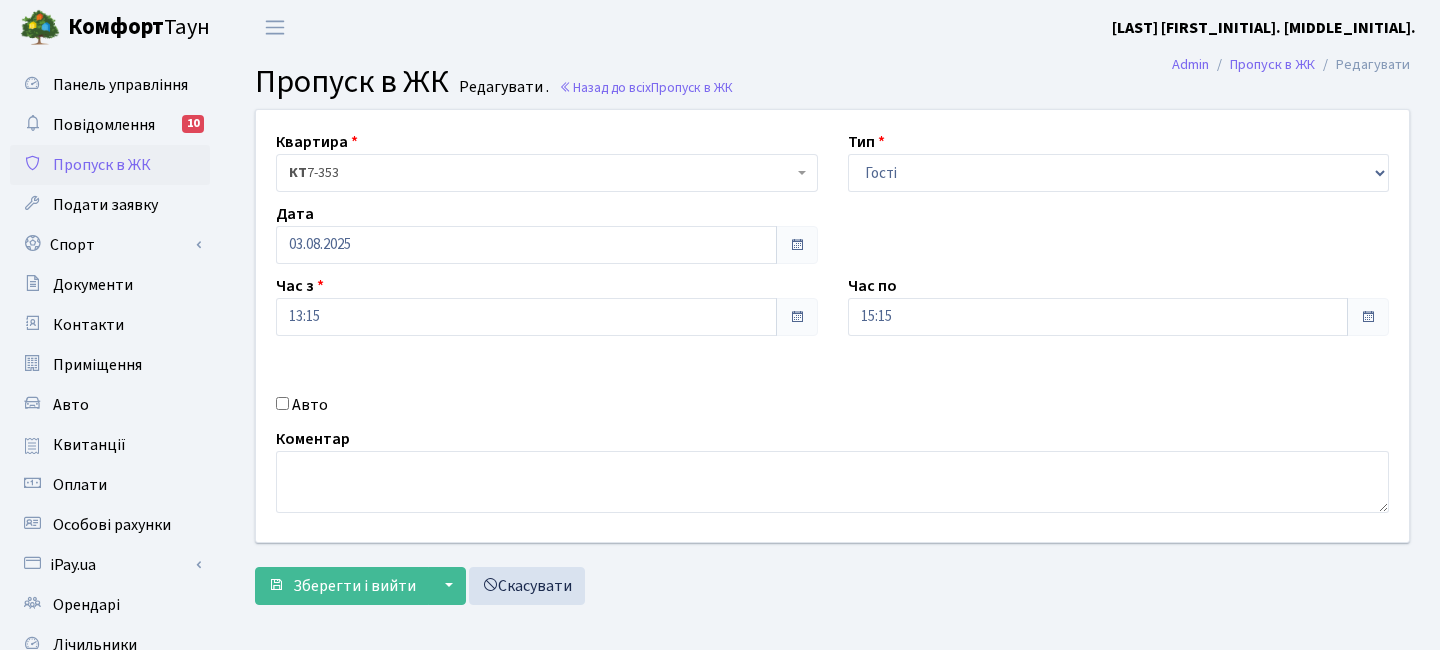 scroll, scrollTop: 0, scrollLeft: 0, axis: both 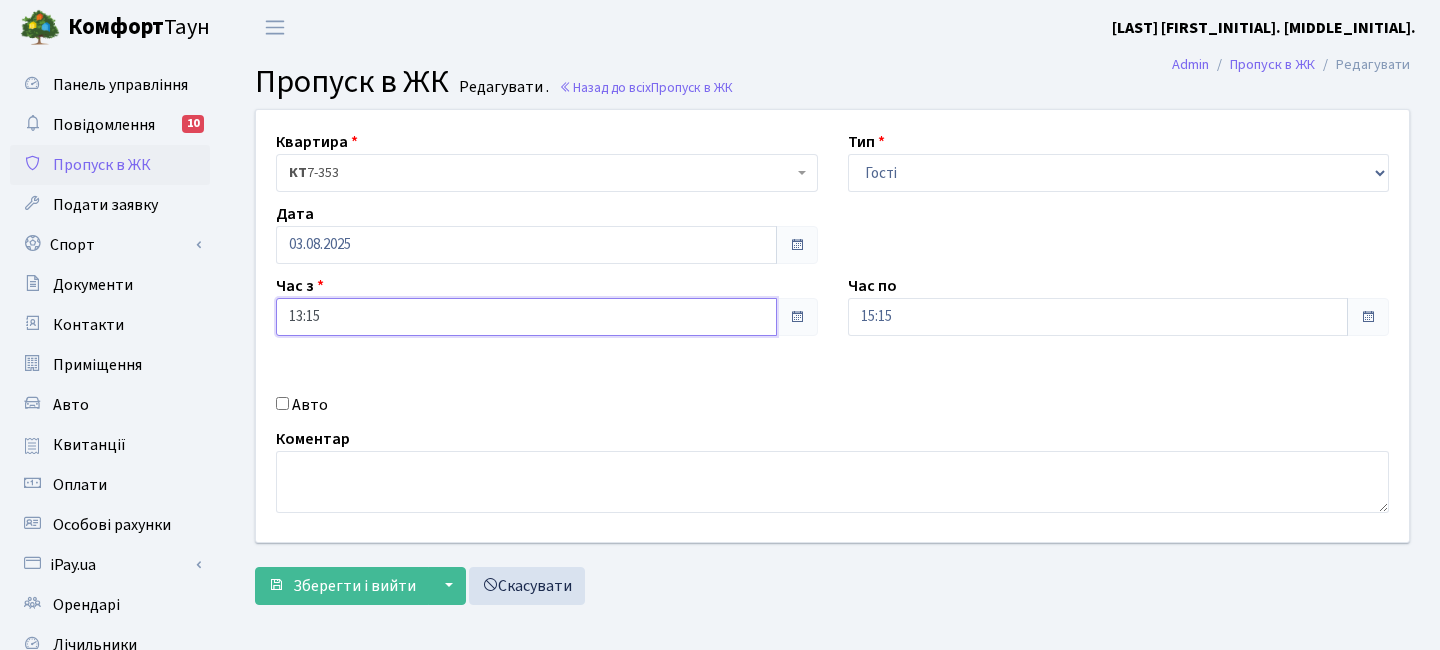 drag, startPoint x: 350, startPoint y: 312, endPoint x: 348, endPoint y: 302, distance: 10.198039 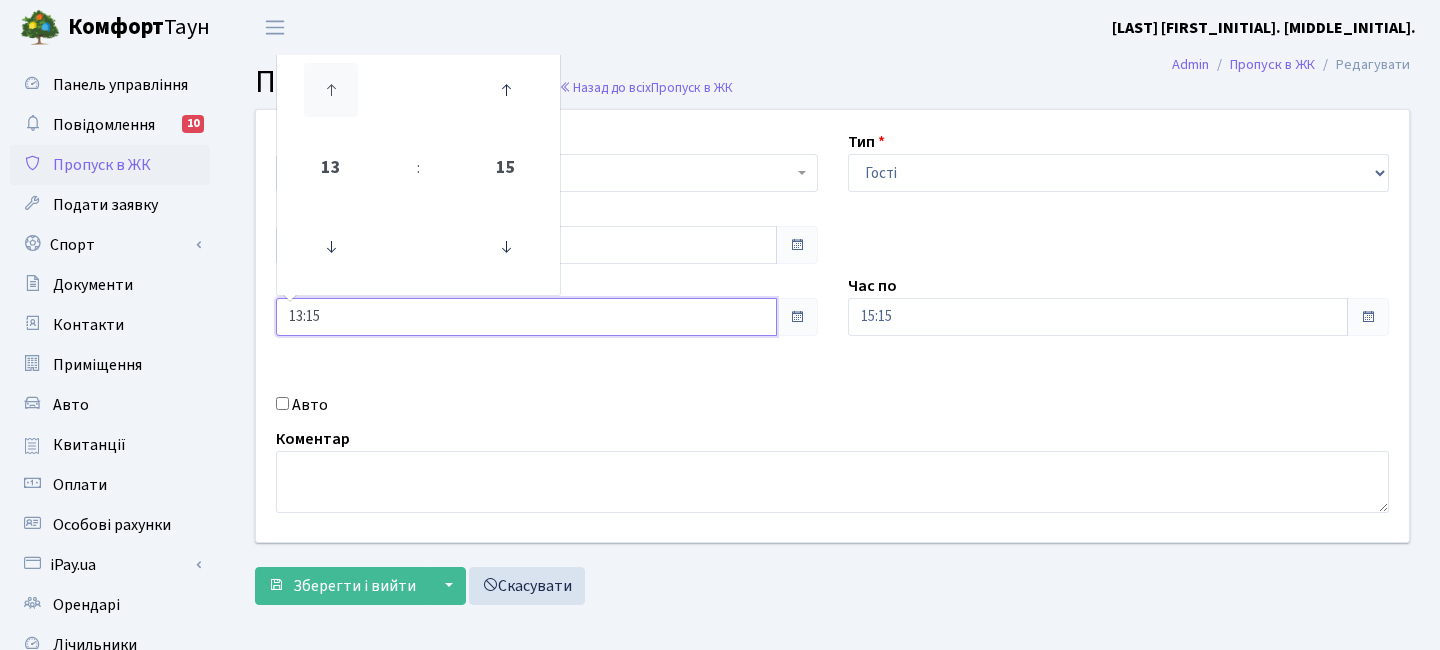 click at bounding box center [331, 90] 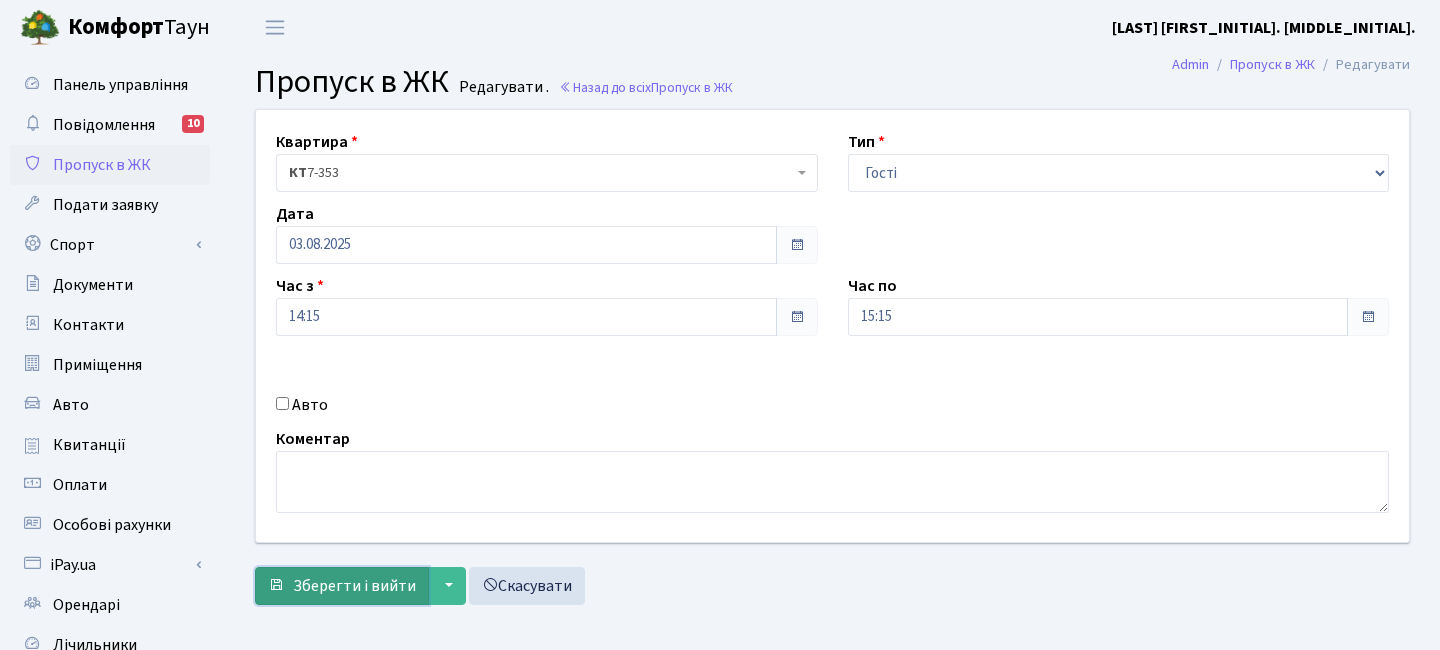 click on "Зберегти і вийти" at bounding box center [342, 586] 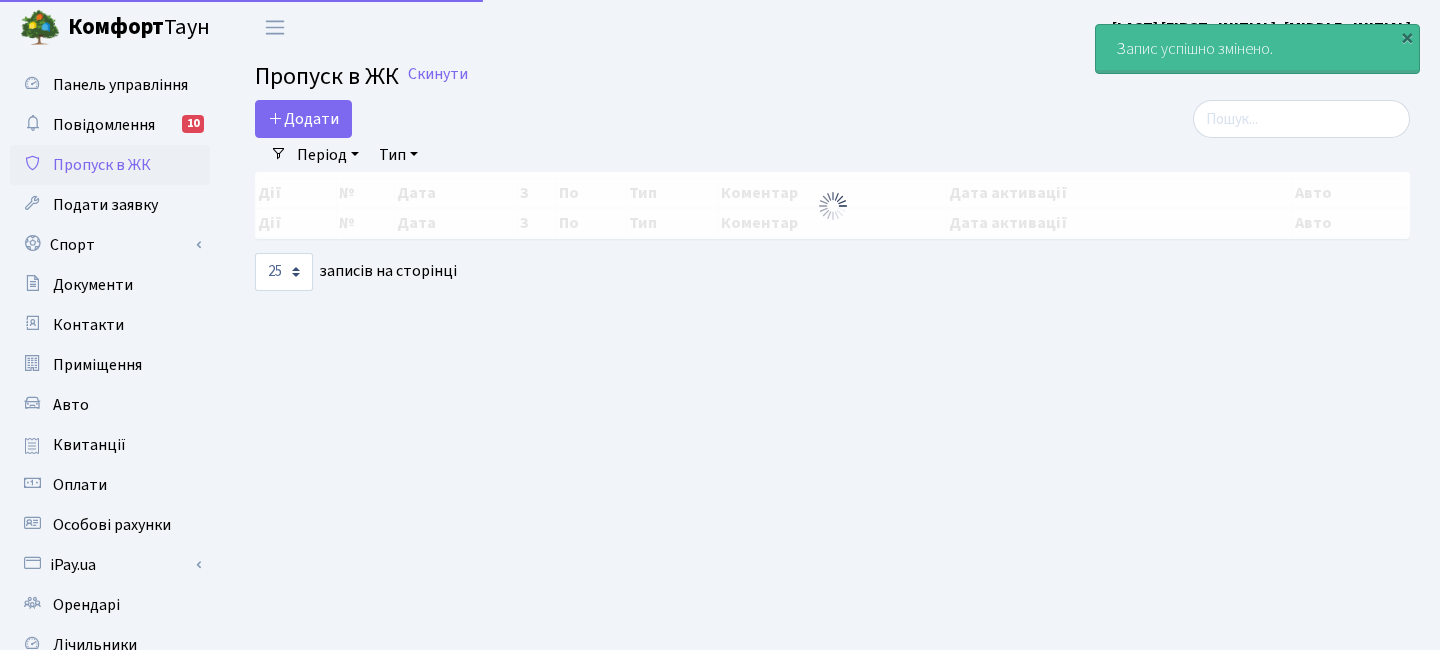 select on "25" 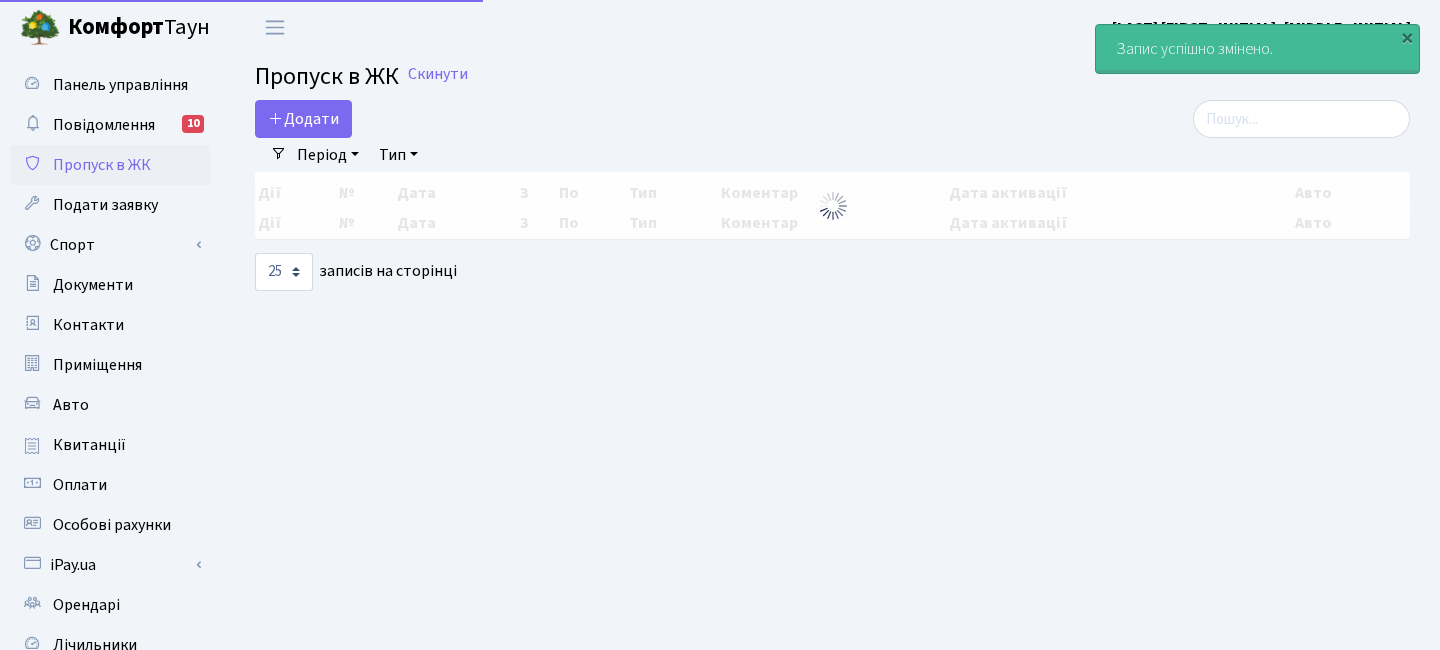 scroll, scrollTop: 0, scrollLeft: 0, axis: both 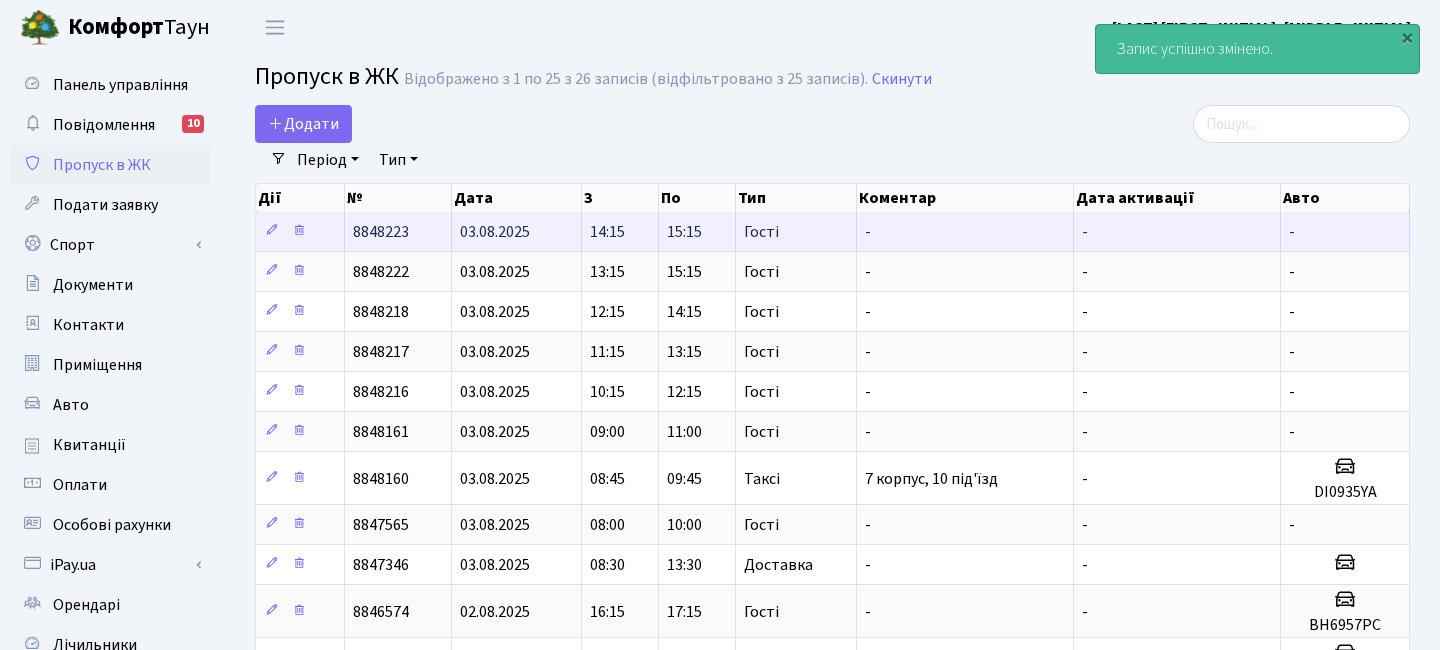 click on "Гості" at bounding box center [796, 231] 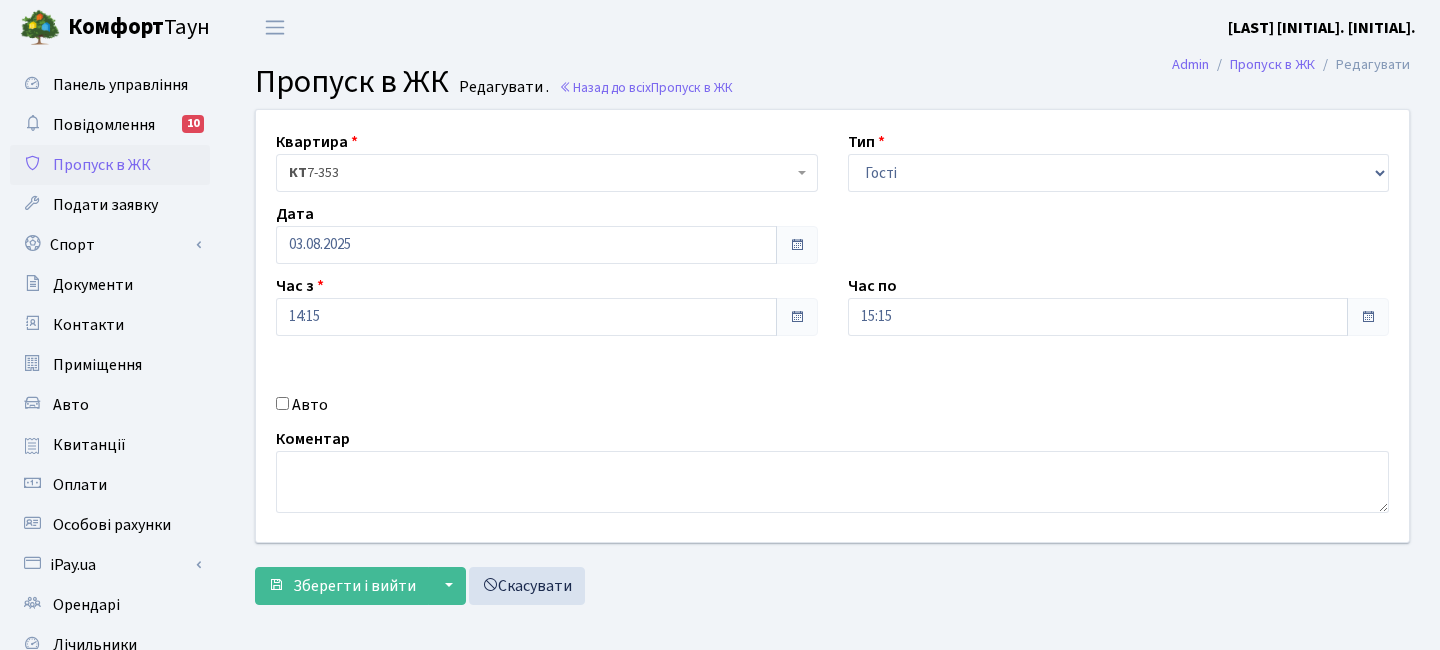scroll, scrollTop: 0, scrollLeft: 0, axis: both 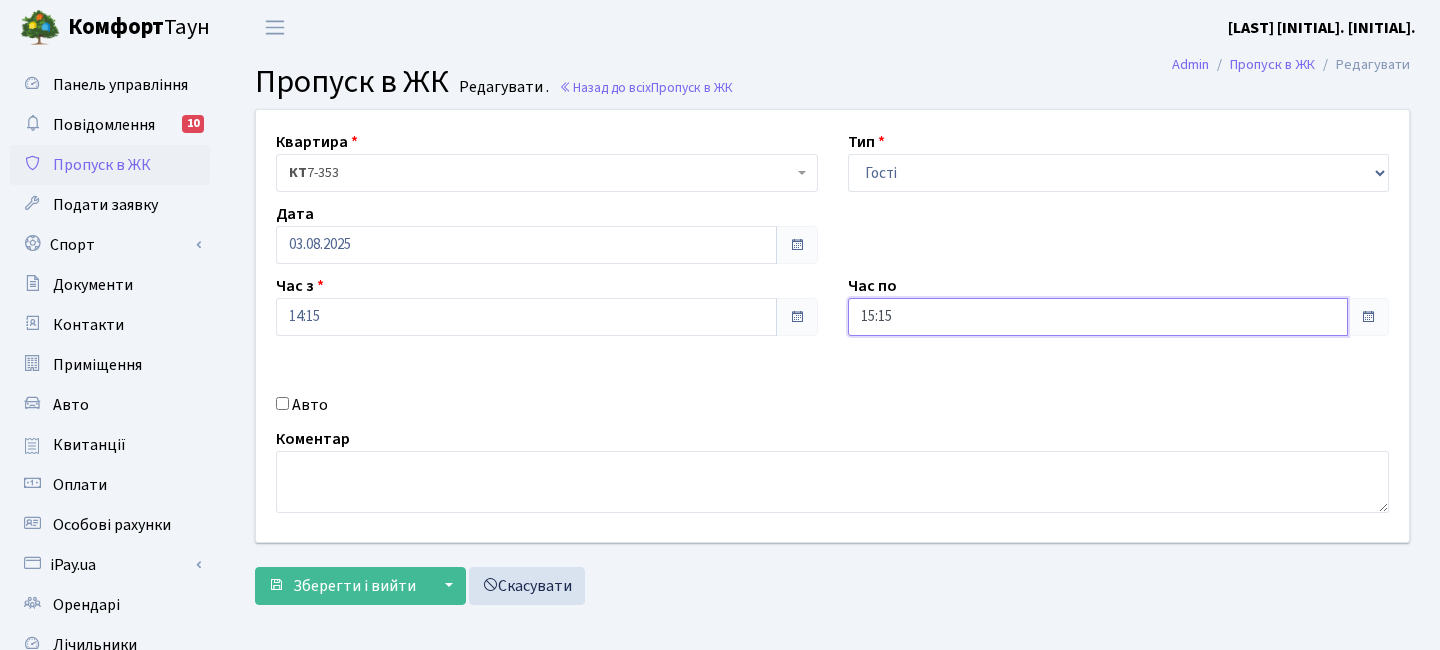 click on "15:15" at bounding box center (1098, 317) 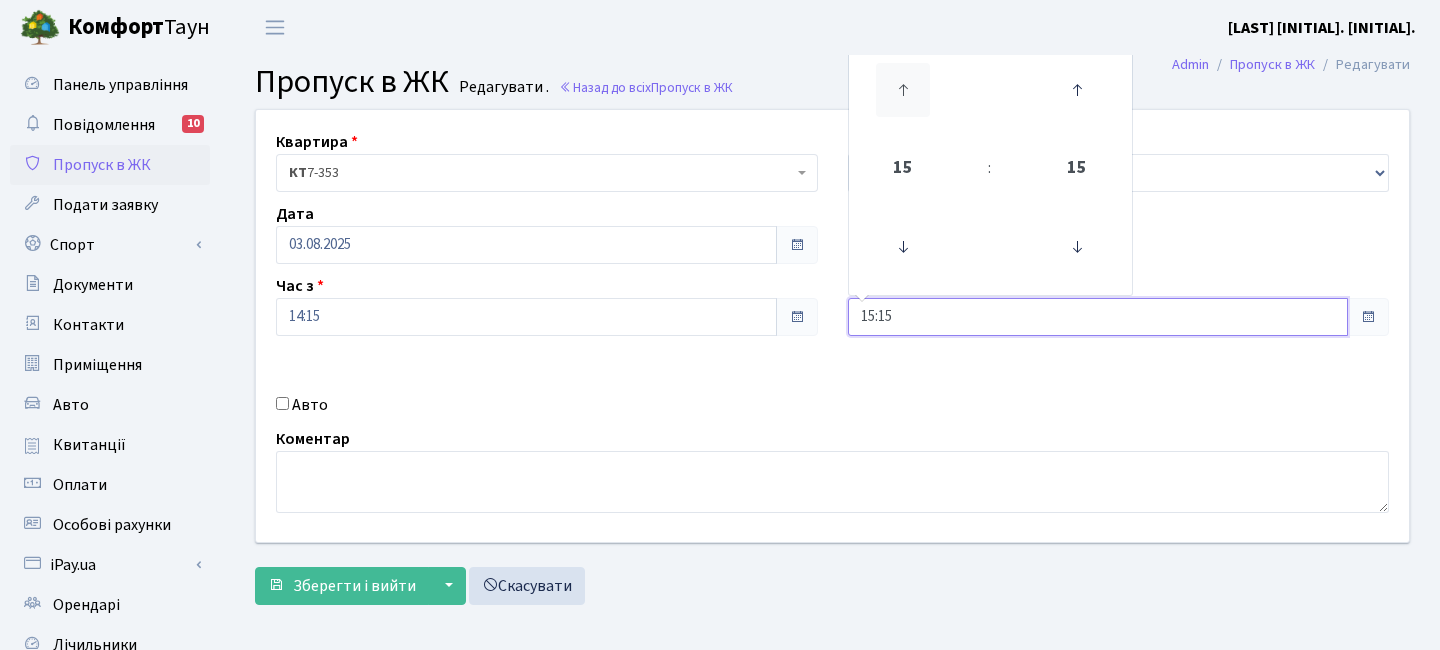 click at bounding box center (903, 90) 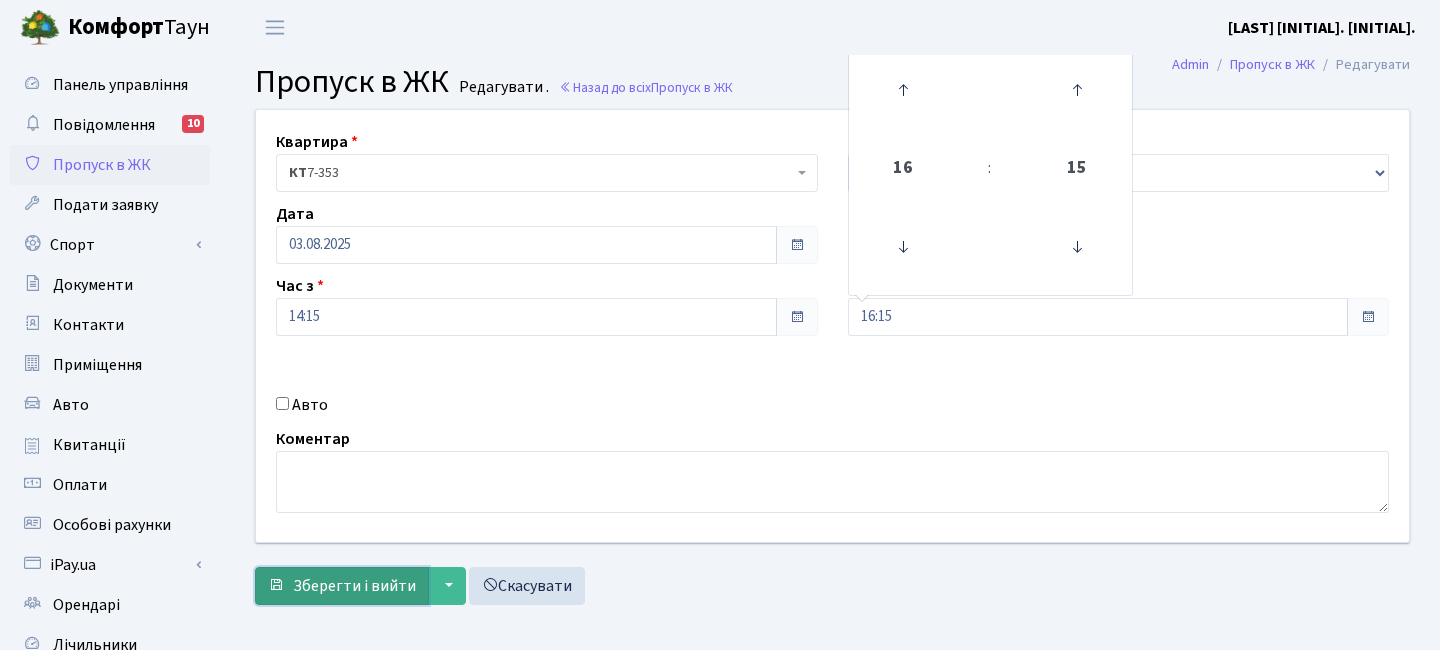 click on "Зберегти і вийти" at bounding box center (342, 586) 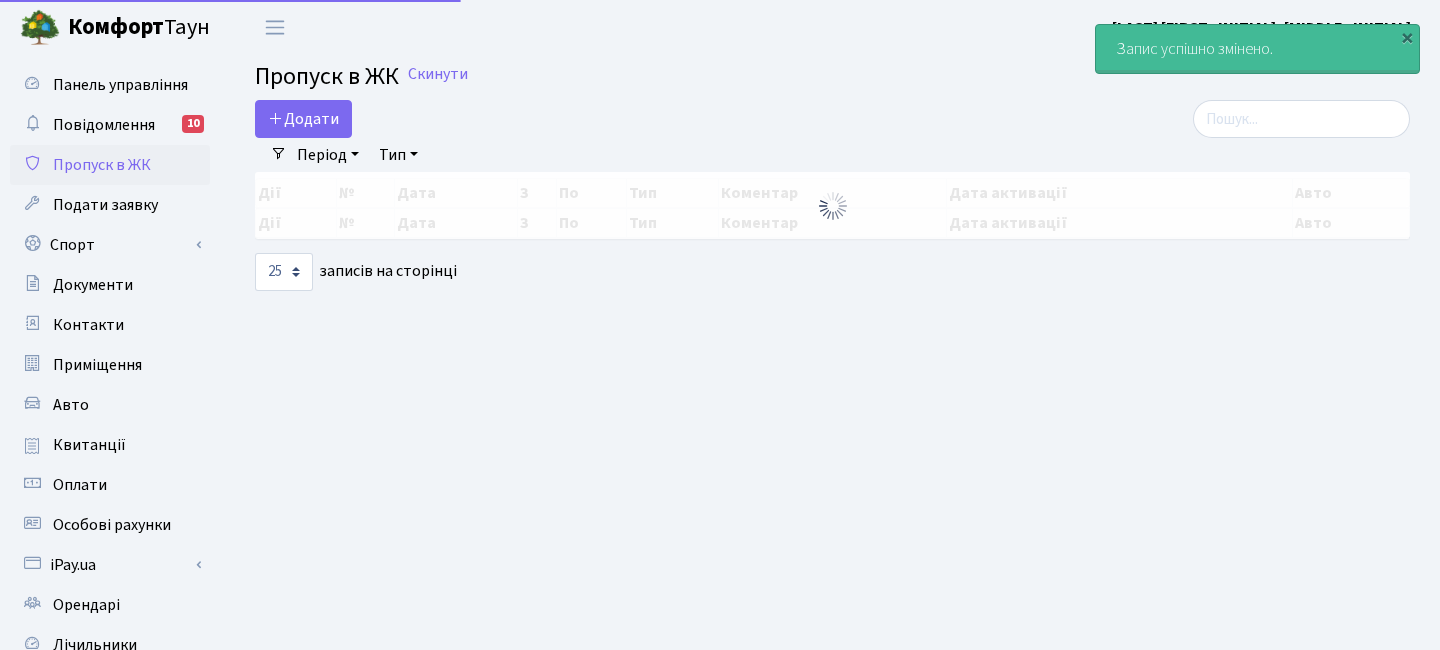 select on "25" 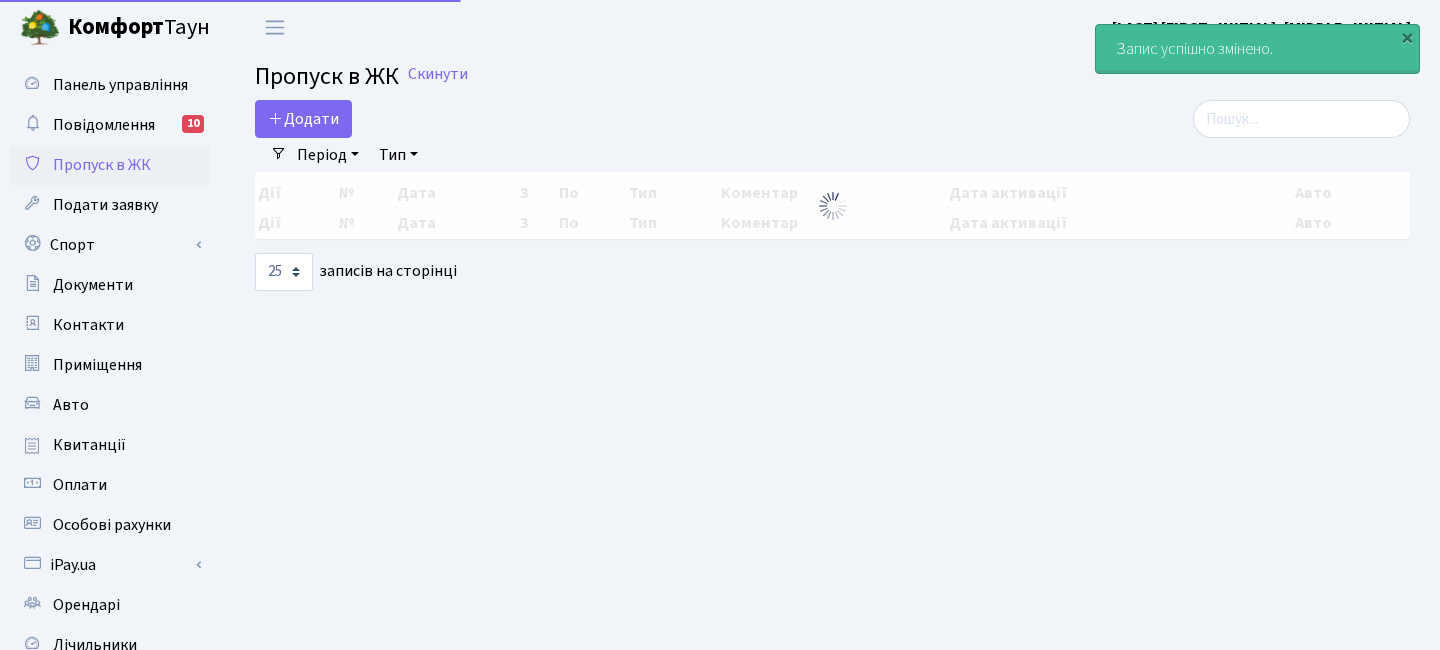 scroll, scrollTop: 0, scrollLeft: 0, axis: both 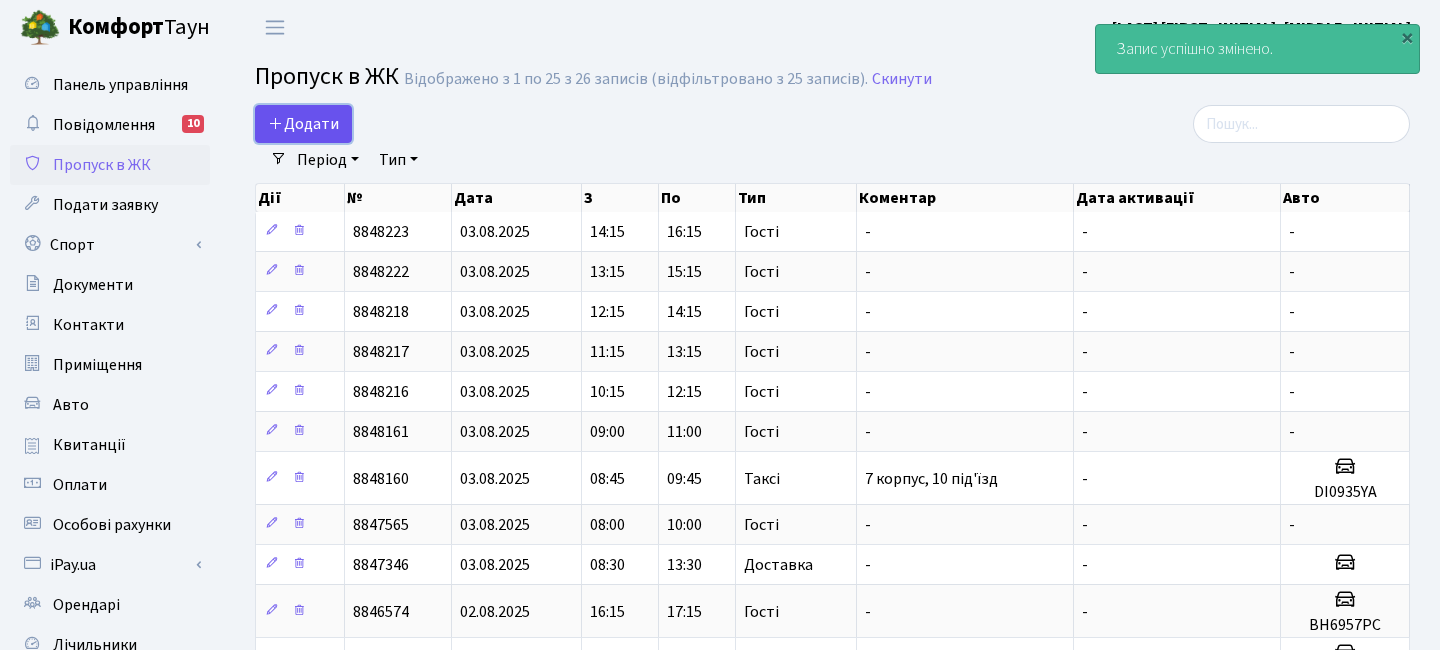 click on "Додати" at bounding box center [303, 124] 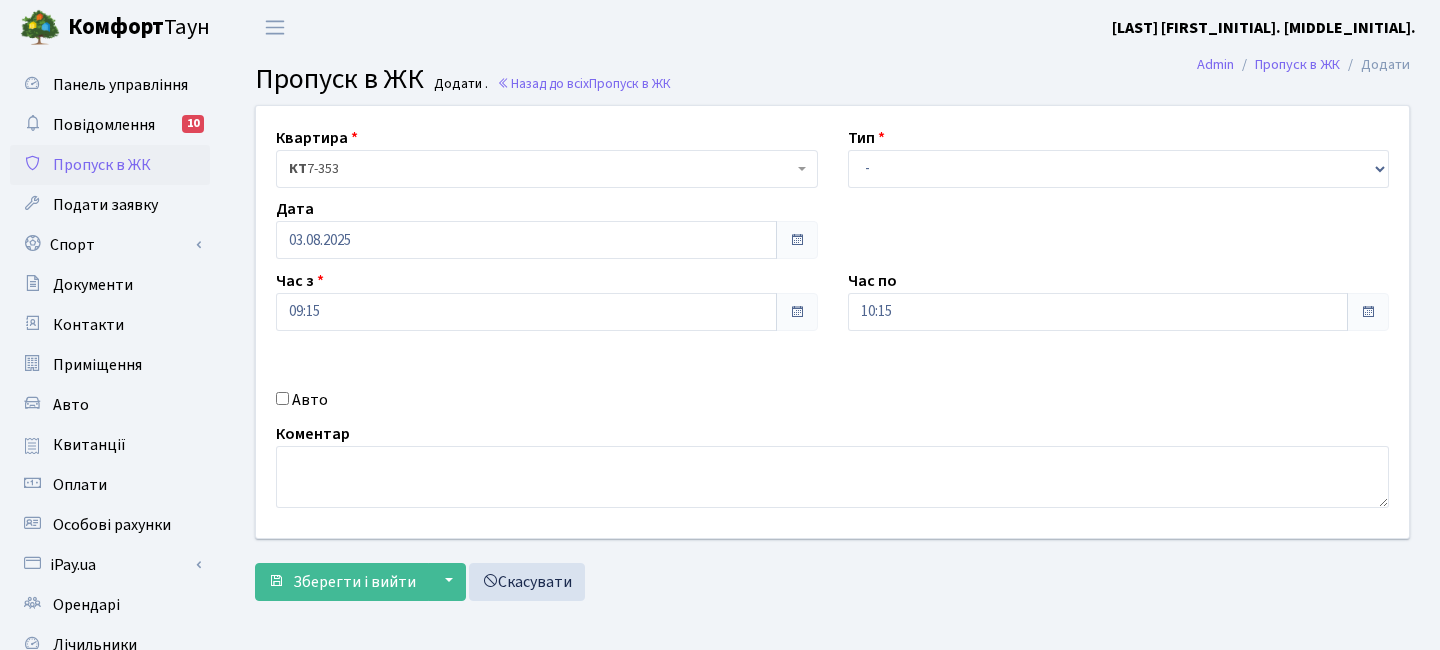 scroll, scrollTop: 0, scrollLeft: 0, axis: both 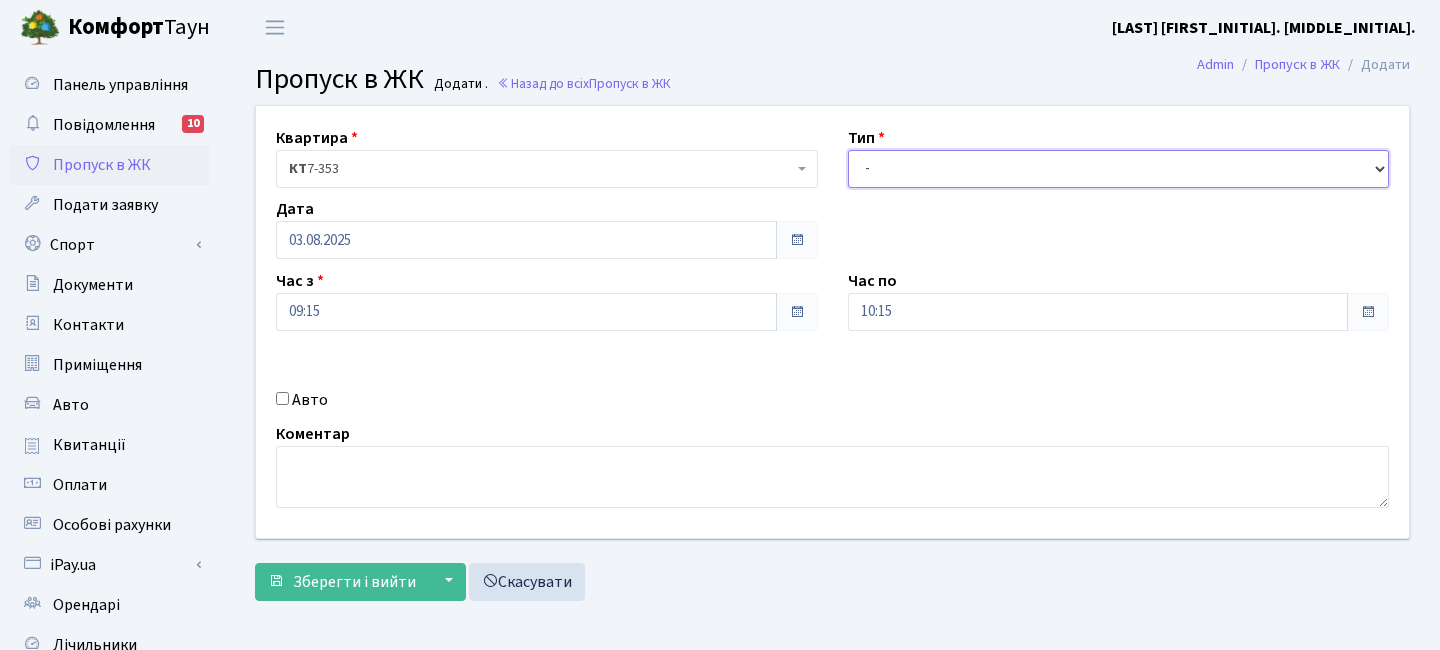 click on "-
Доставка
Таксі
Гості
Сервіс" at bounding box center (1119, 169) 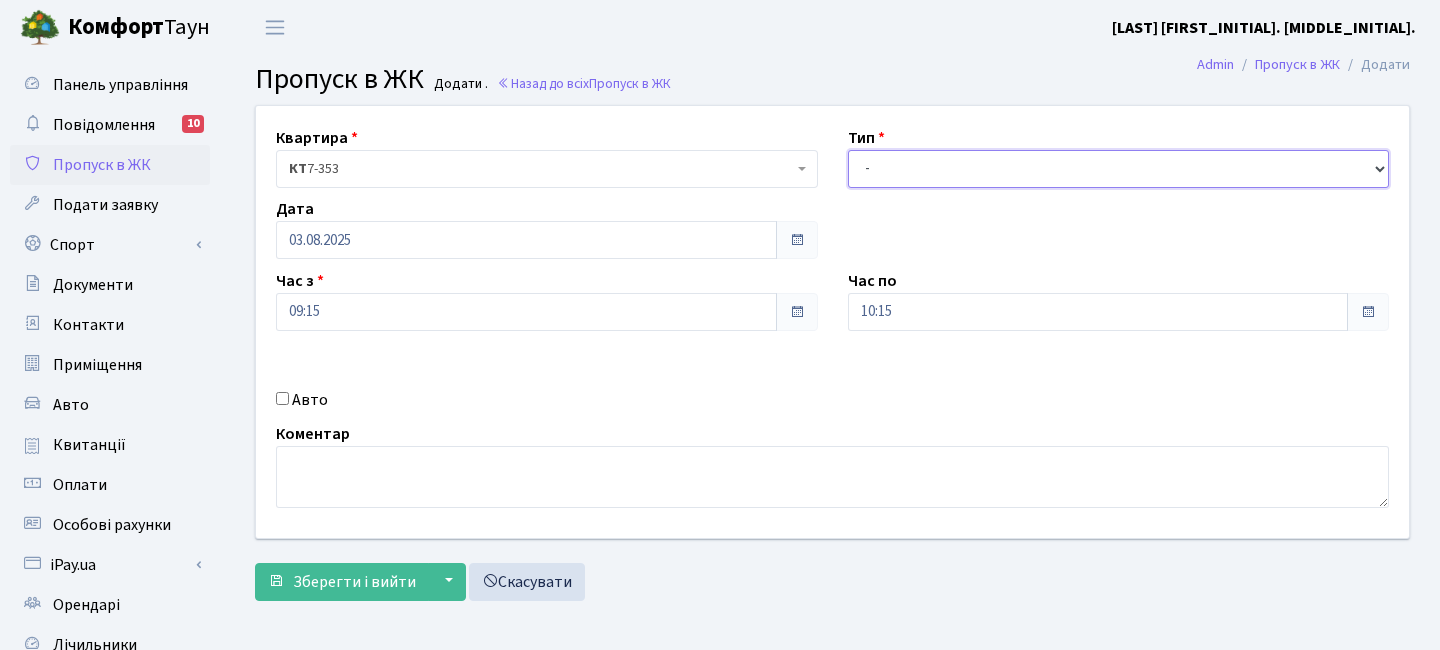 select on "3" 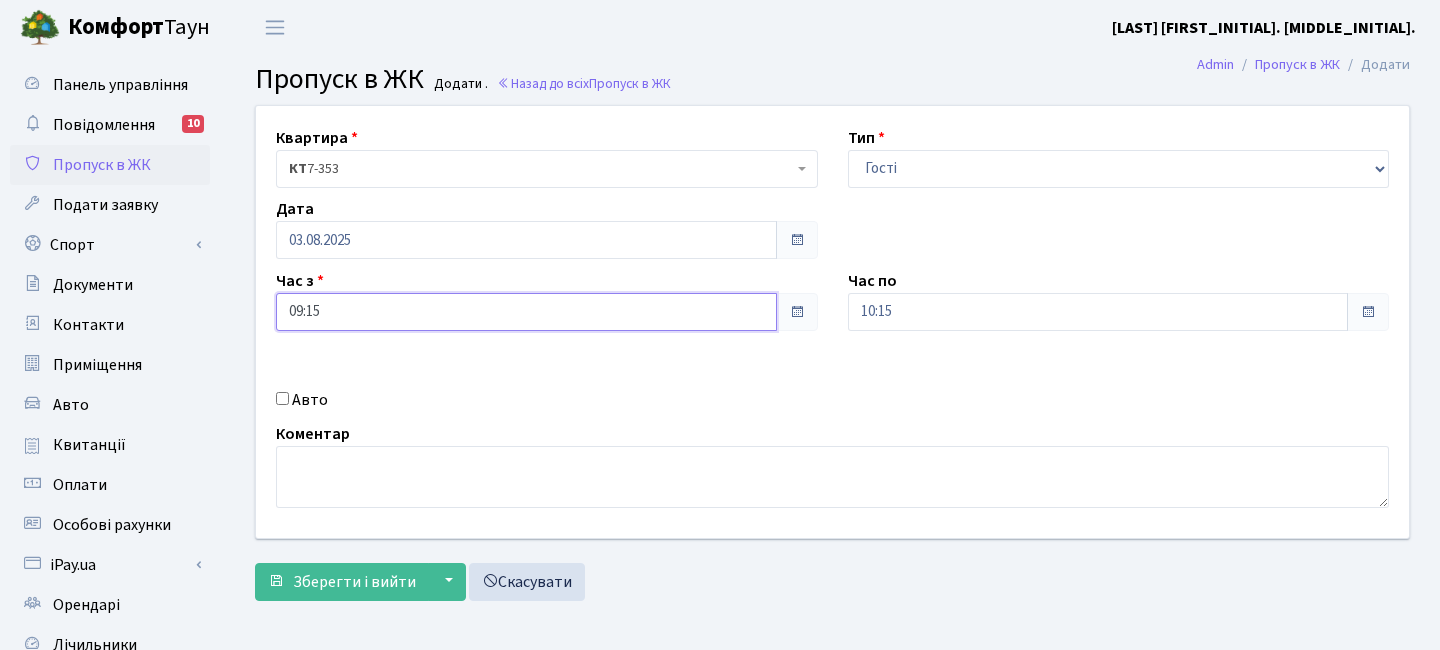 click on "09:15" at bounding box center [526, 312] 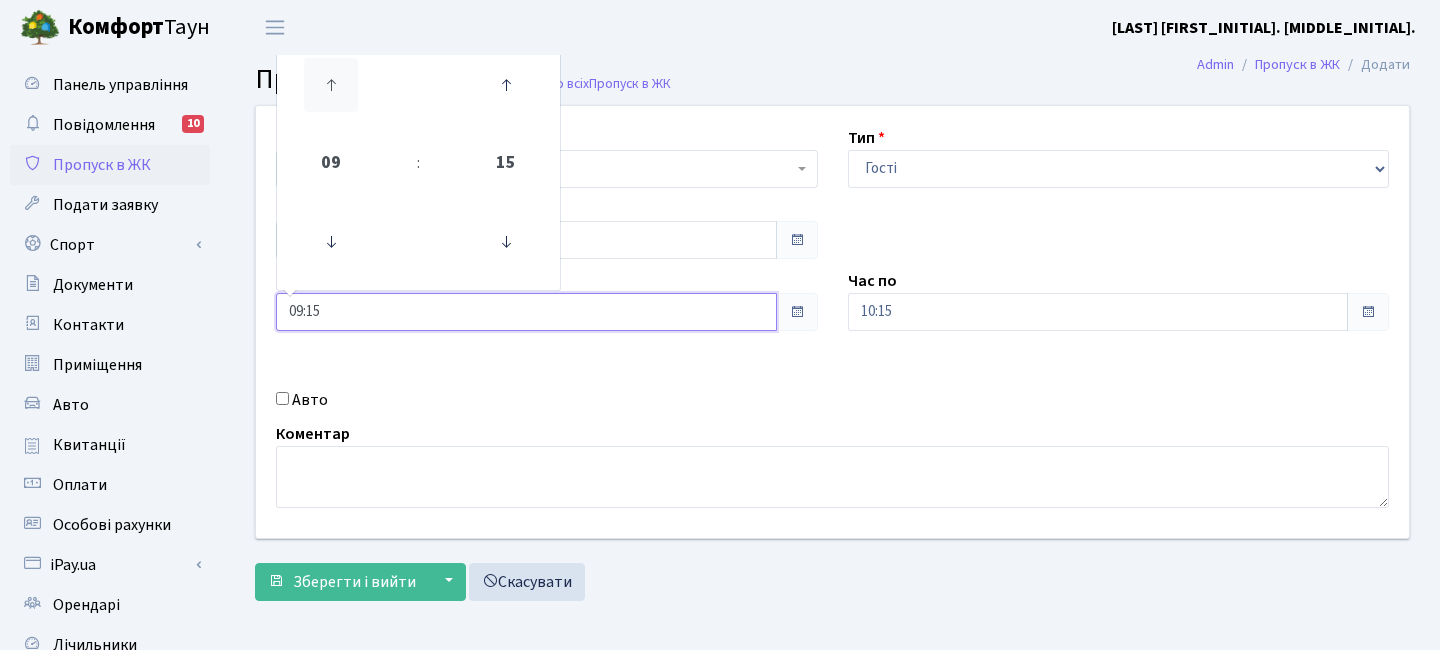 click at bounding box center [331, 85] 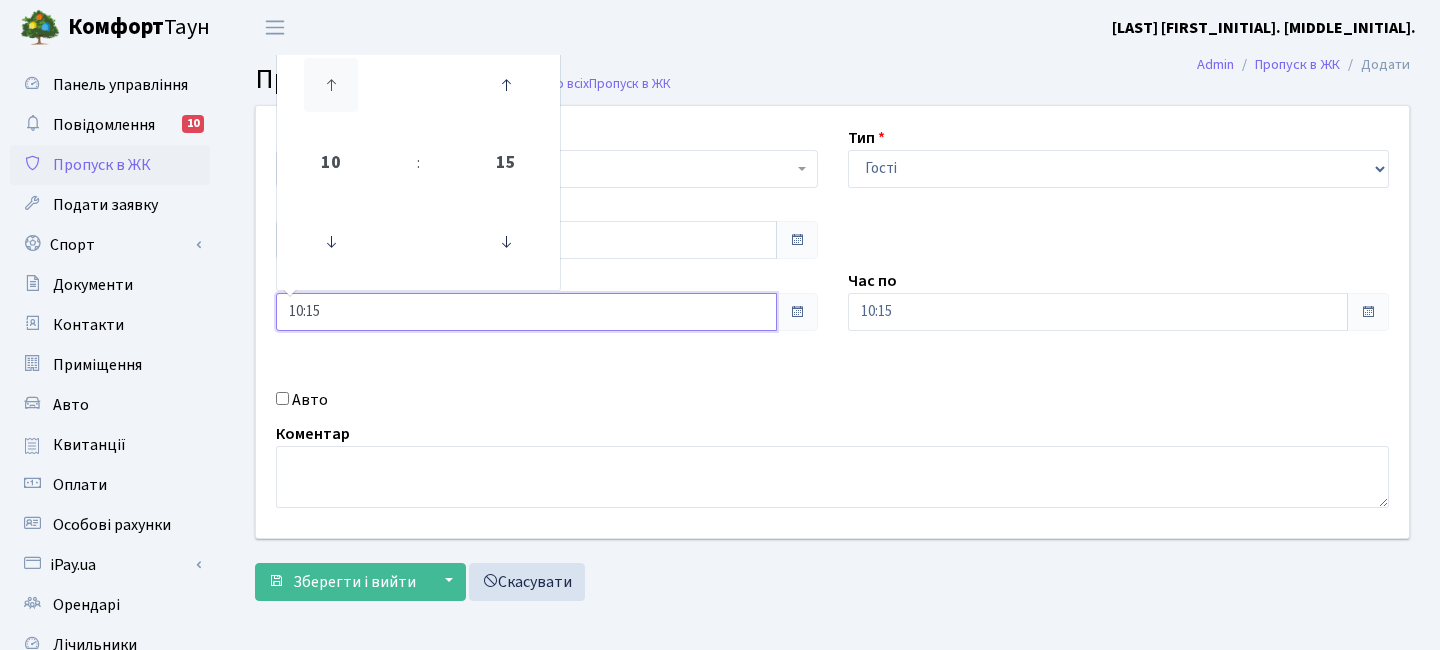 click at bounding box center [331, 85] 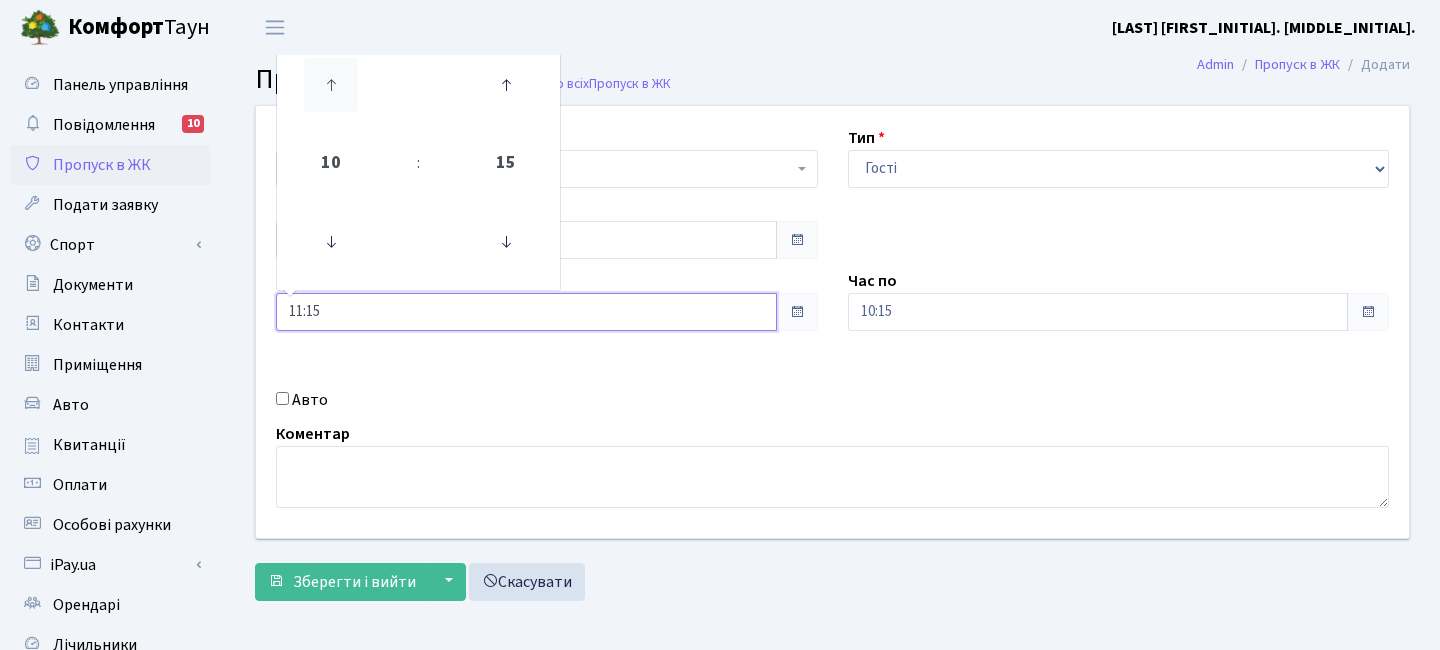 click at bounding box center [331, 85] 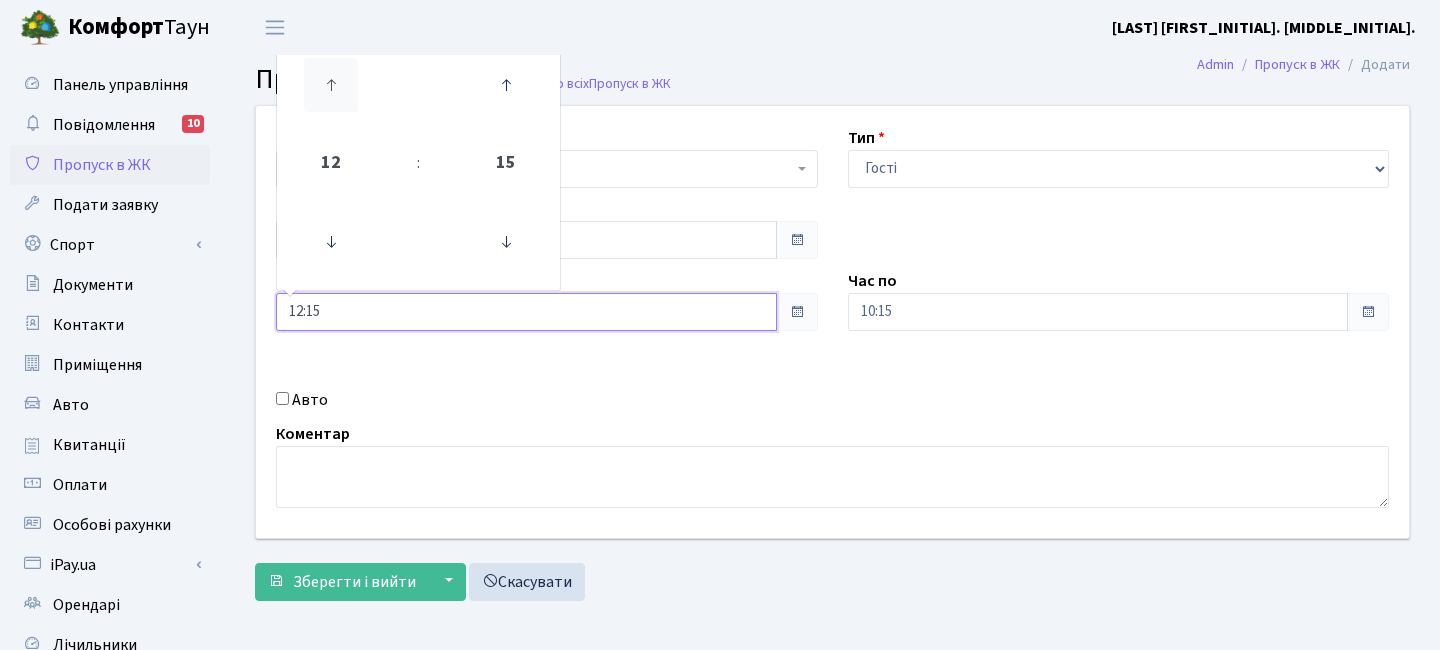 click at bounding box center [331, 85] 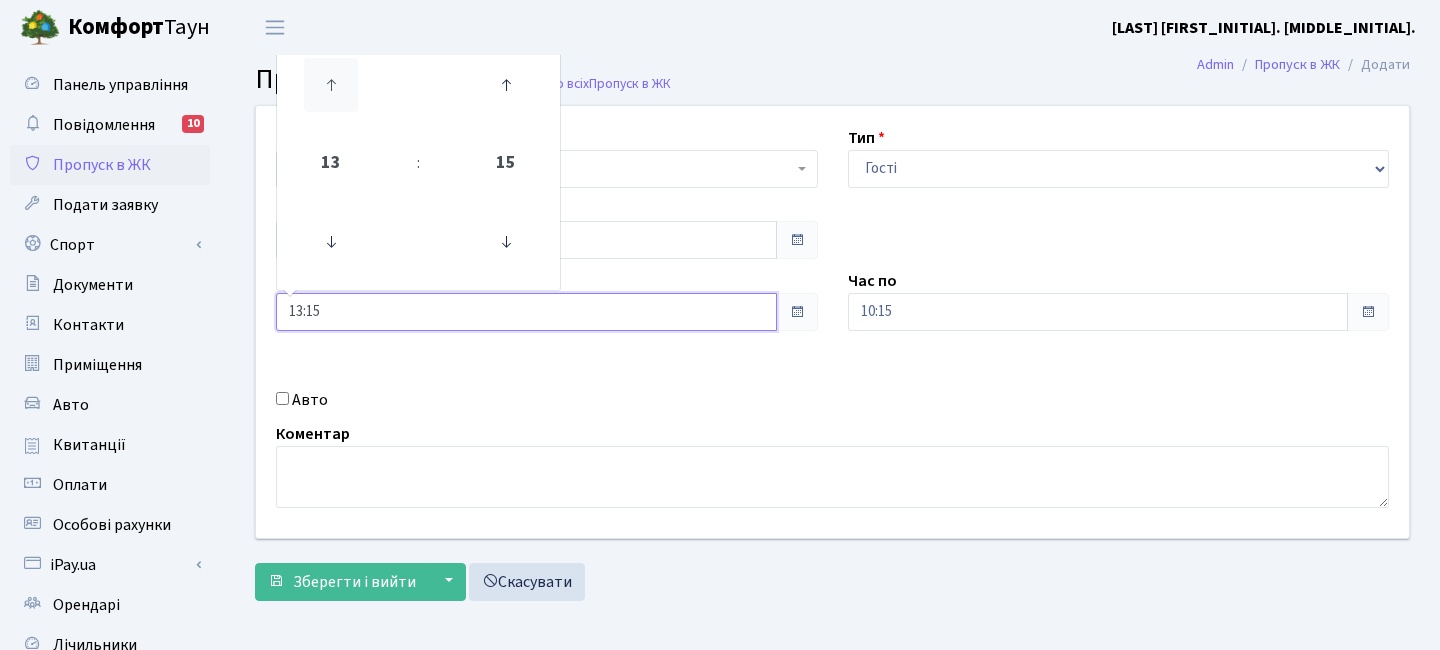 click at bounding box center (331, 85) 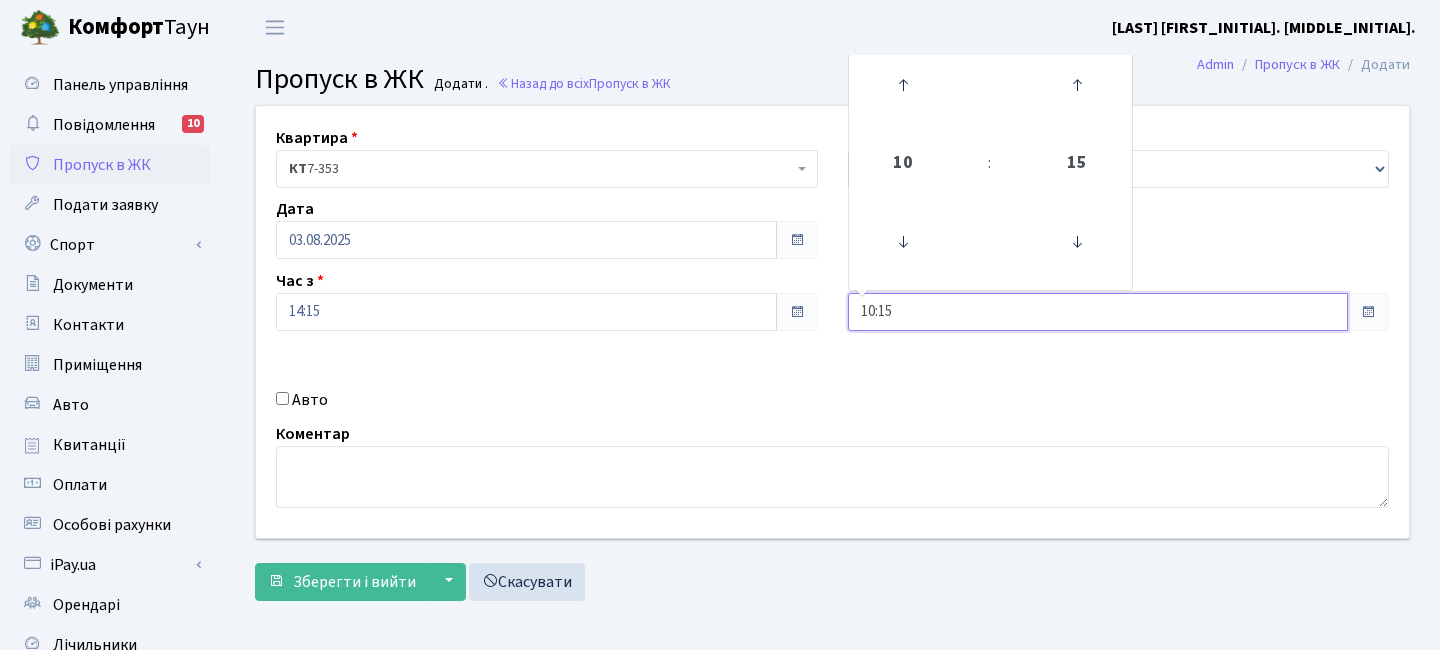 drag, startPoint x: 877, startPoint y: 302, endPoint x: 919, endPoint y: 102, distance: 204.36243 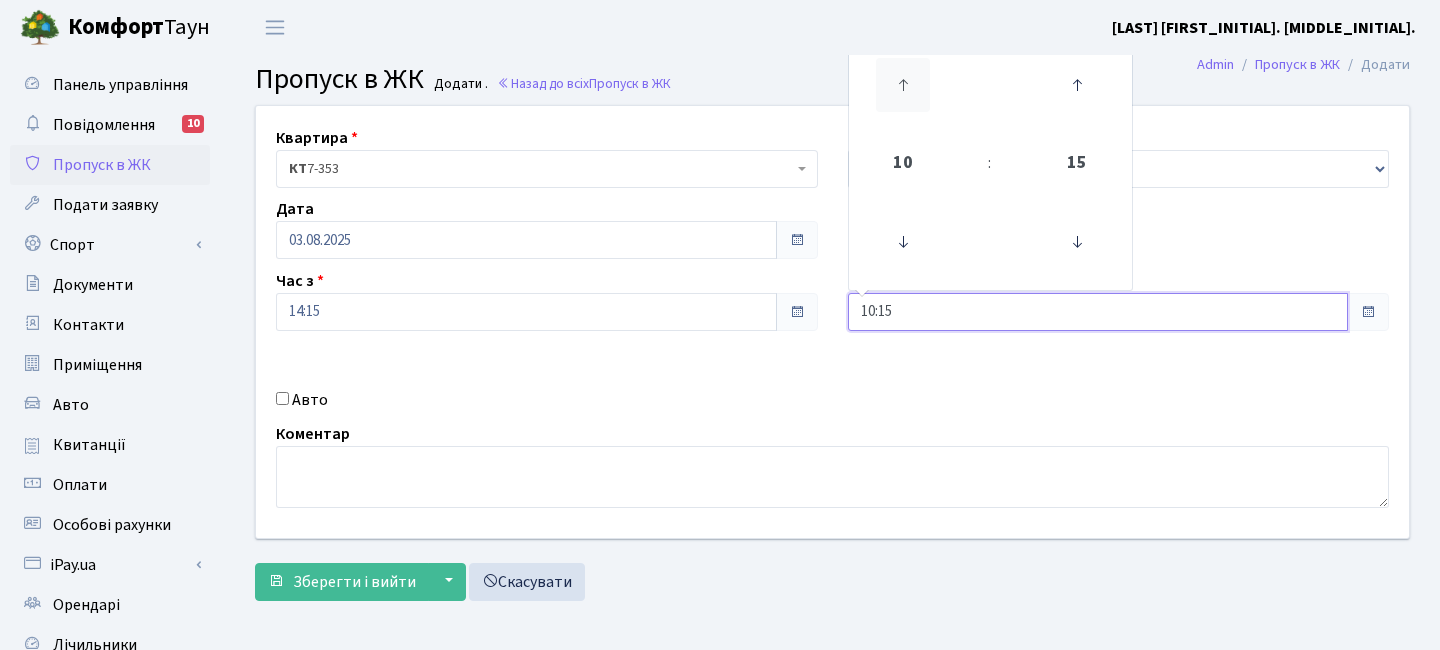 click at bounding box center [903, 85] 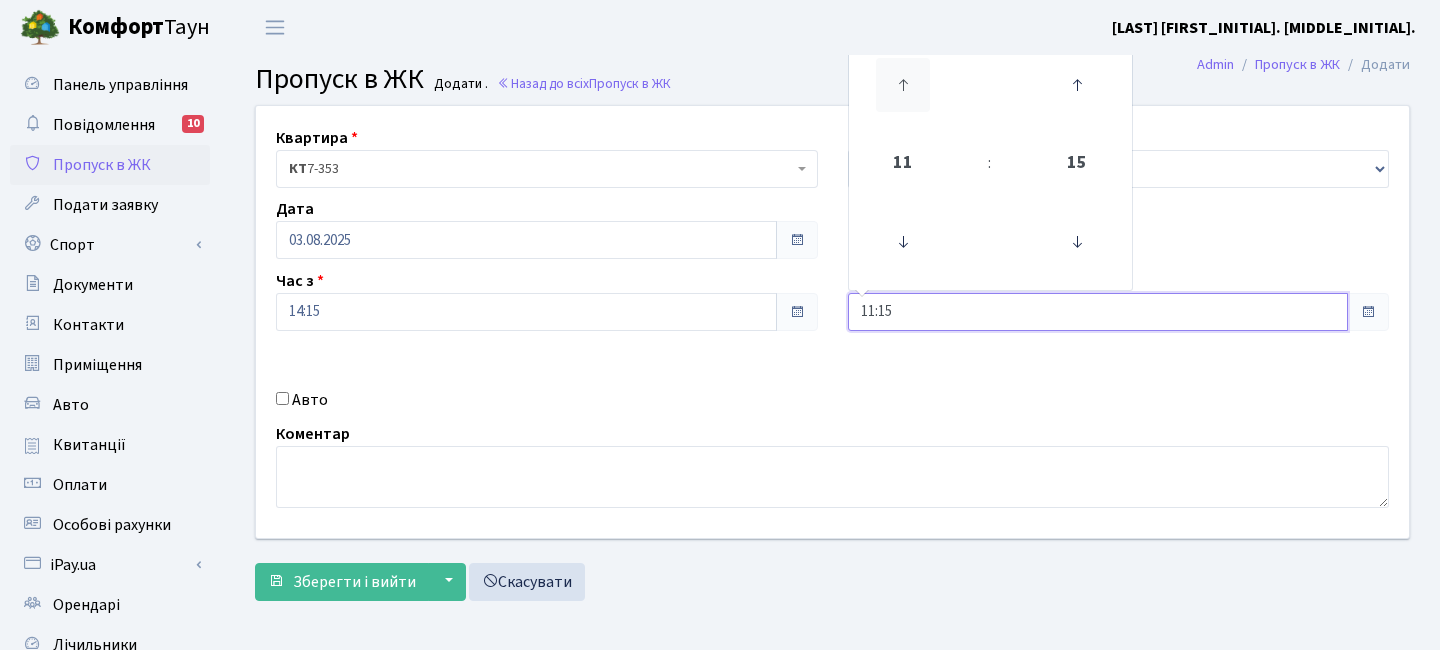 click at bounding box center (903, 85) 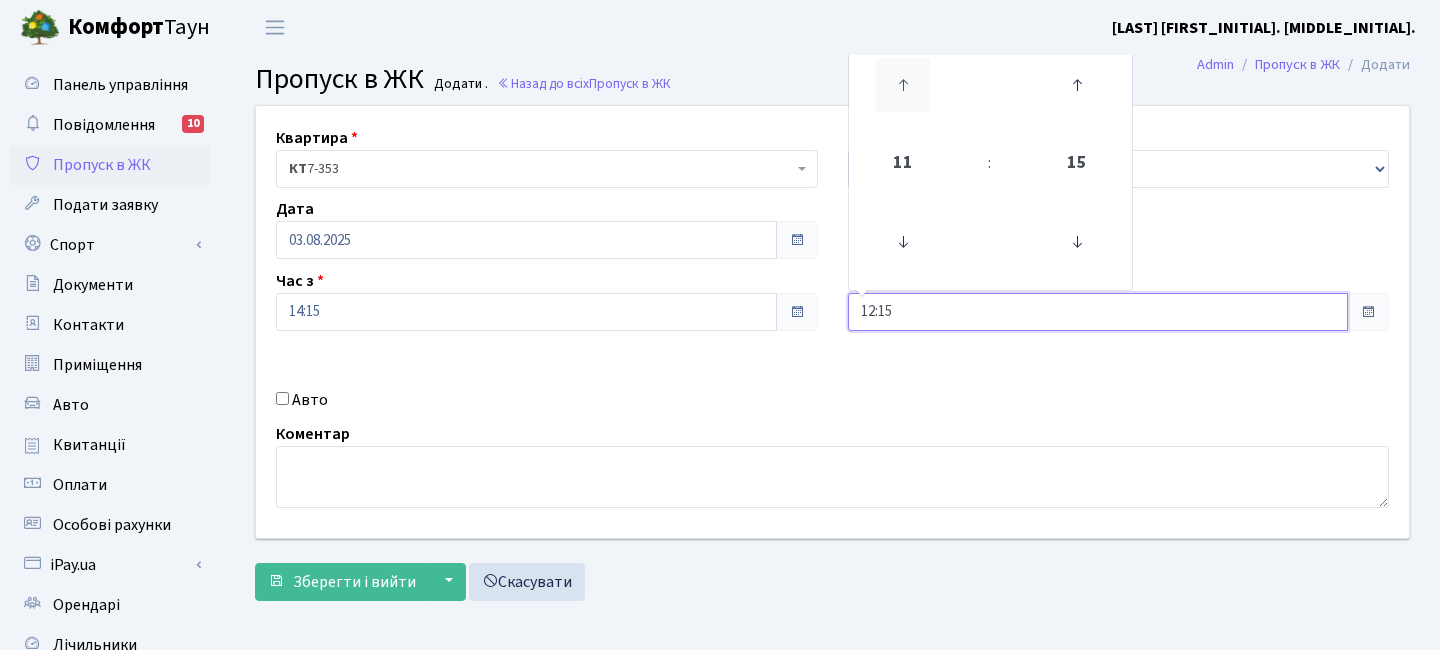 click at bounding box center [903, 85] 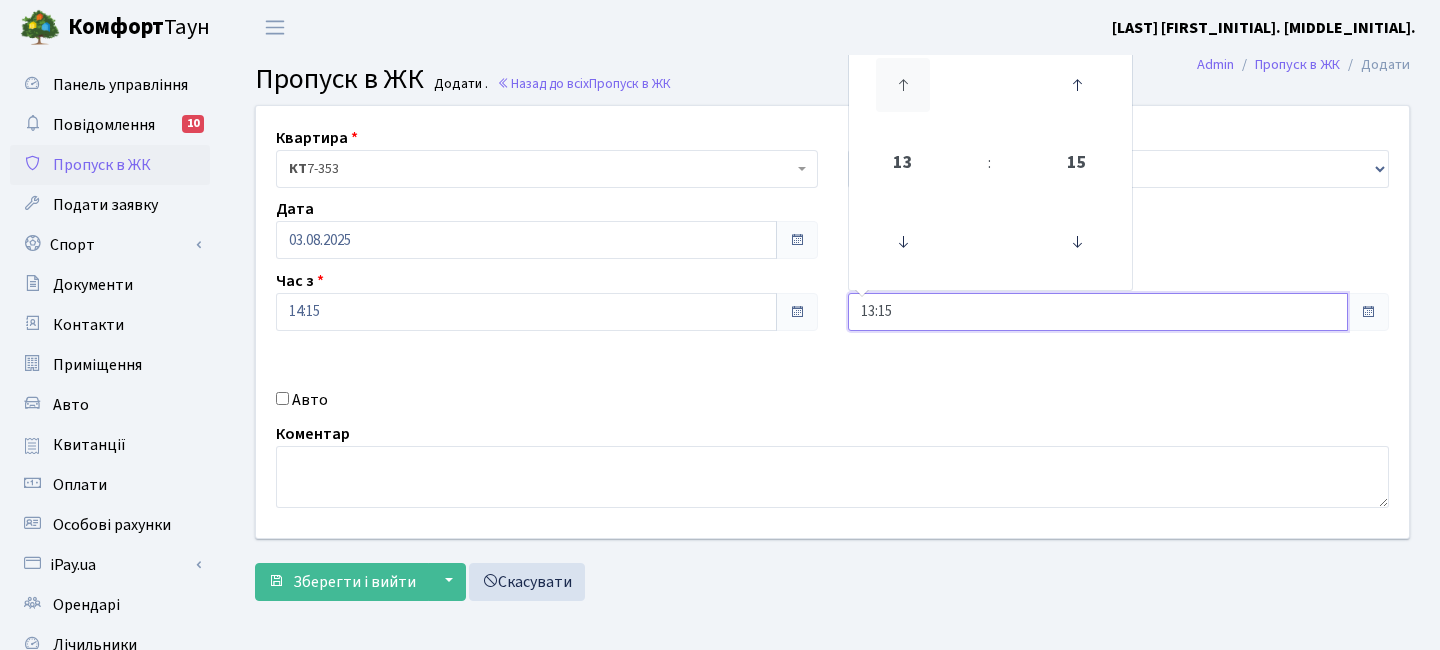 click at bounding box center [903, 85] 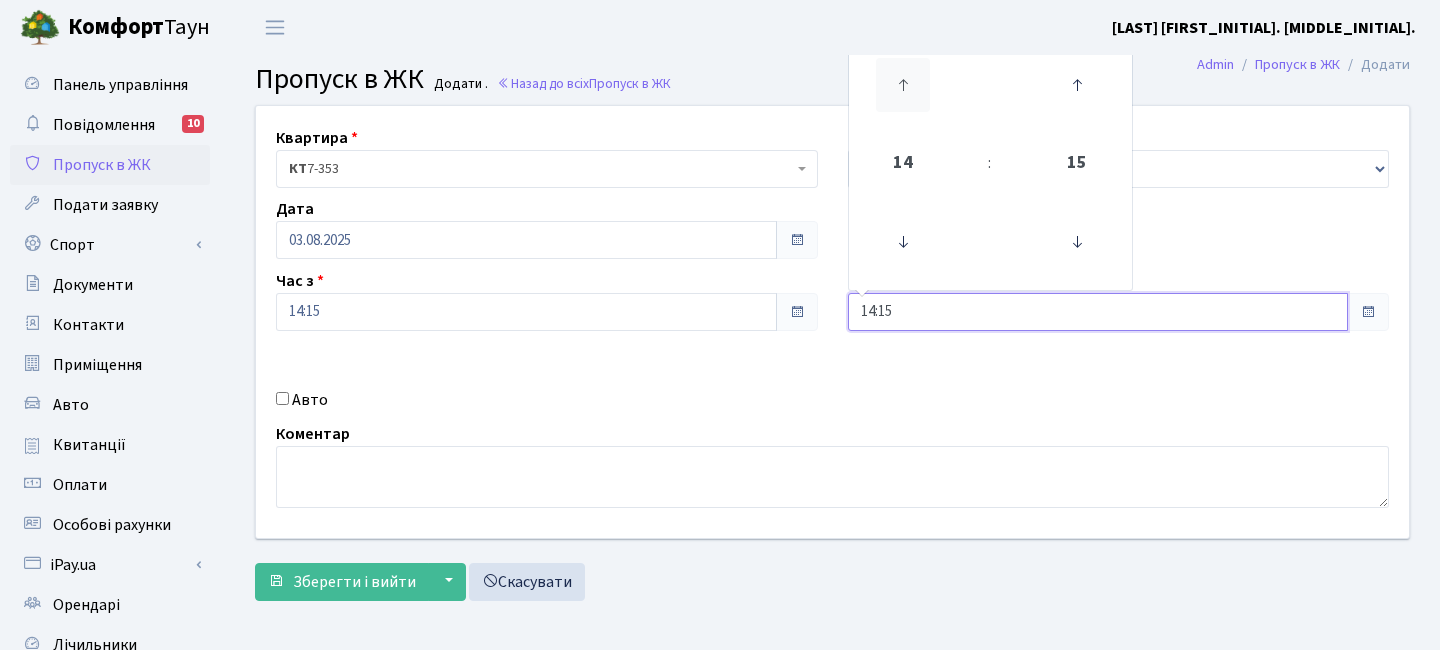 click at bounding box center [903, 85] 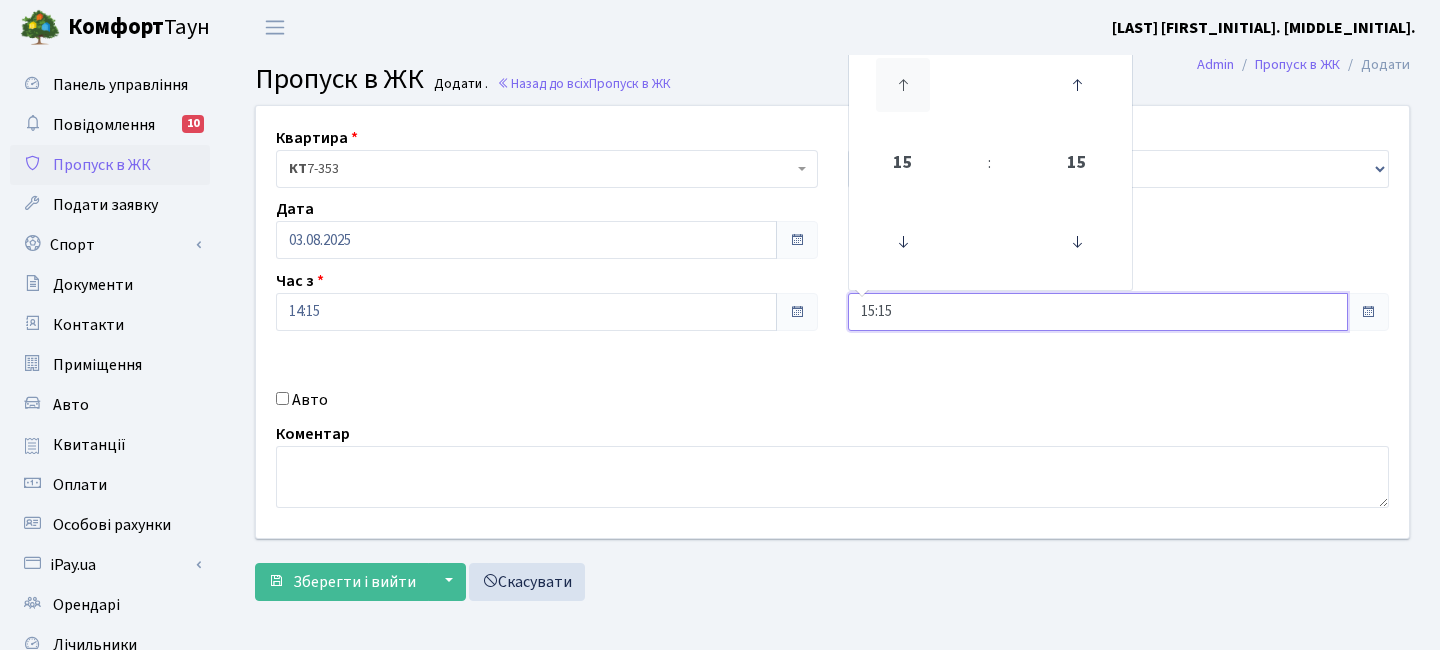 click at bounding box center (903, 85) 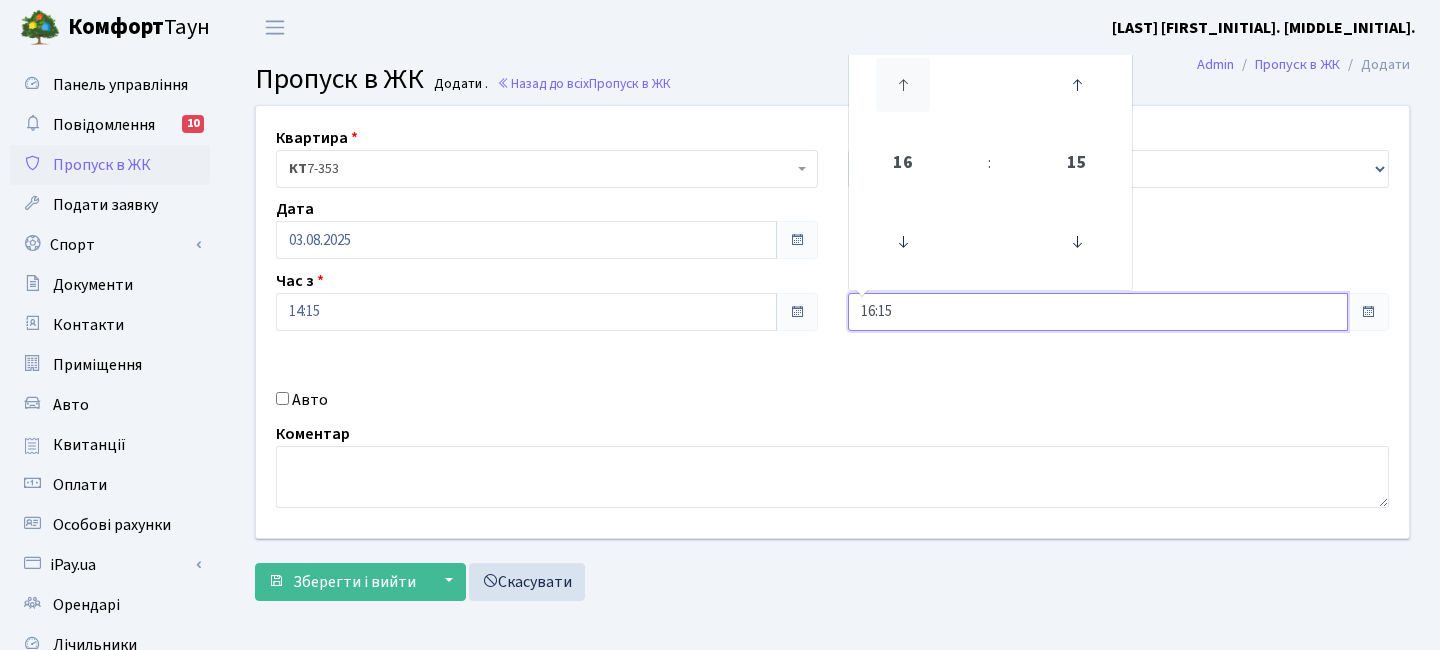 click at bounding box center (903, 85) 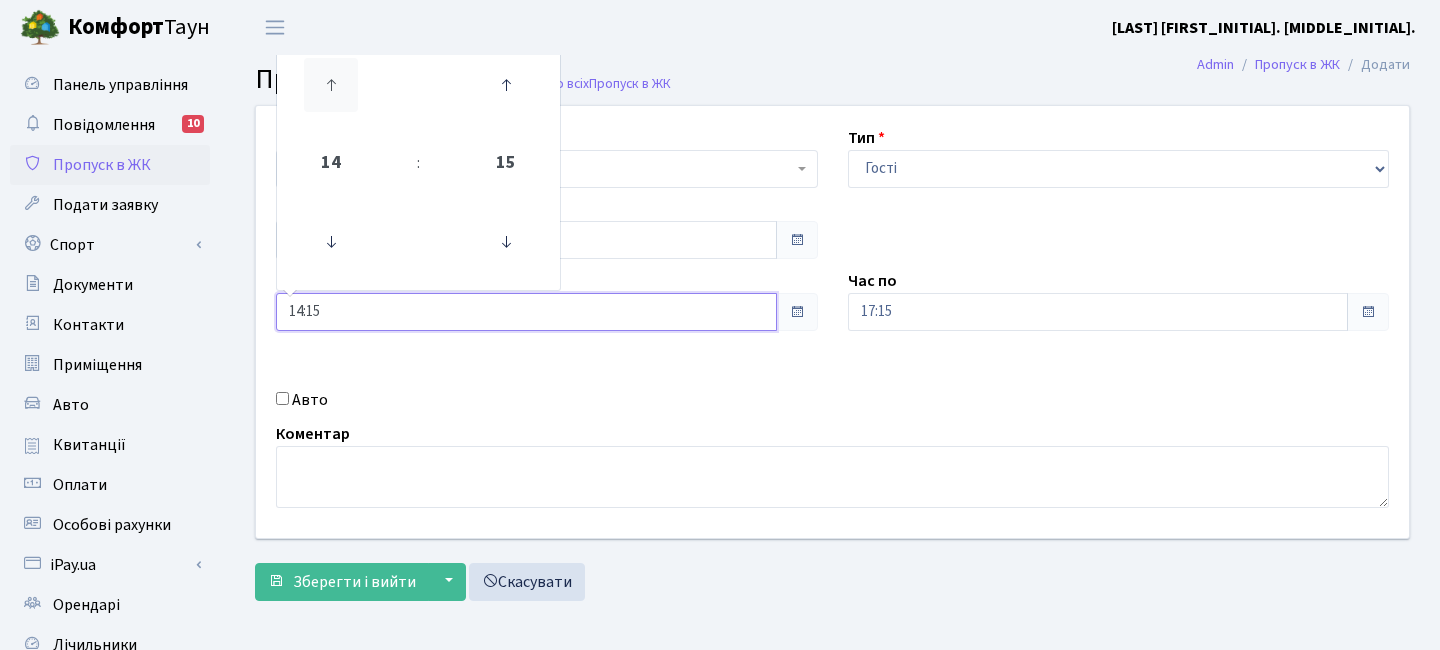 drag, startPoint x: 434, startPoint y: 320, endPoint x: 320, endPoint y: 88, distance: 258.49564 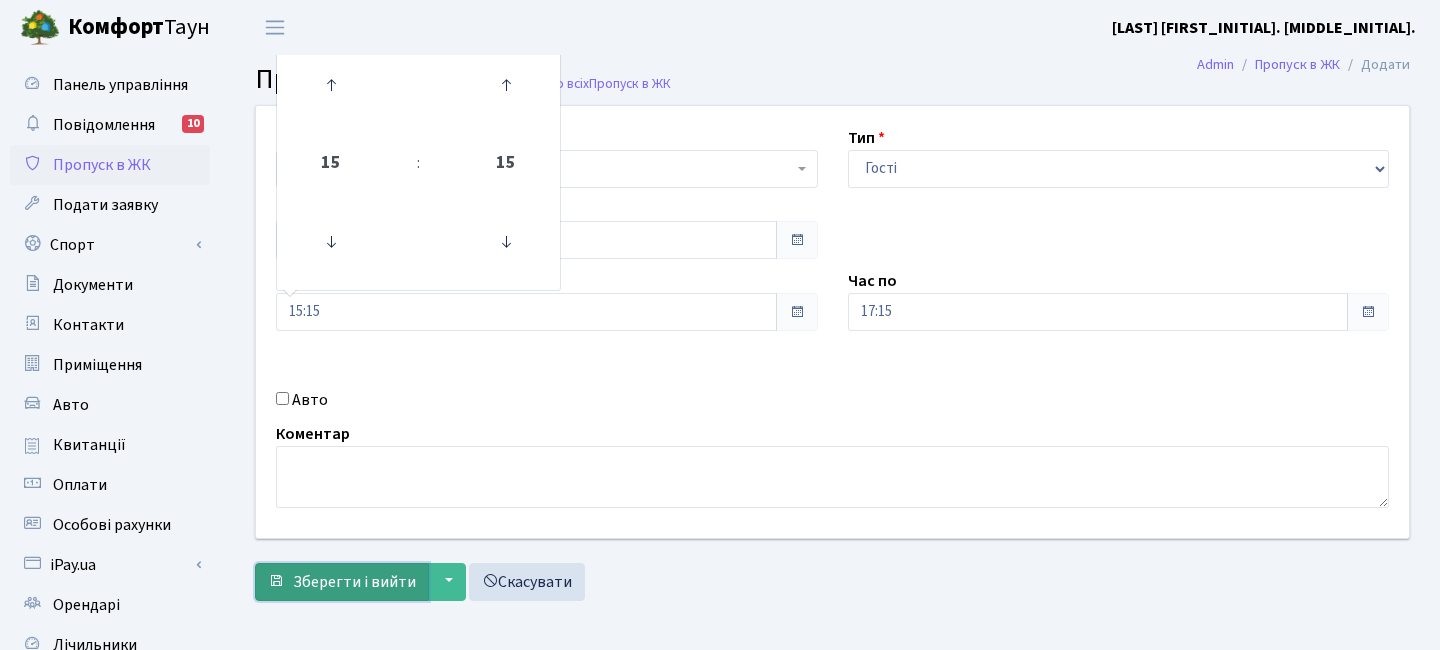 click on "Зберегти і вийти" at bounding box center (354, 582) 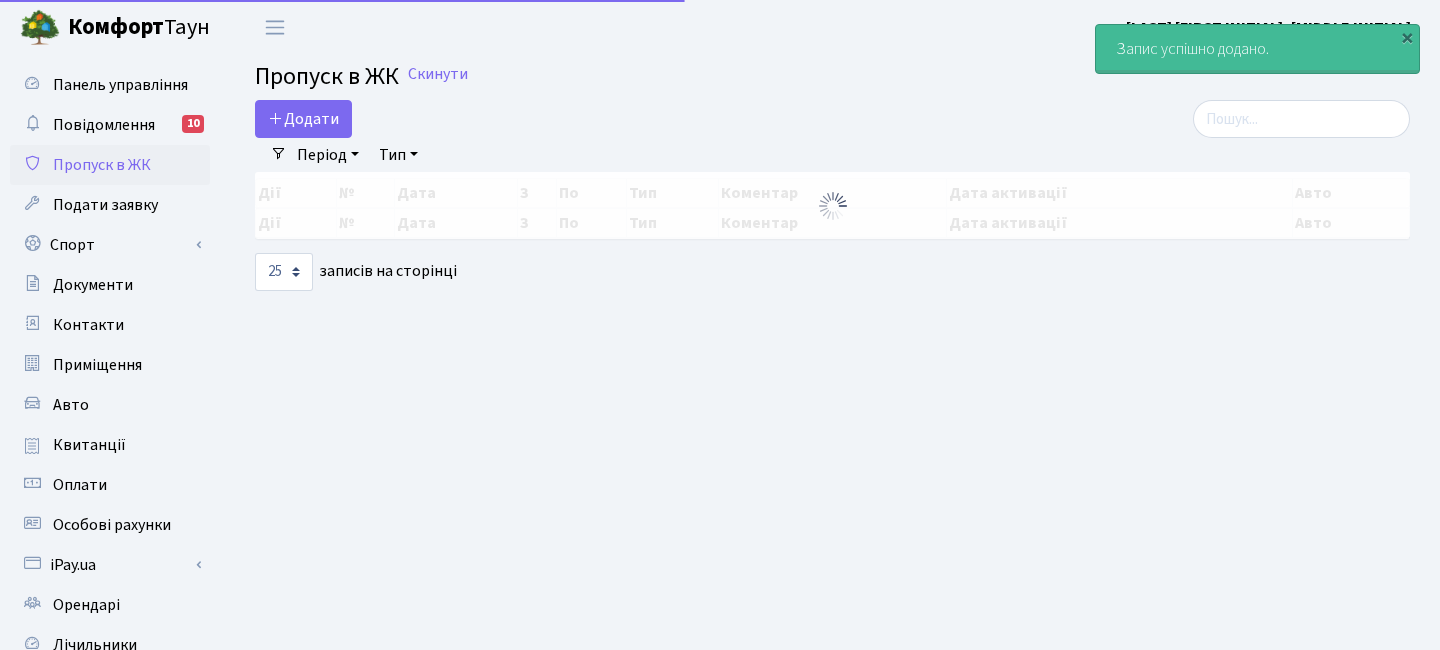 select on "25" 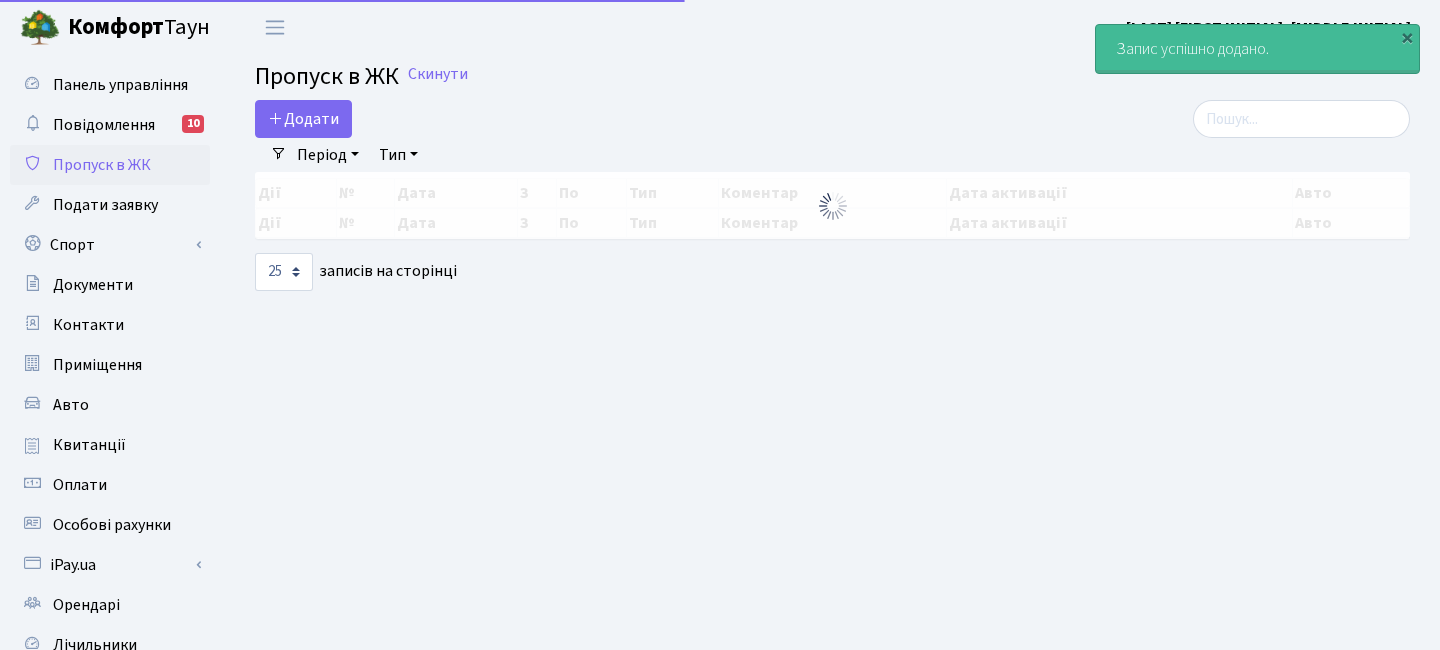 scroll, scrollTop: 0, scrollLeft: 0, axis: both 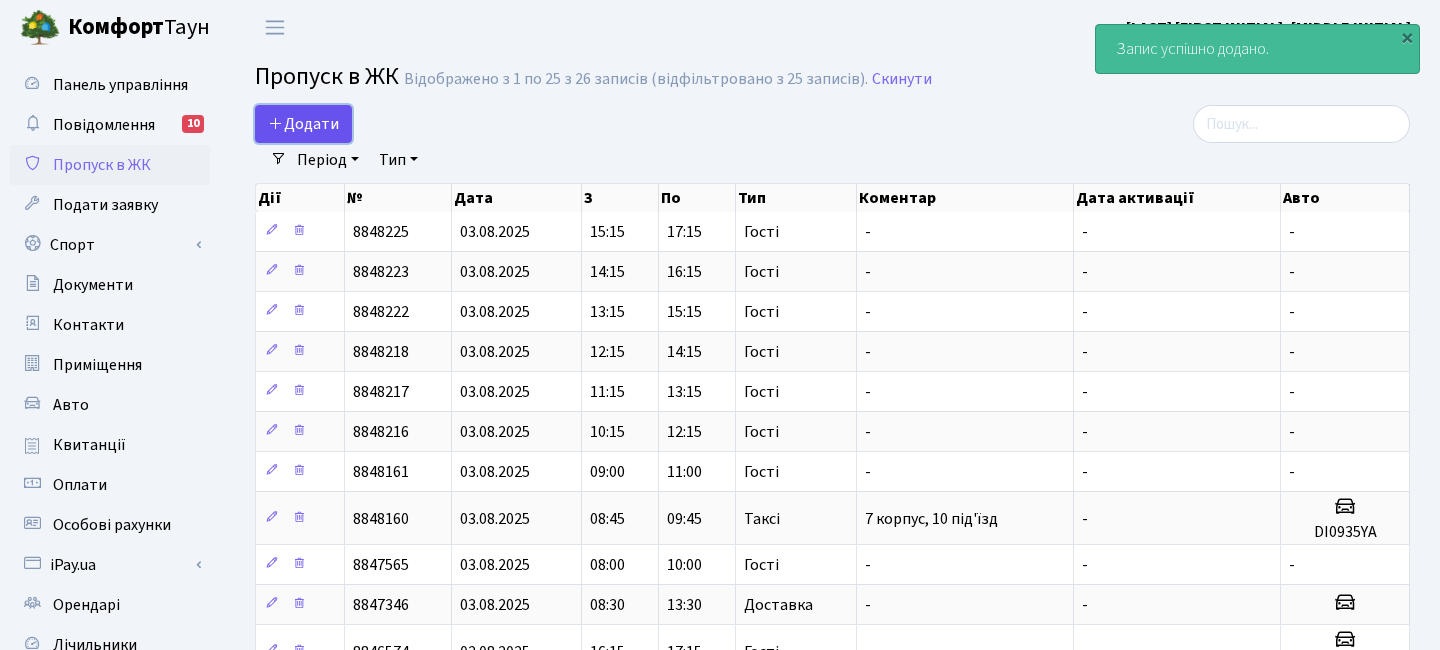 click on "Додати" at bounding box center (303, 124) 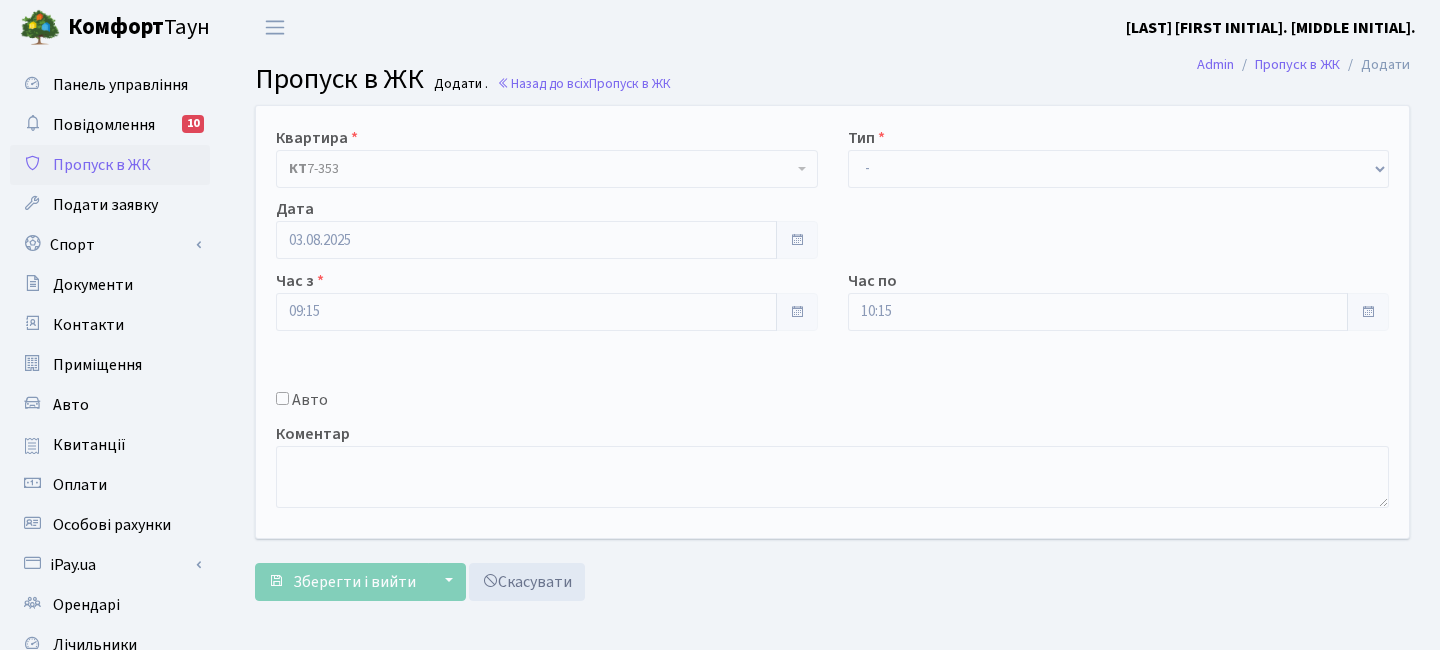 scroll, scrollTop: 0, scrollLeft: 0, axis: both 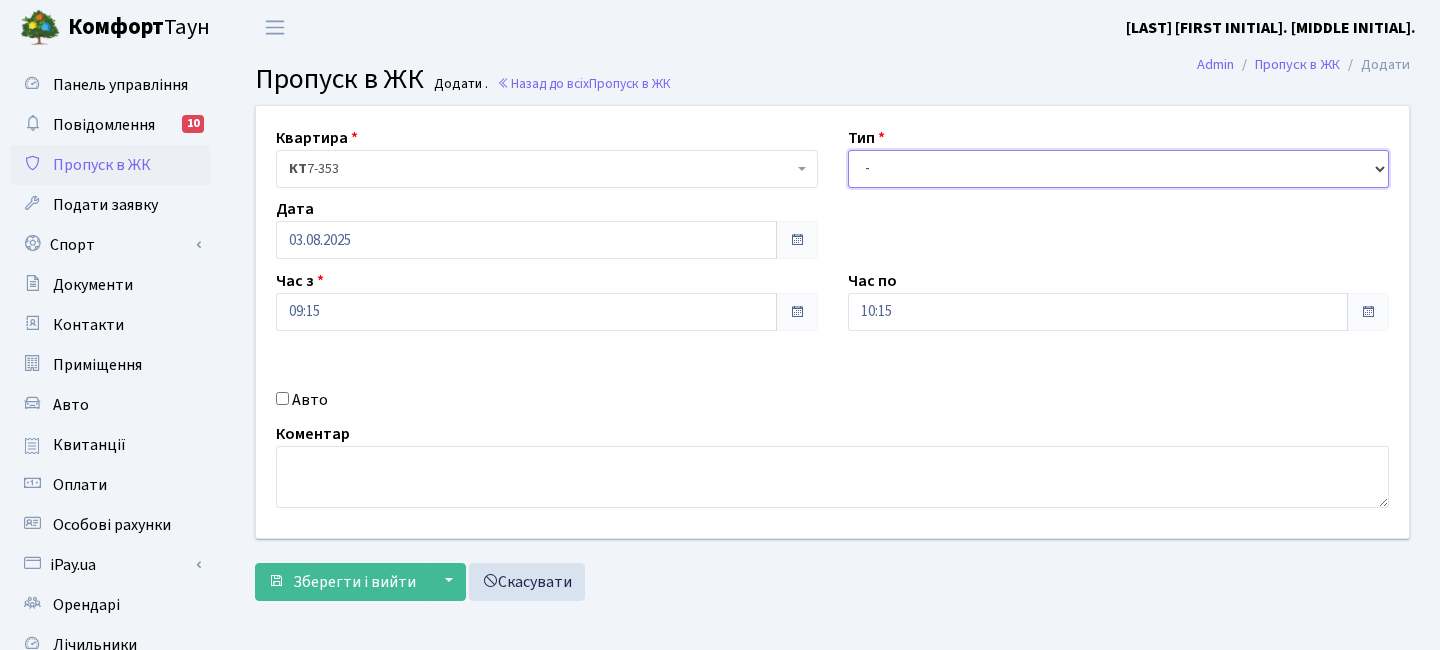 click on "-
Доставка
Таксі
Гості
Сервіс" at bounding box center [1119, 169] 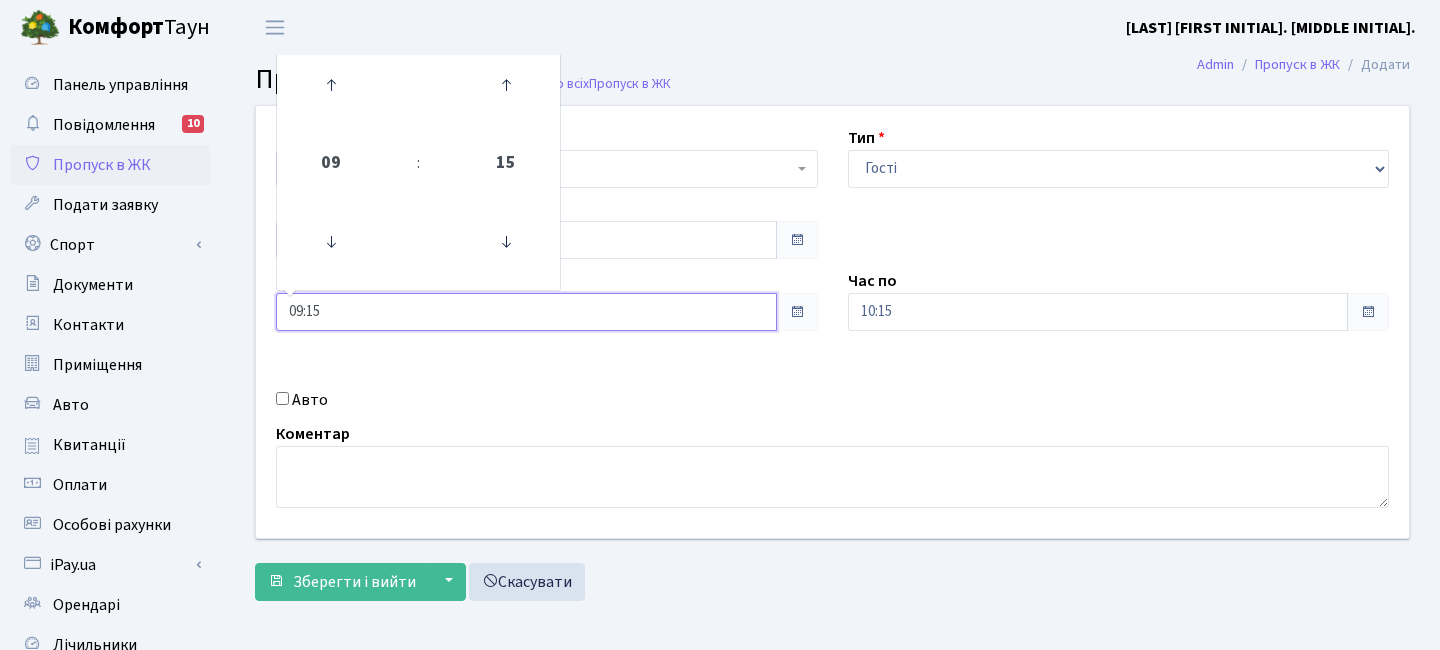 drag, startPoint x: 448, startPoint y: 318, endPoint x: 299, endPoint y: 103, distance: 261.58365 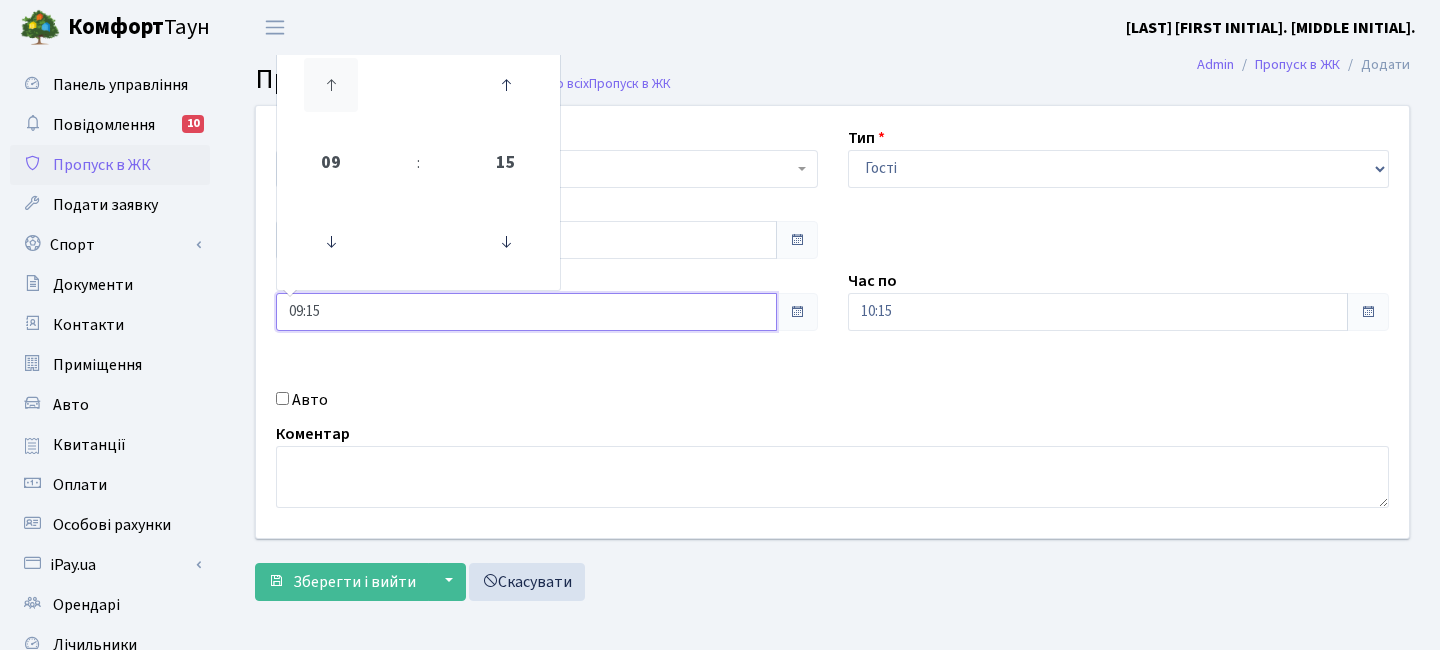 click at bounding box center [331, 85] 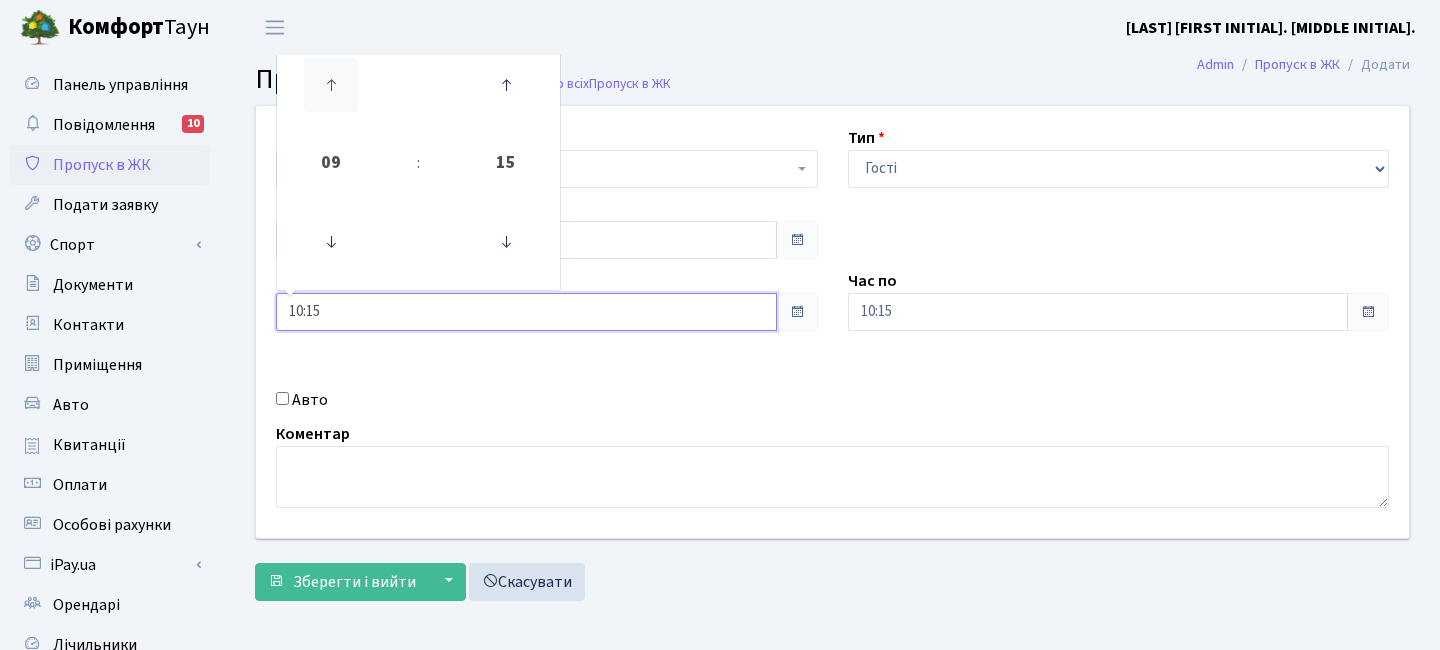 click at bounding box center [331, 85] 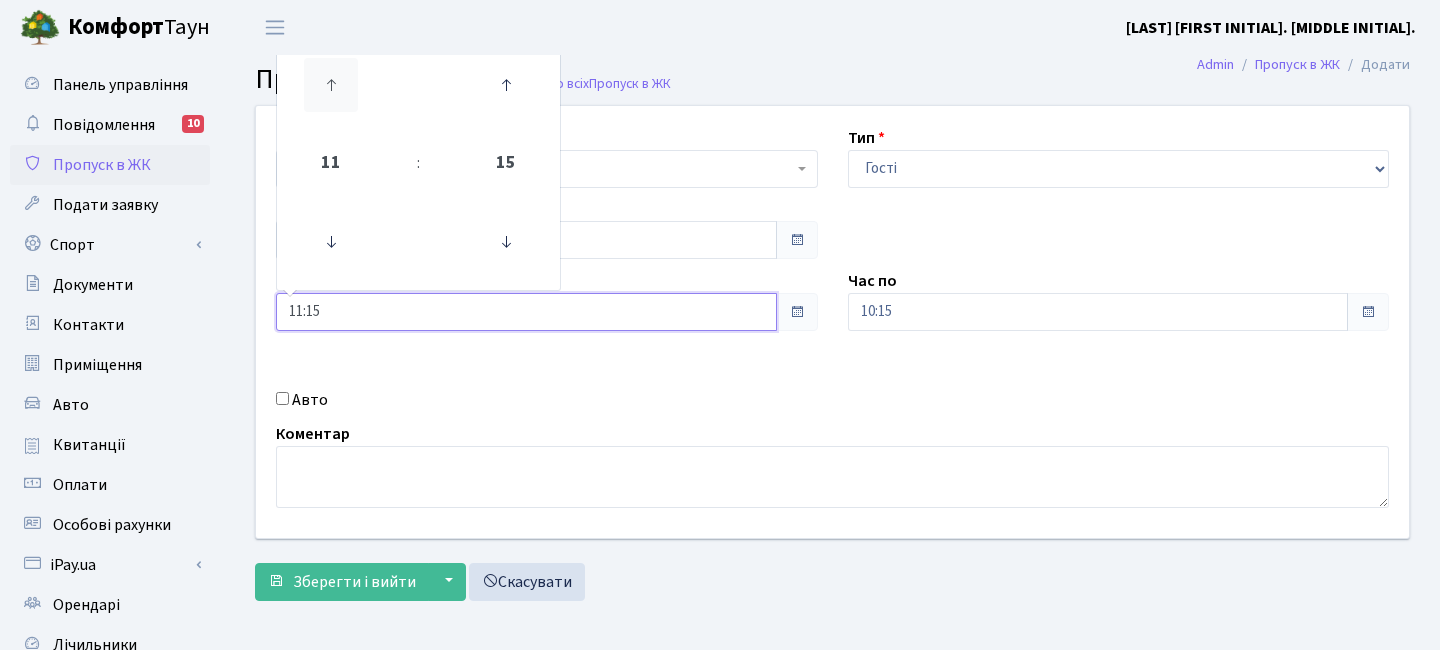 click at bounding box center (331, 85) 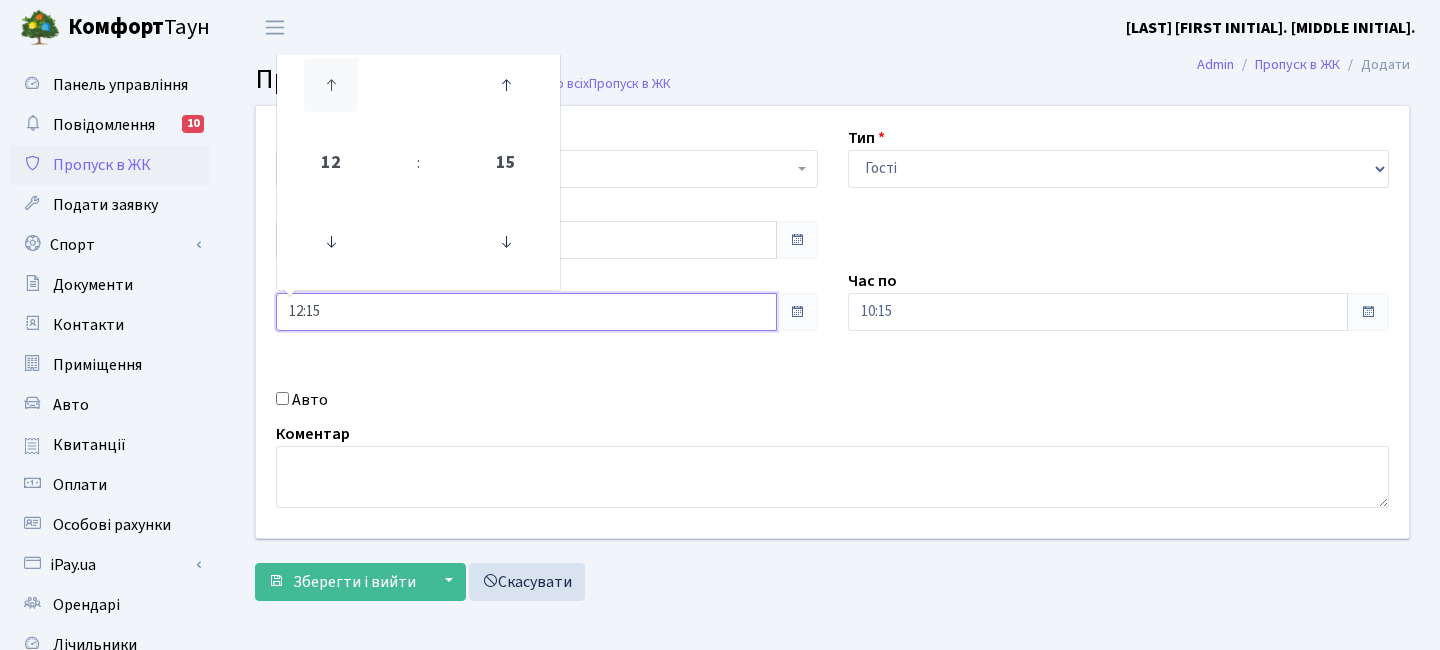 click at bounding box center (331, 85) 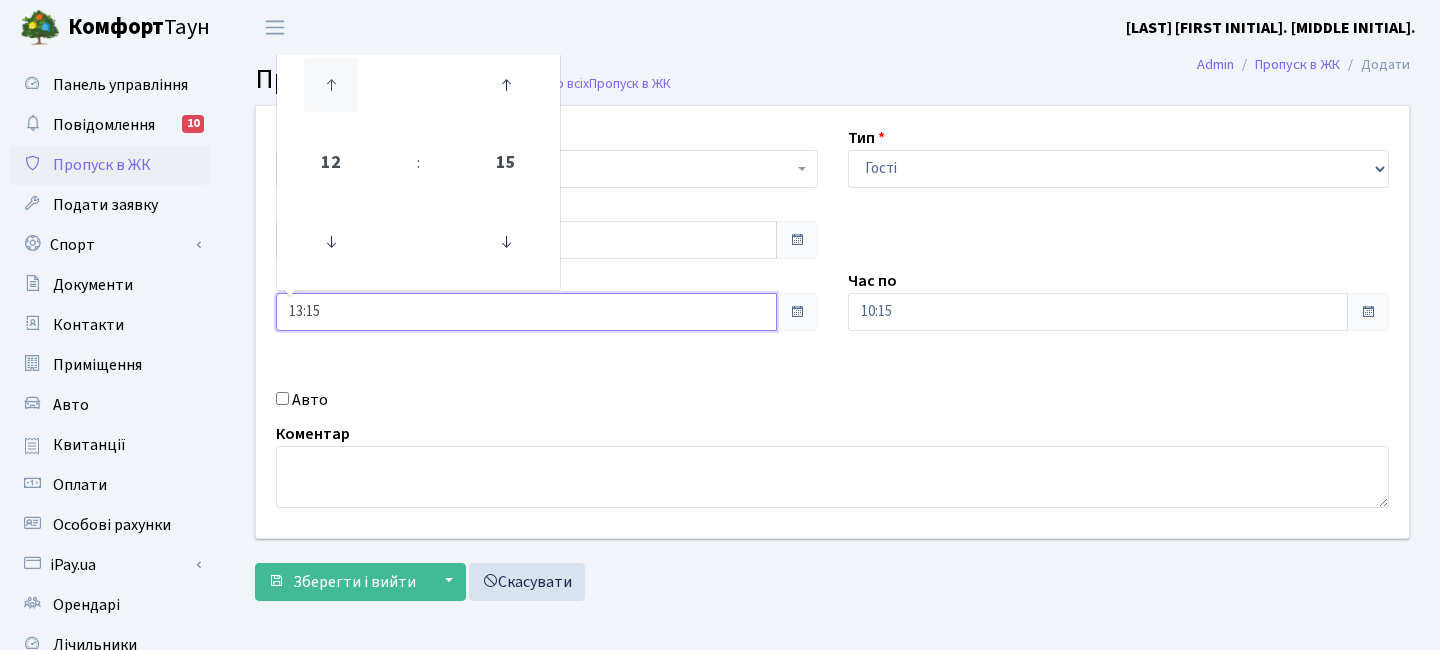 click at bounding box center [331, 85] 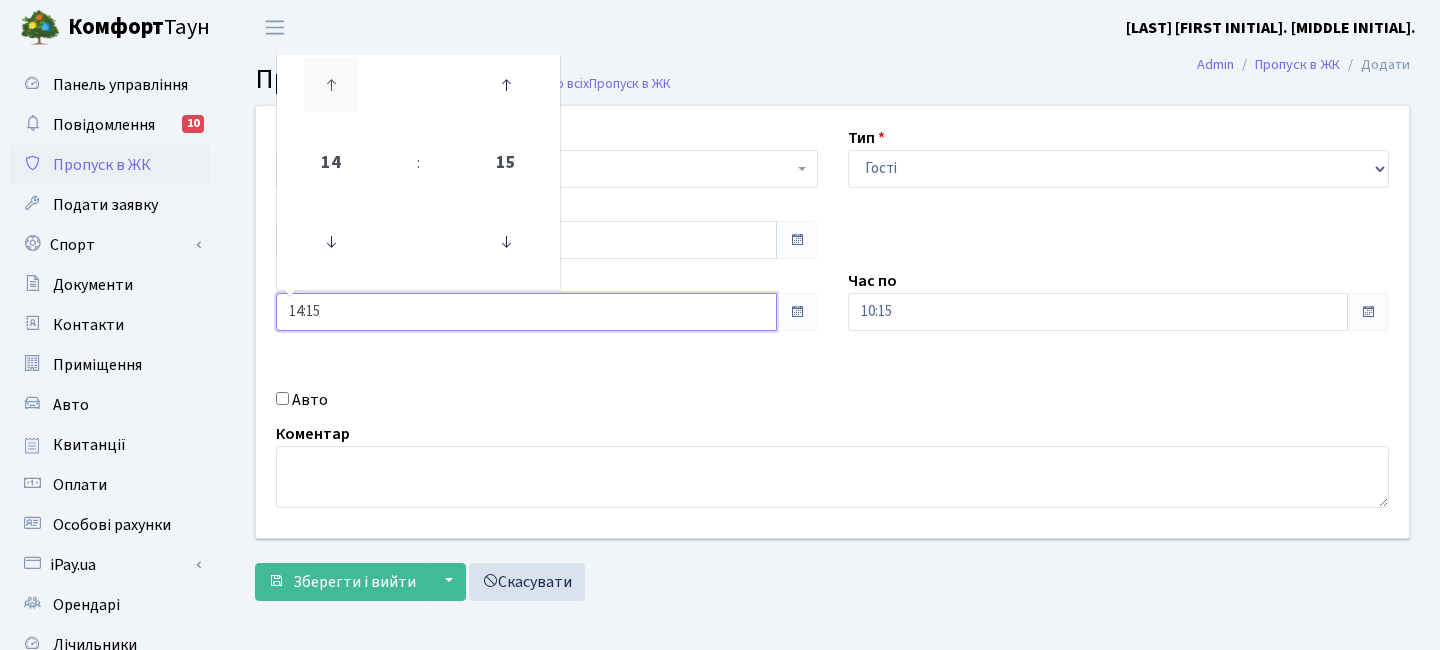 click at bounding box center [331, 85] 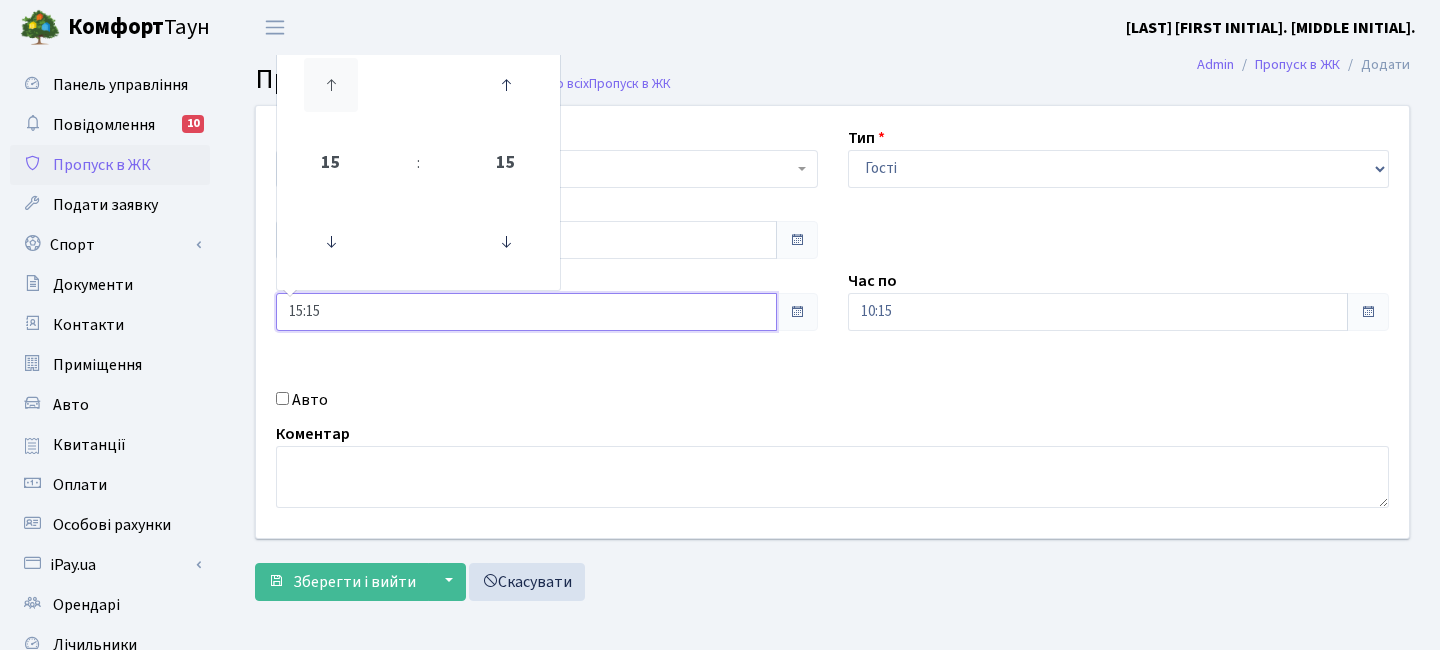 click at bounding box center (331, 85) 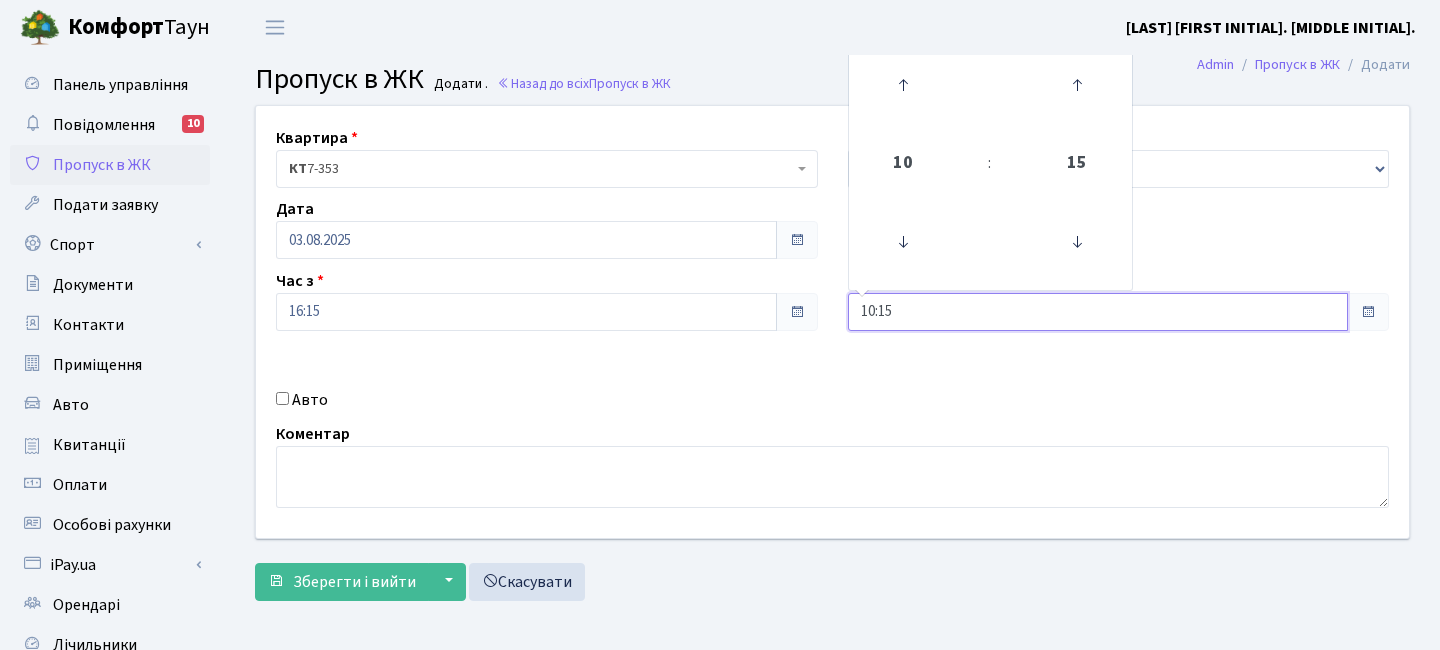 click on "10:15" at bounding box center [1098, 312] 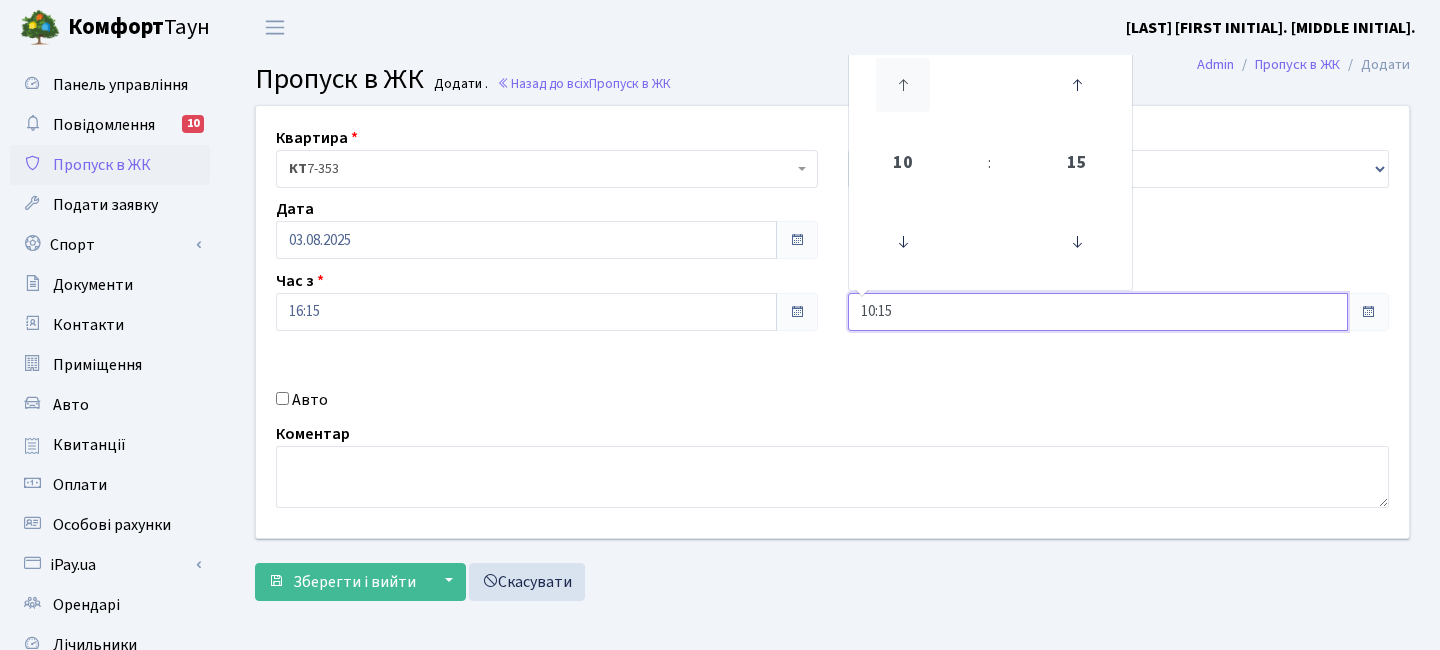 click at bounding box center (903, 85) 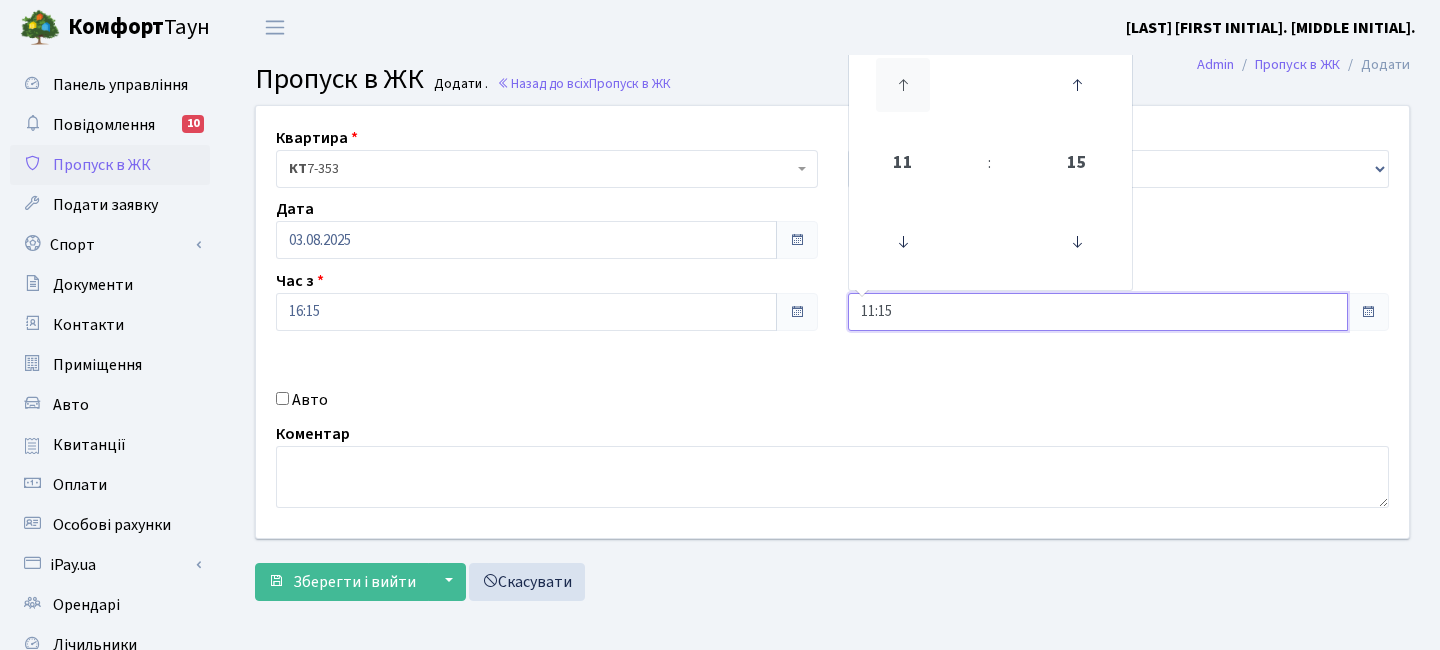 click at bounding box center [903, 85] 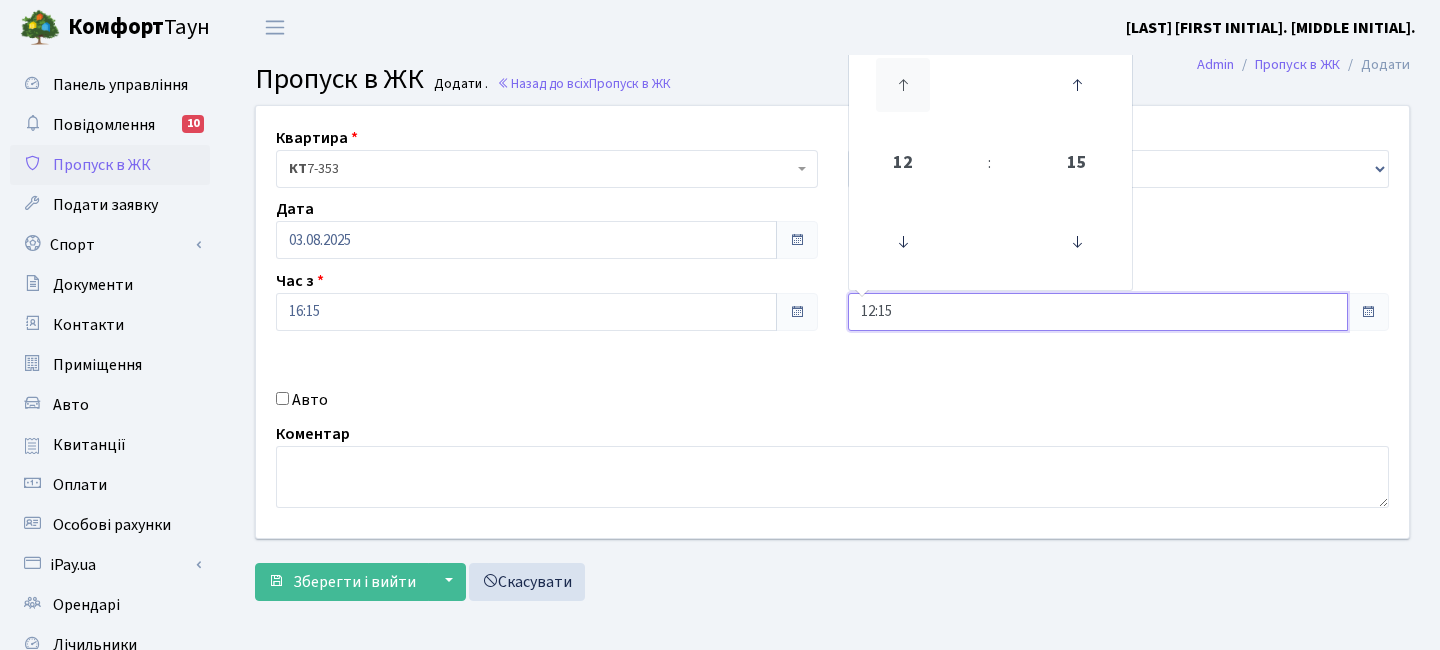 click at bounding box center (903, 85) 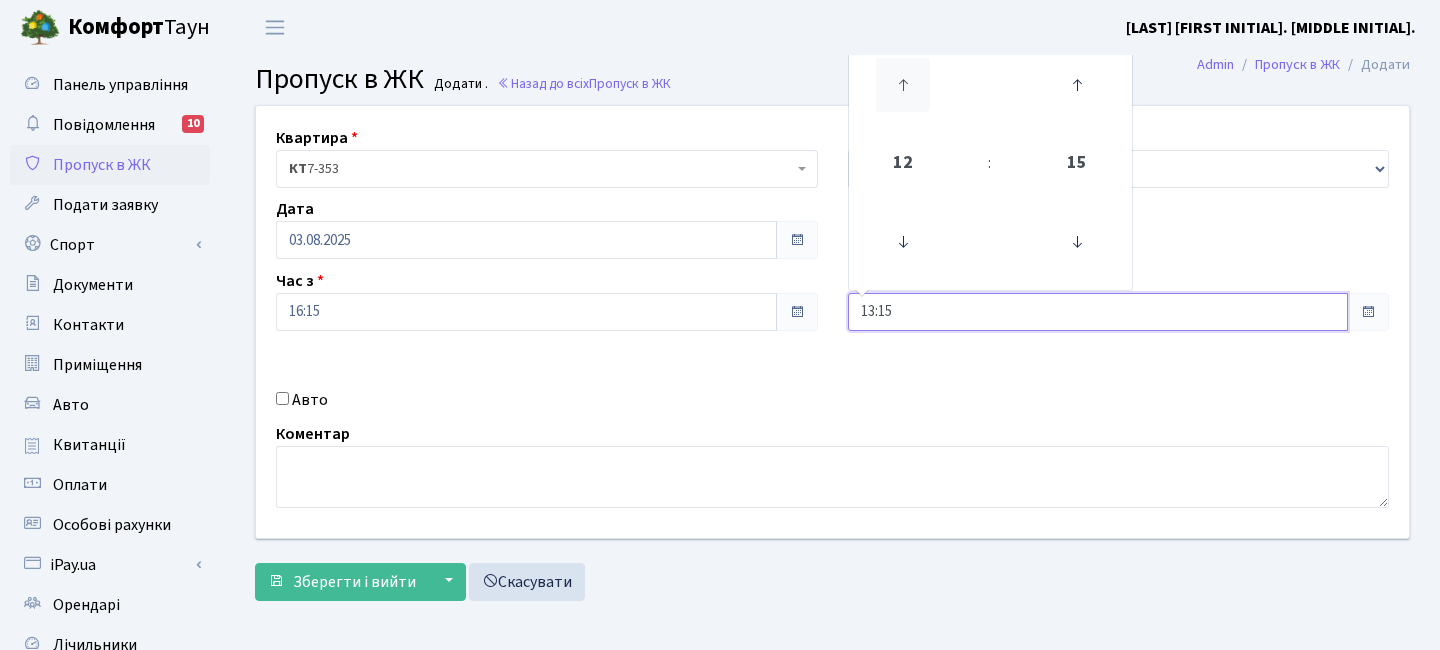click at bounding box center [903, 85] 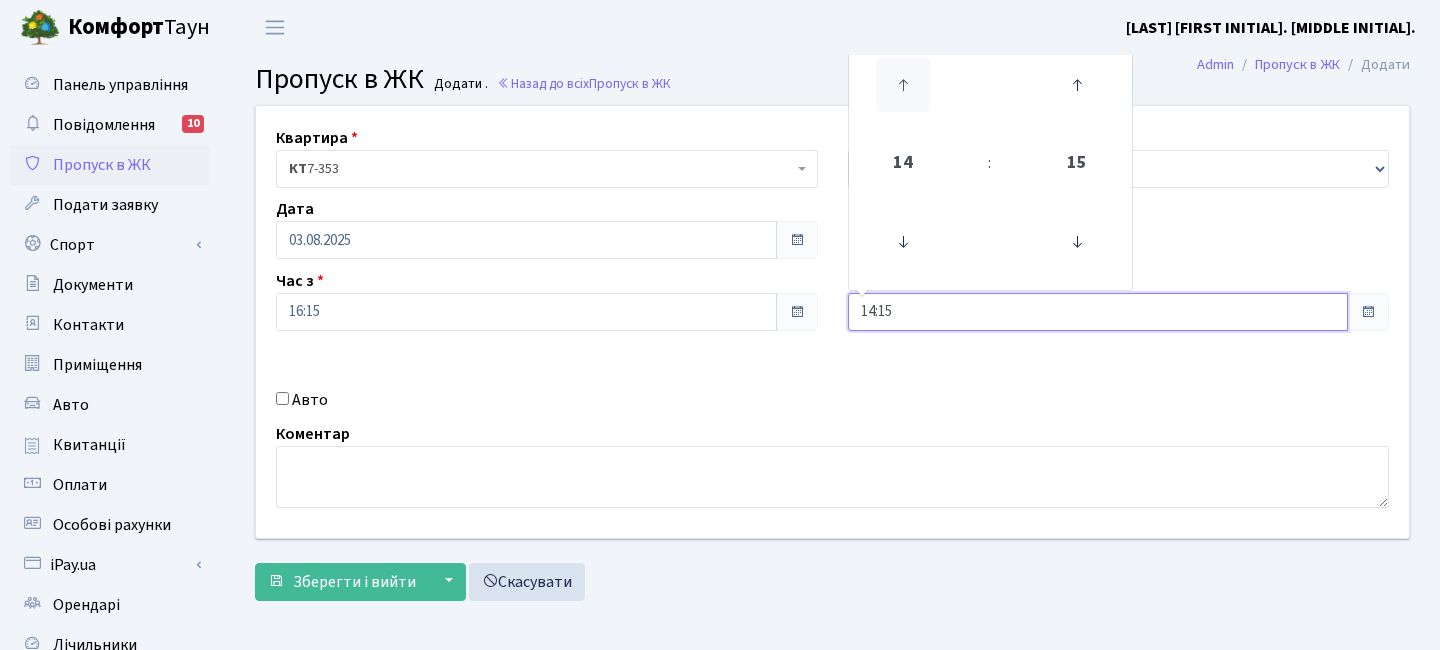 click at bounding box center [903, 85] 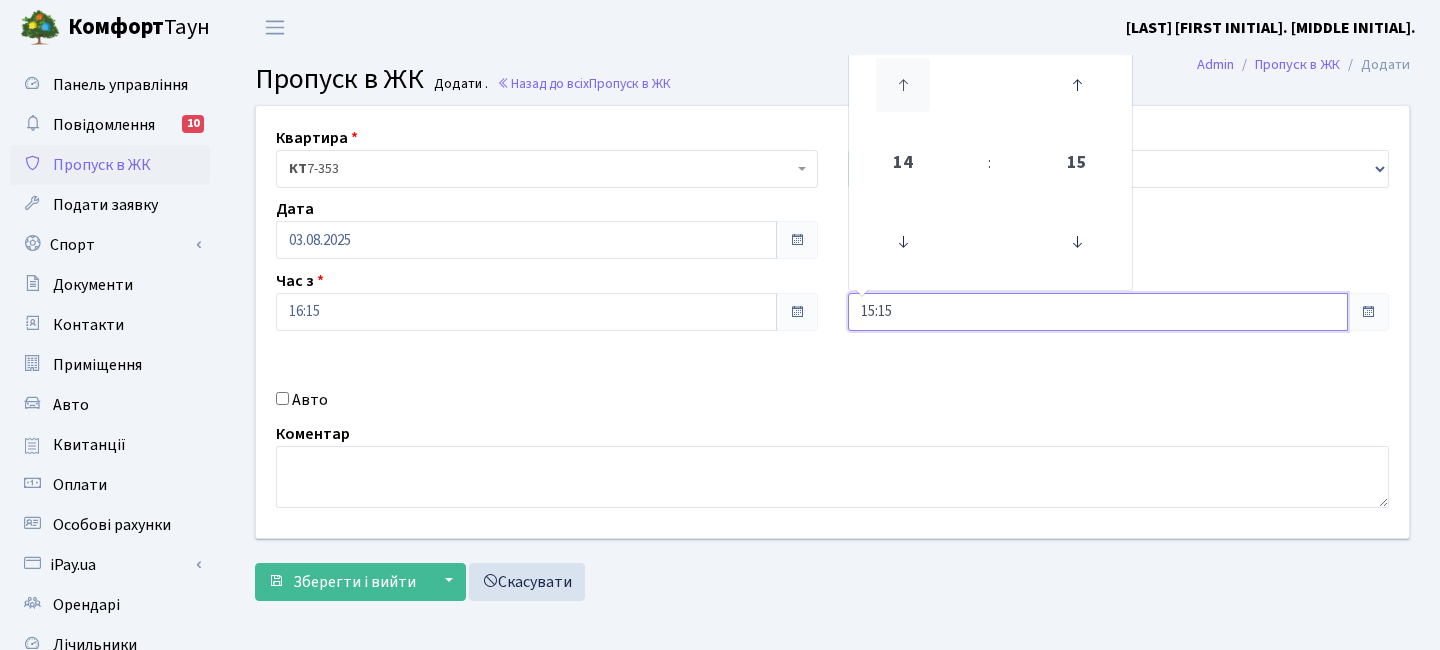 click at bounding box center (903, 85) 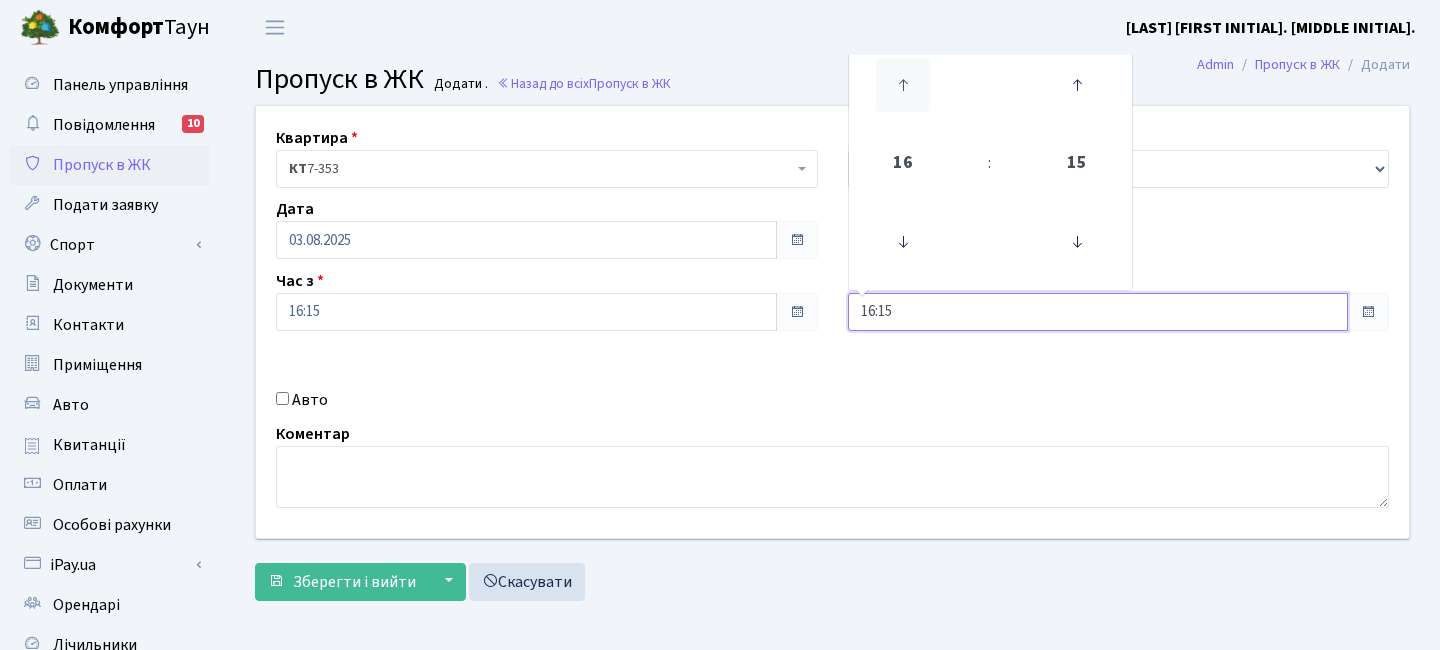 click at bounding box center (903, 85) 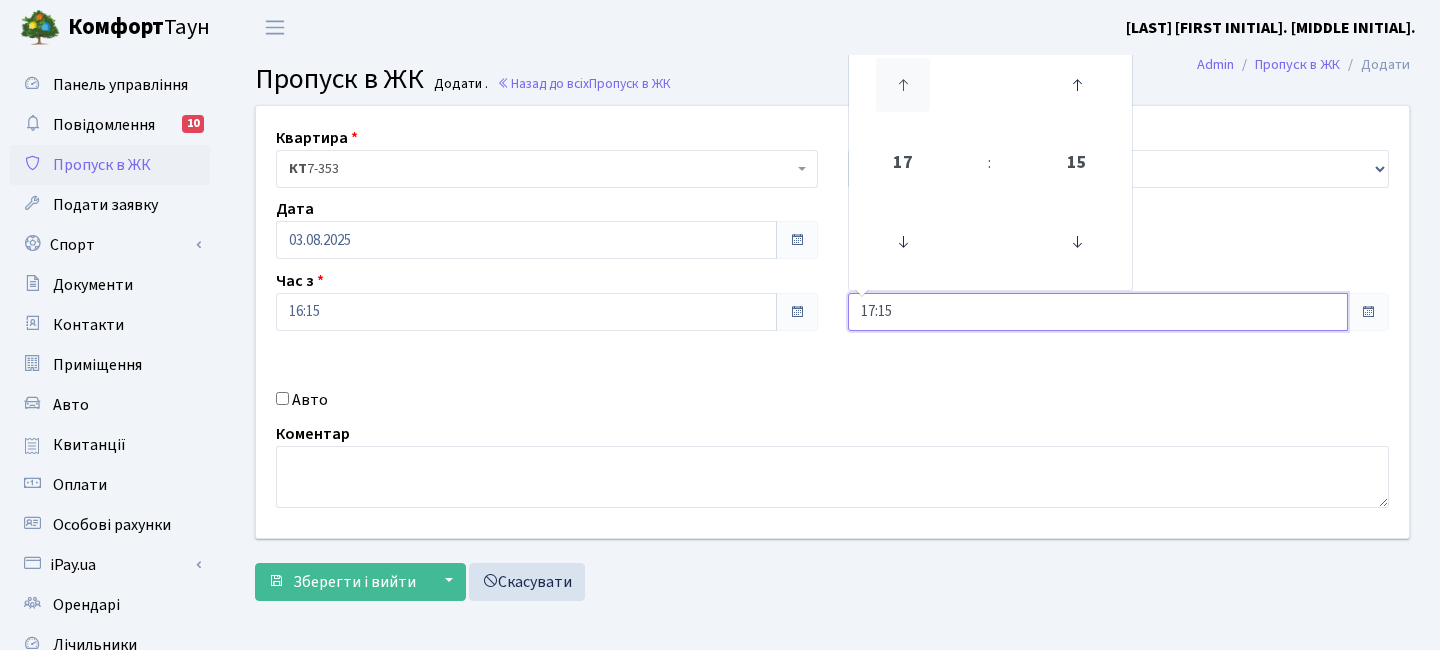 click at bounding box center [903, 85] 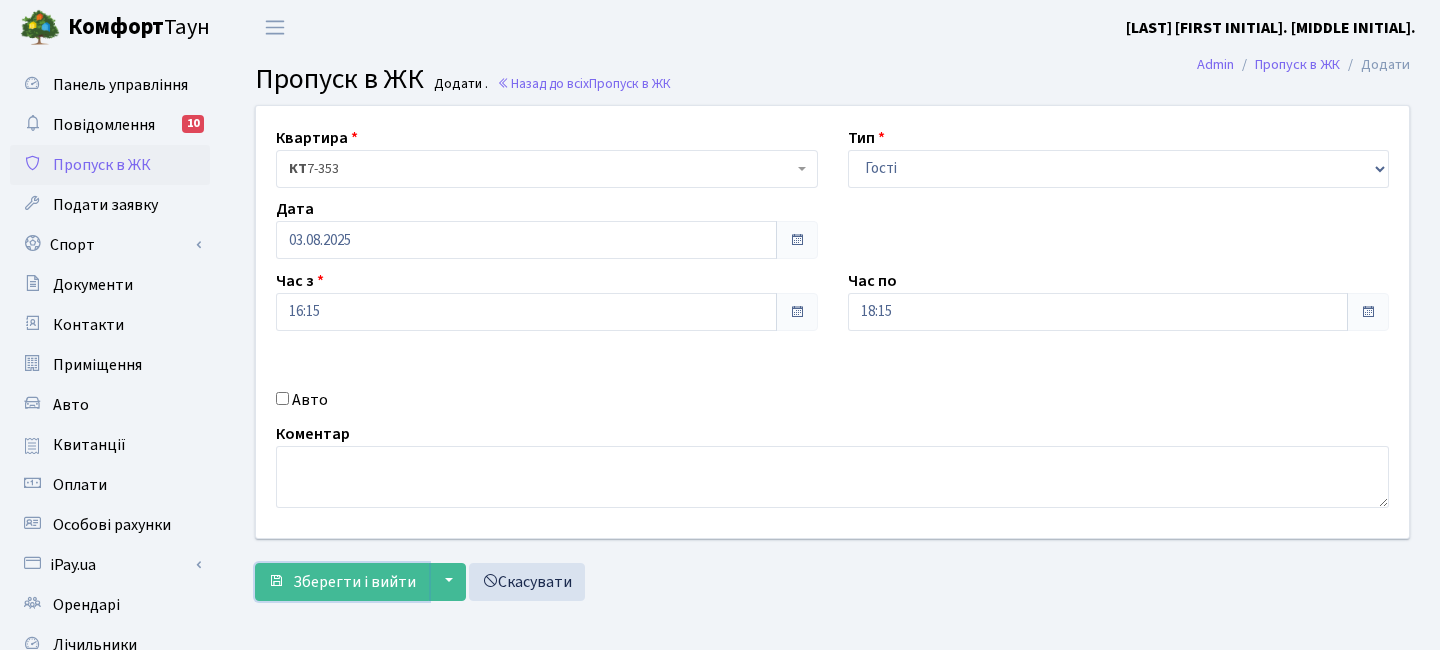 drag, startPoint x: 377, startPoint y: 586, endPoint x: 379, endPoint y: 558, distance: 28.071337 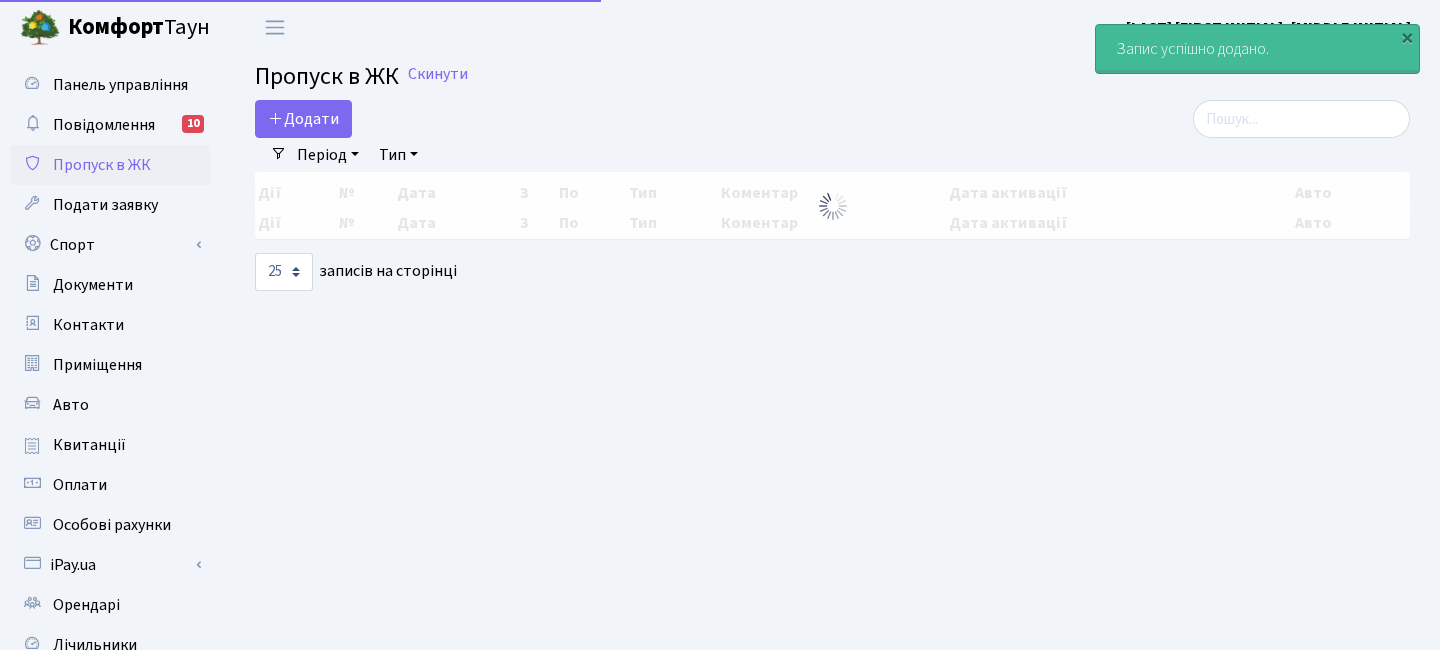 select on "25" 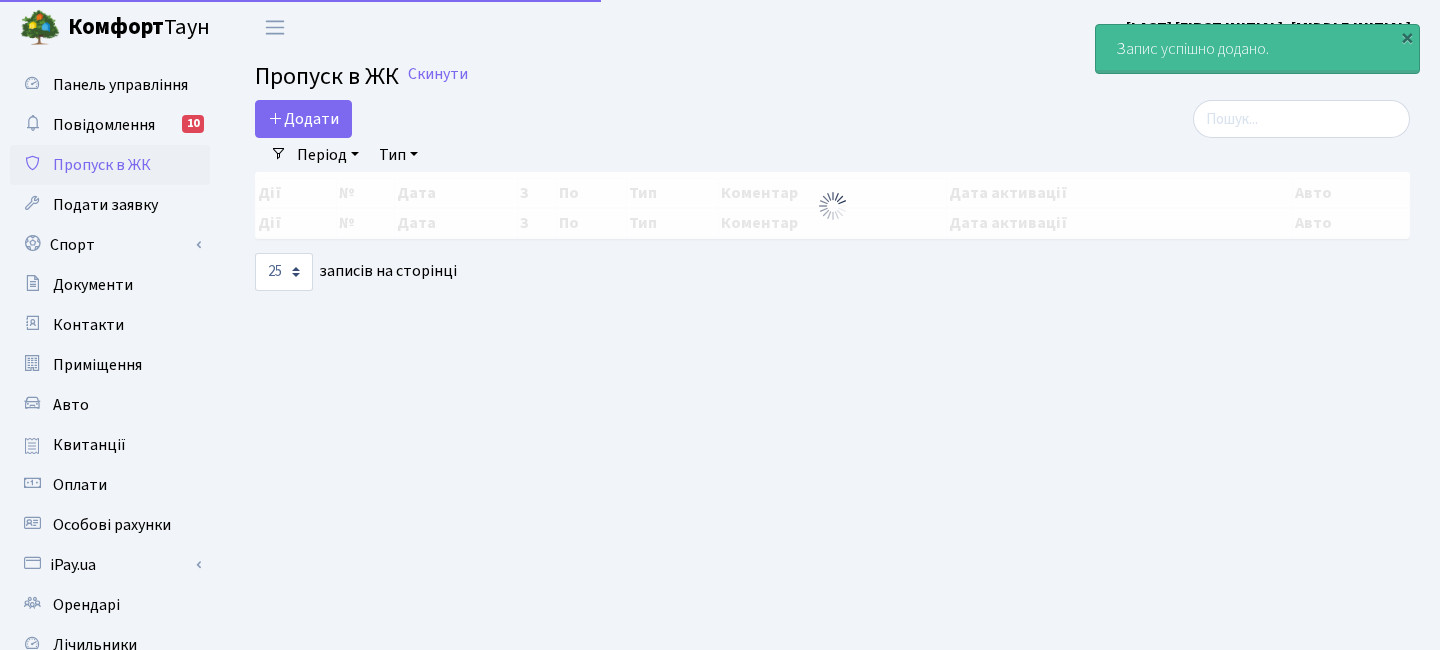 scroll, scrollTop: 0, scrollLeft: 0, axis: both 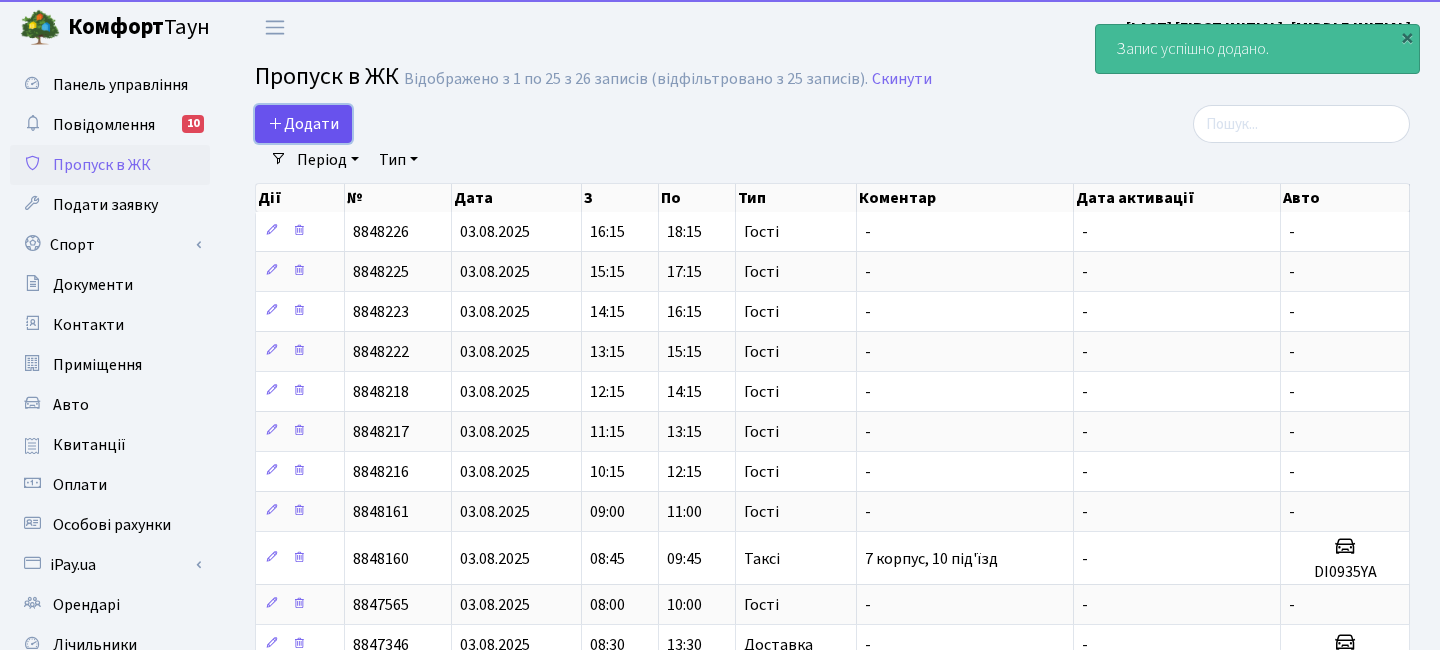 click on "Додати" at bounding box center [303, 124] 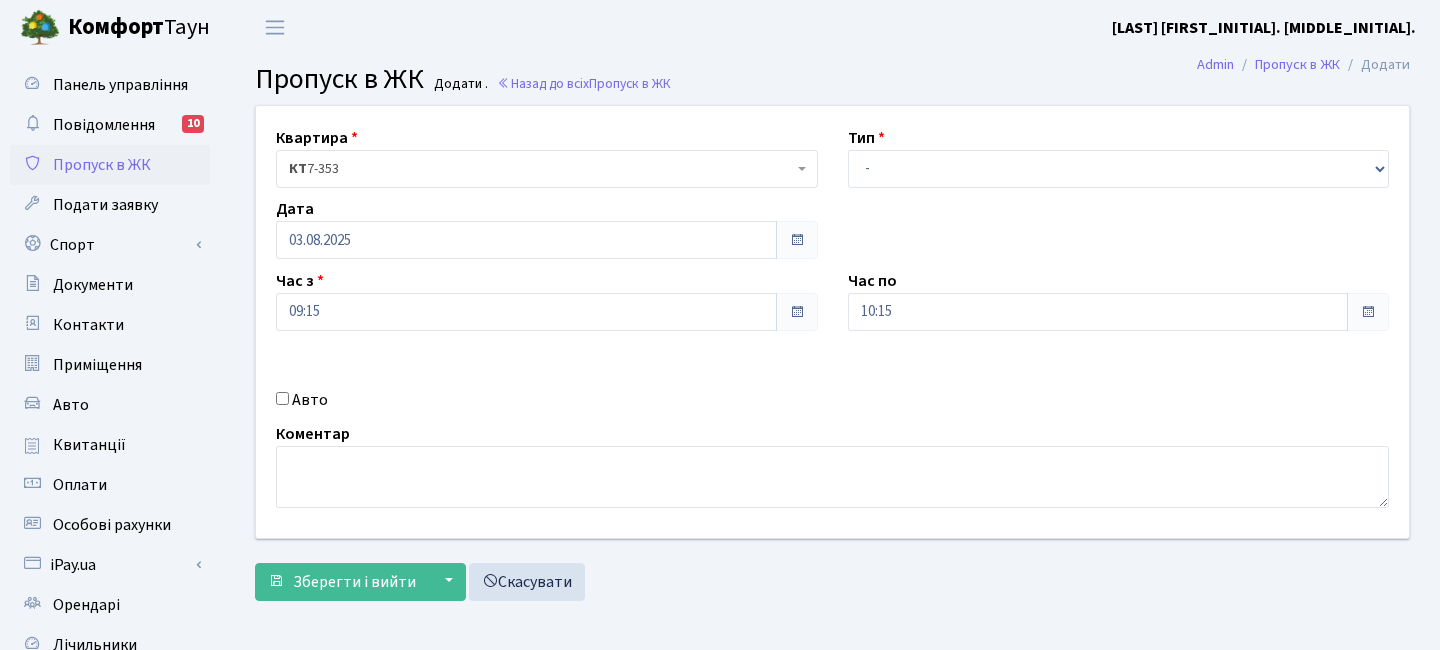 scroll, scrollTop: 0, scrollLeft: 0, axis: both 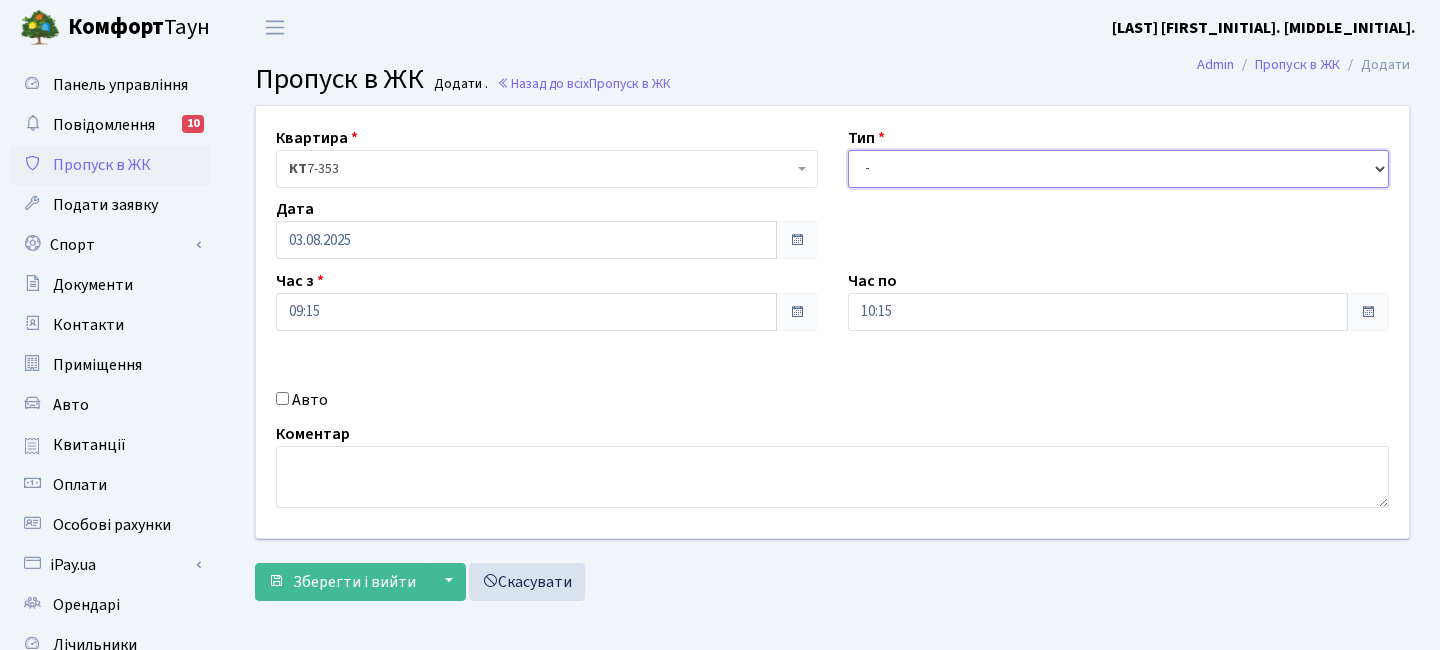 click on "-
Доставка
Таксі
Гості
Сервіс" at bounding box center (1119, 169) 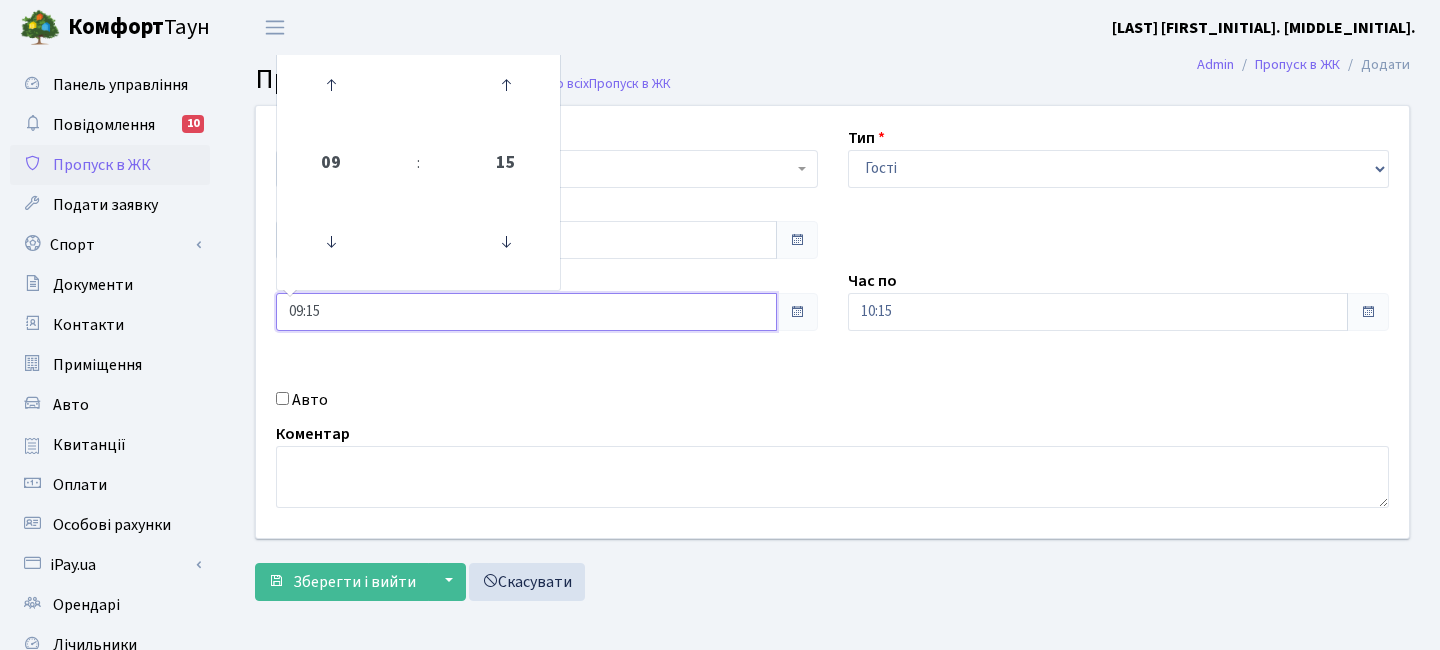 click on "09:15" at bounding box center (526, 312) 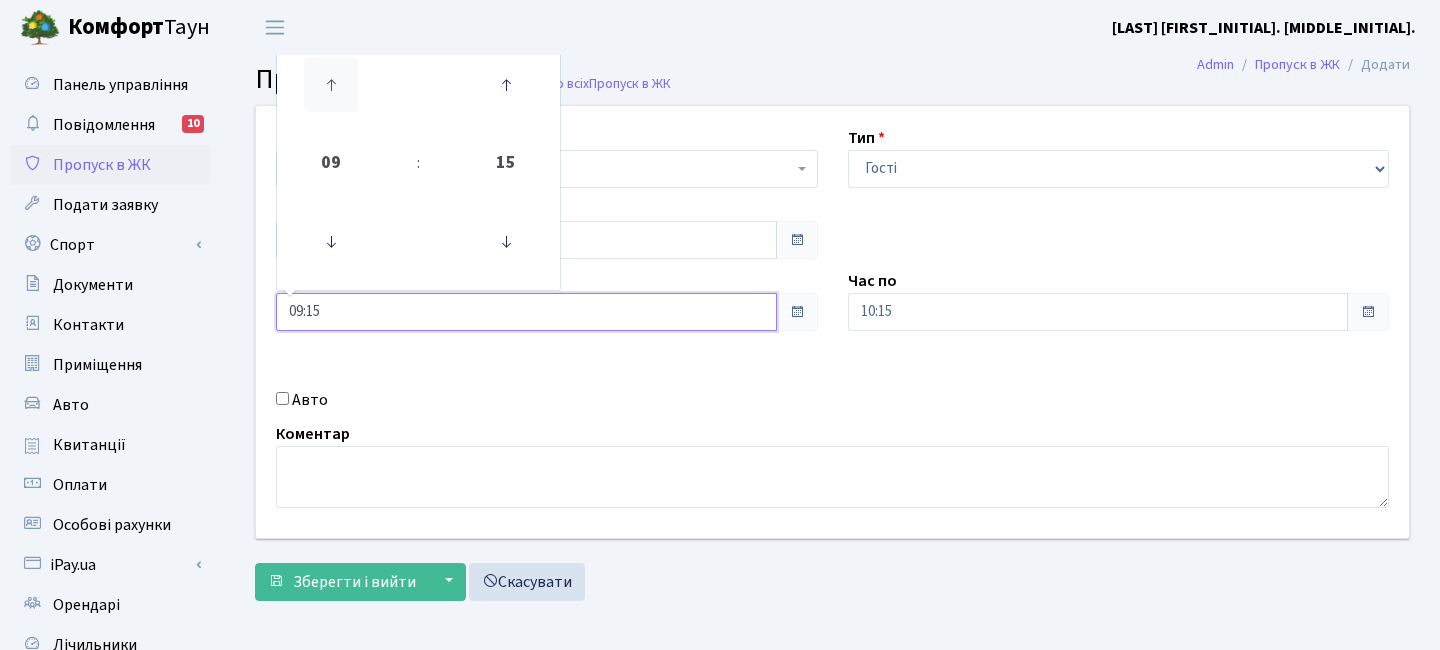 click at bounding box center [331, 85] 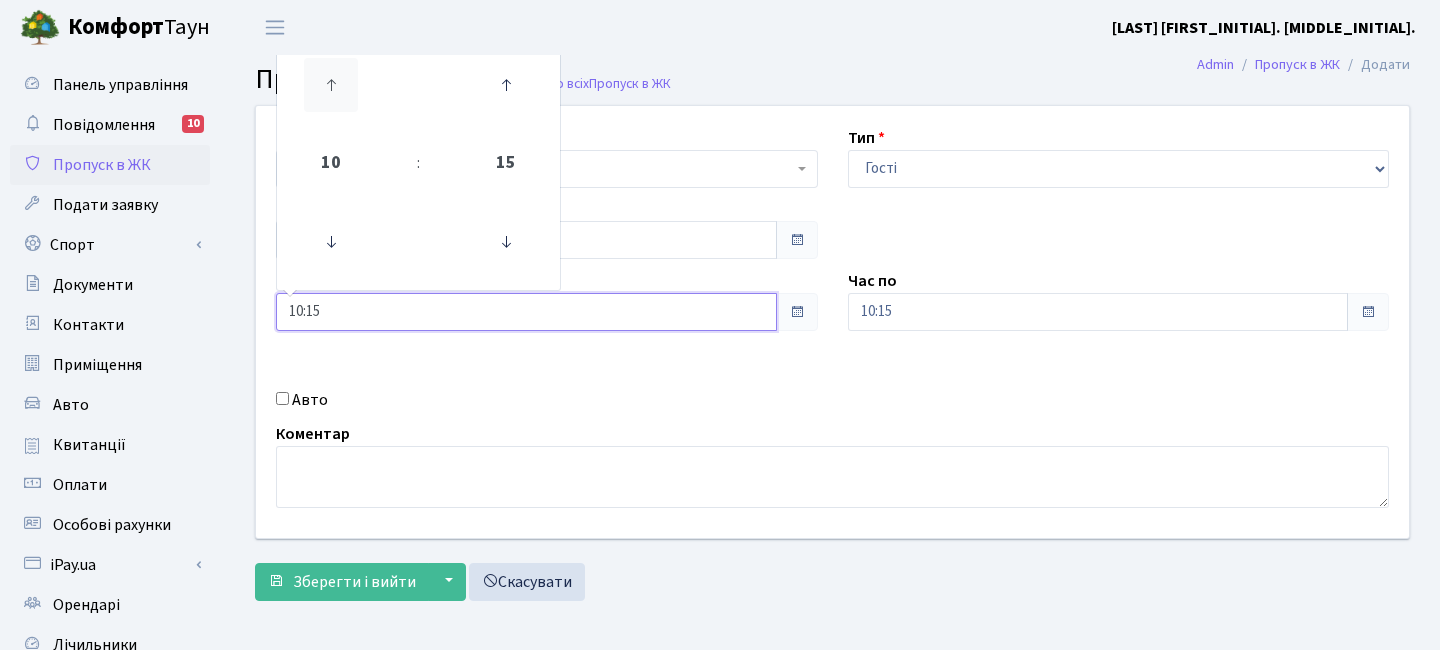 click at bounding box center [331, 85] 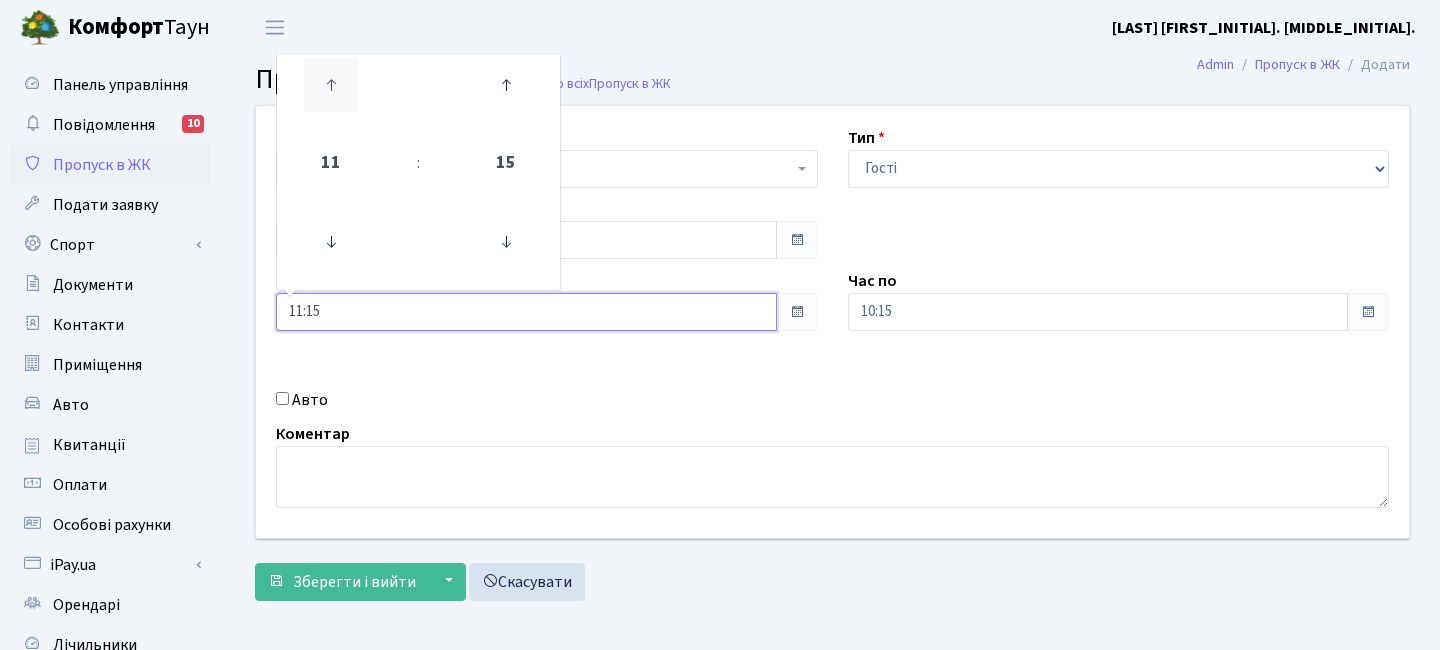 click at bounding box center (331, 85) 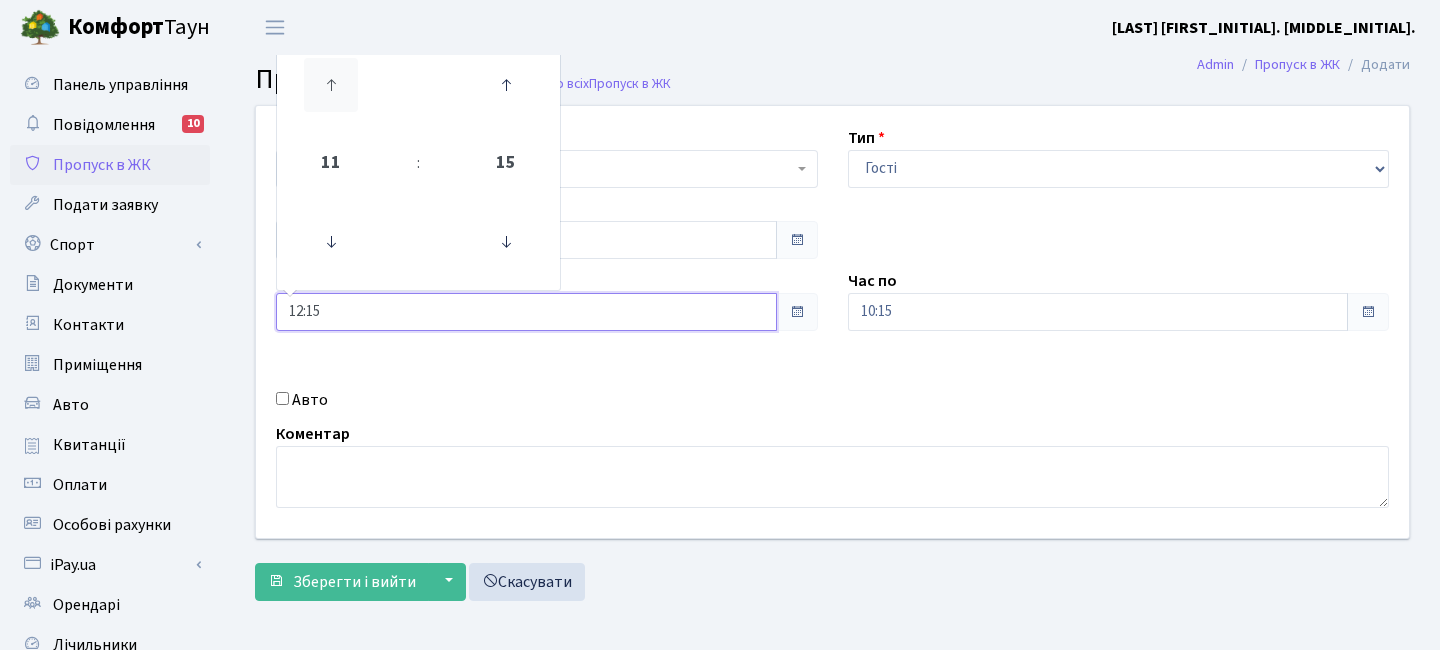 click at bounding box center (331, 85) 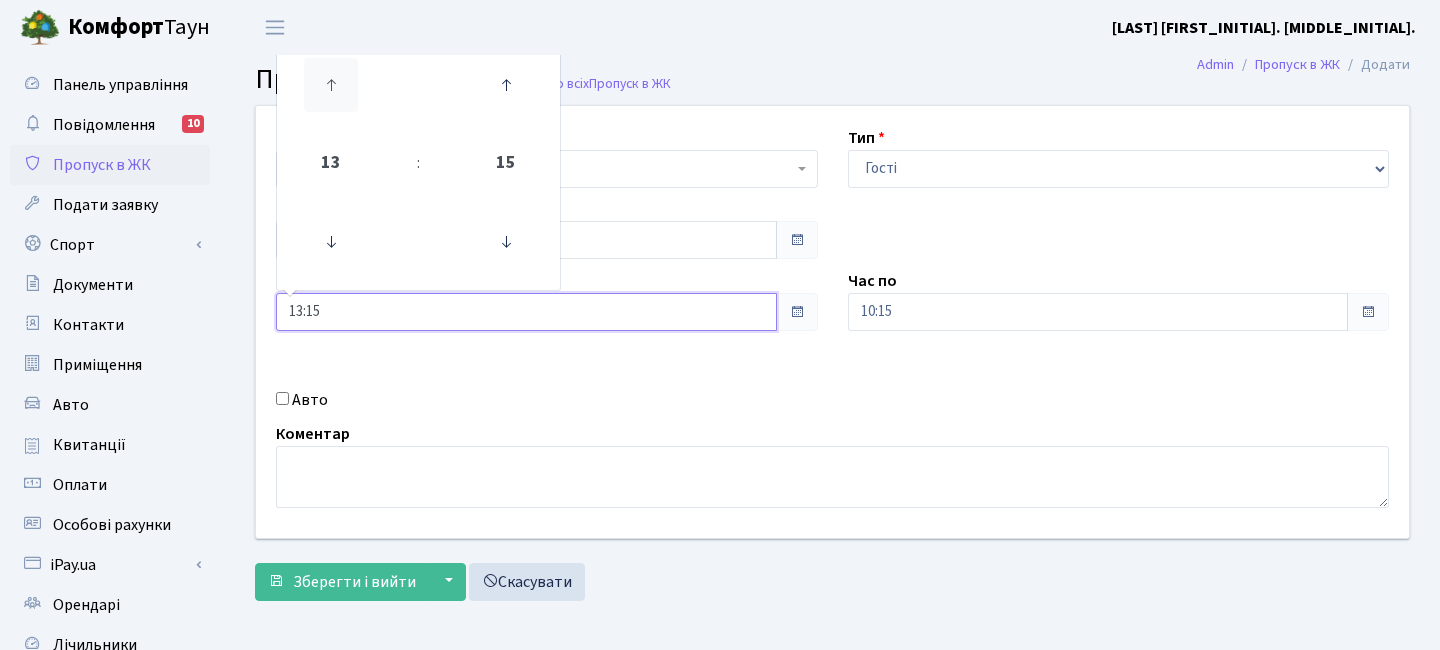 click at bounding box center [331, 85] 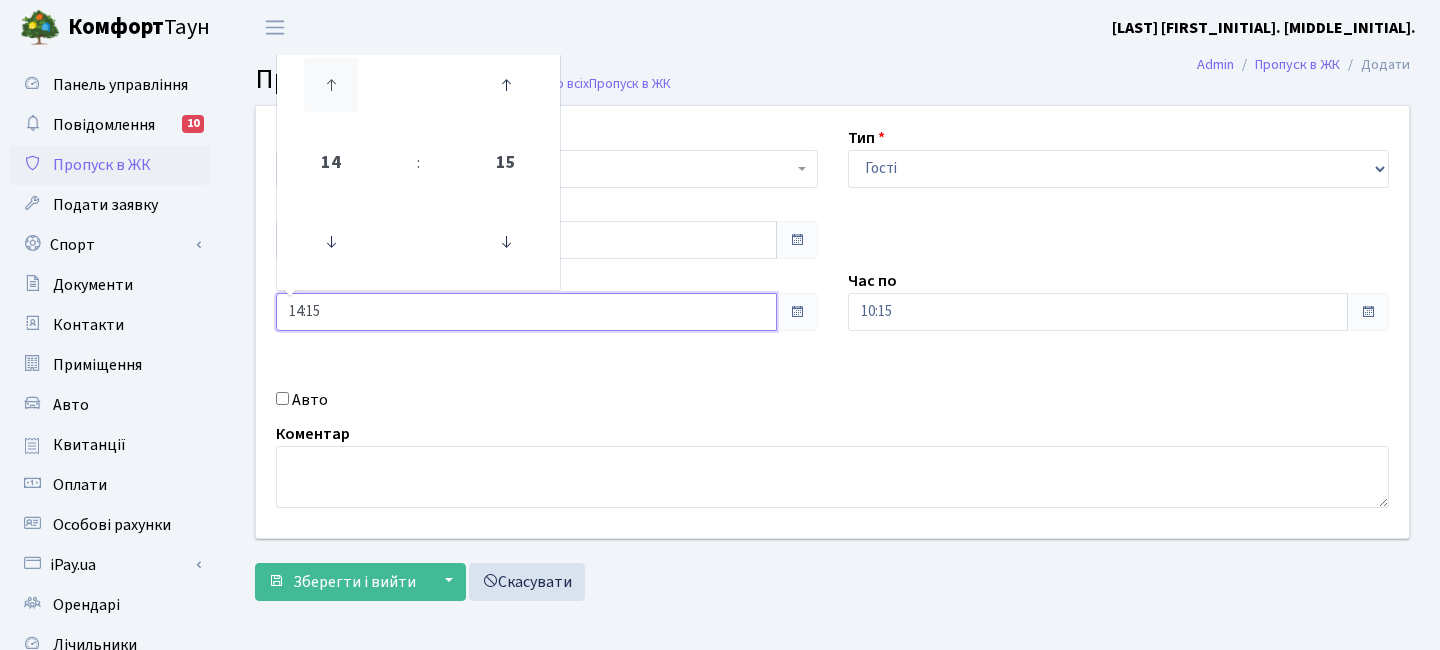 click at bounding box center [331, 85] 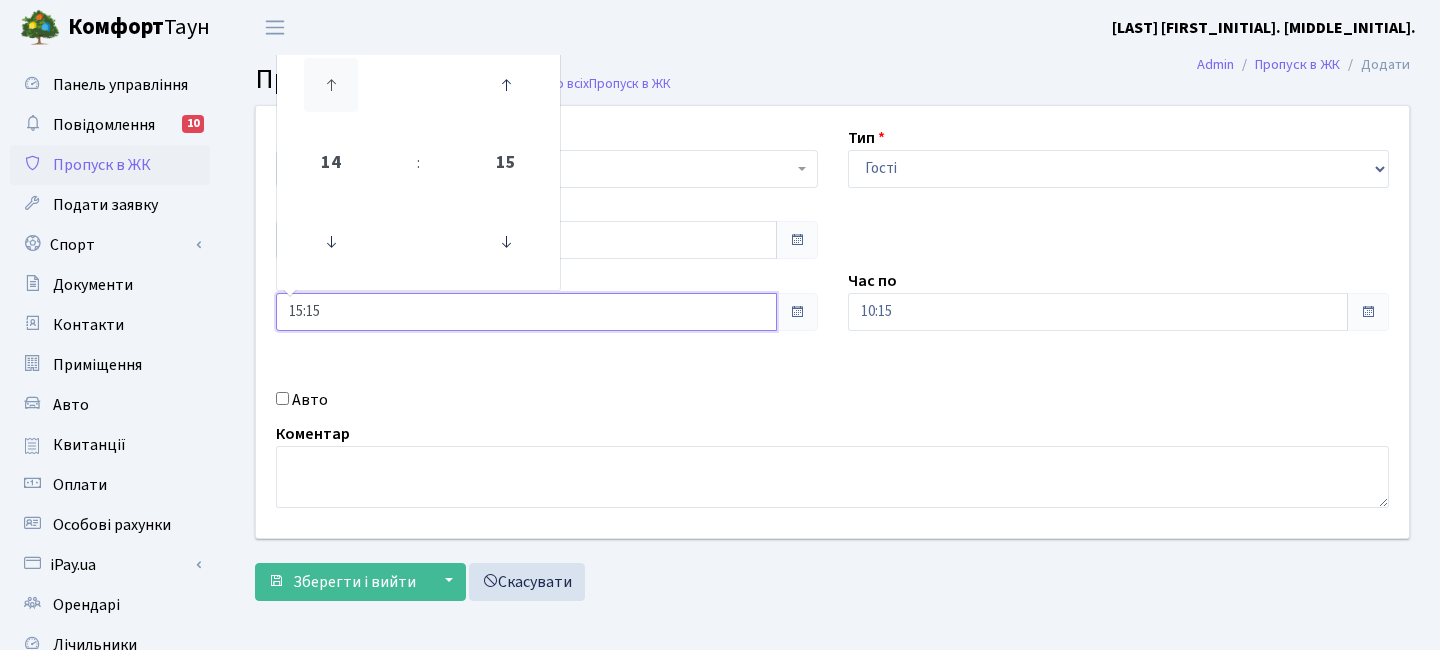 click at bounding box center [331, 85] 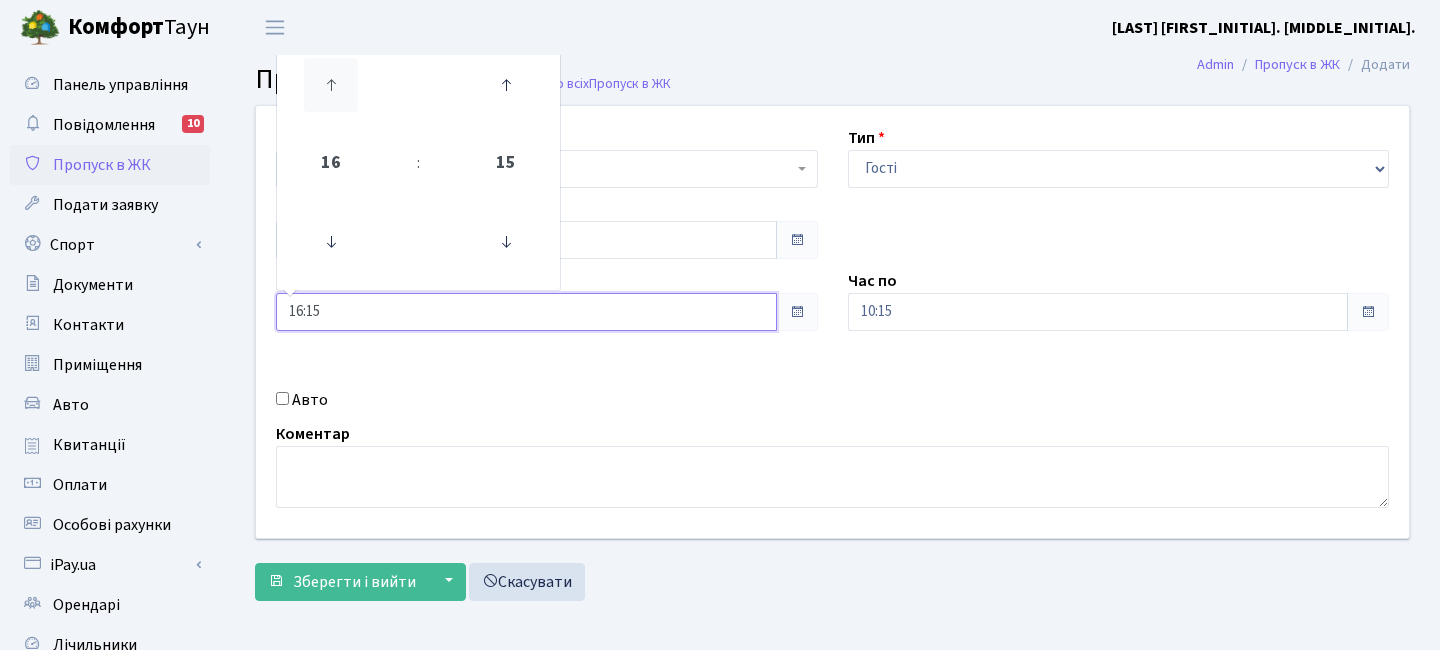 click at bounding box center [331, 85] 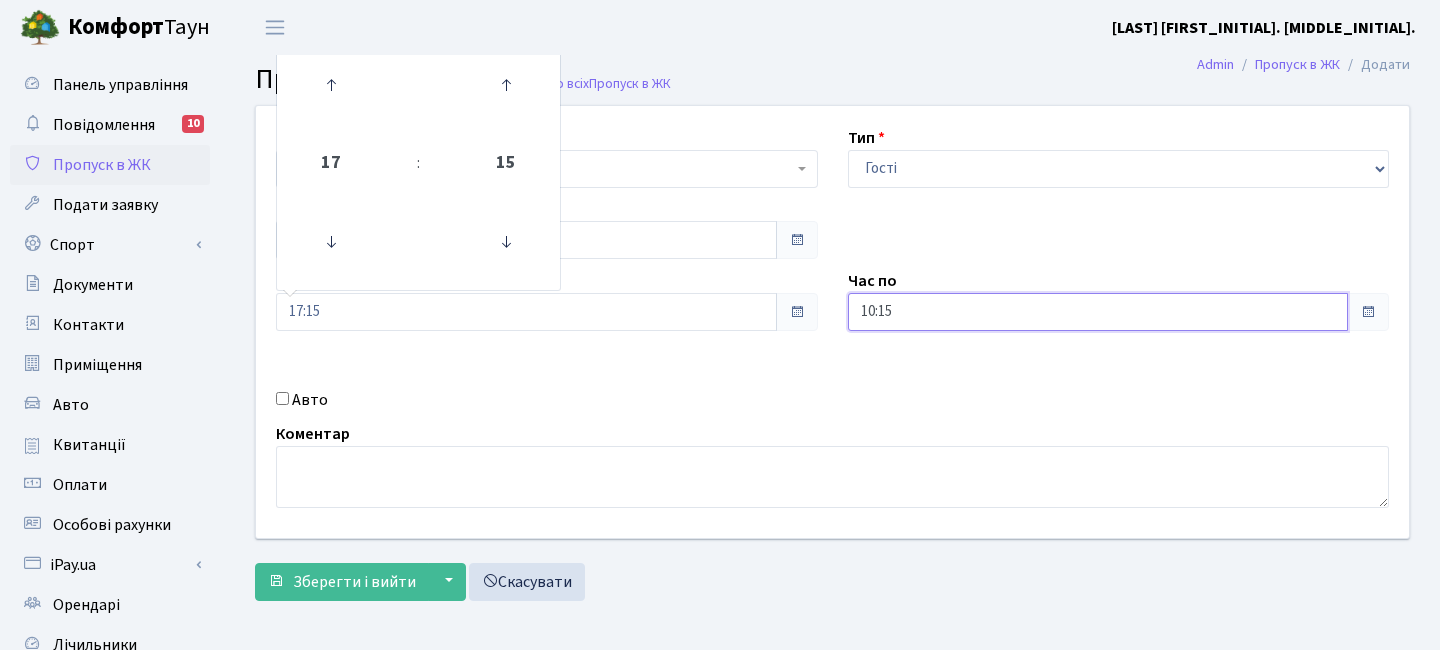 drag, startPoint x: 860, startPoint y: 320, endPoint x: 866, endPoint y: 304, distance: 17.088007 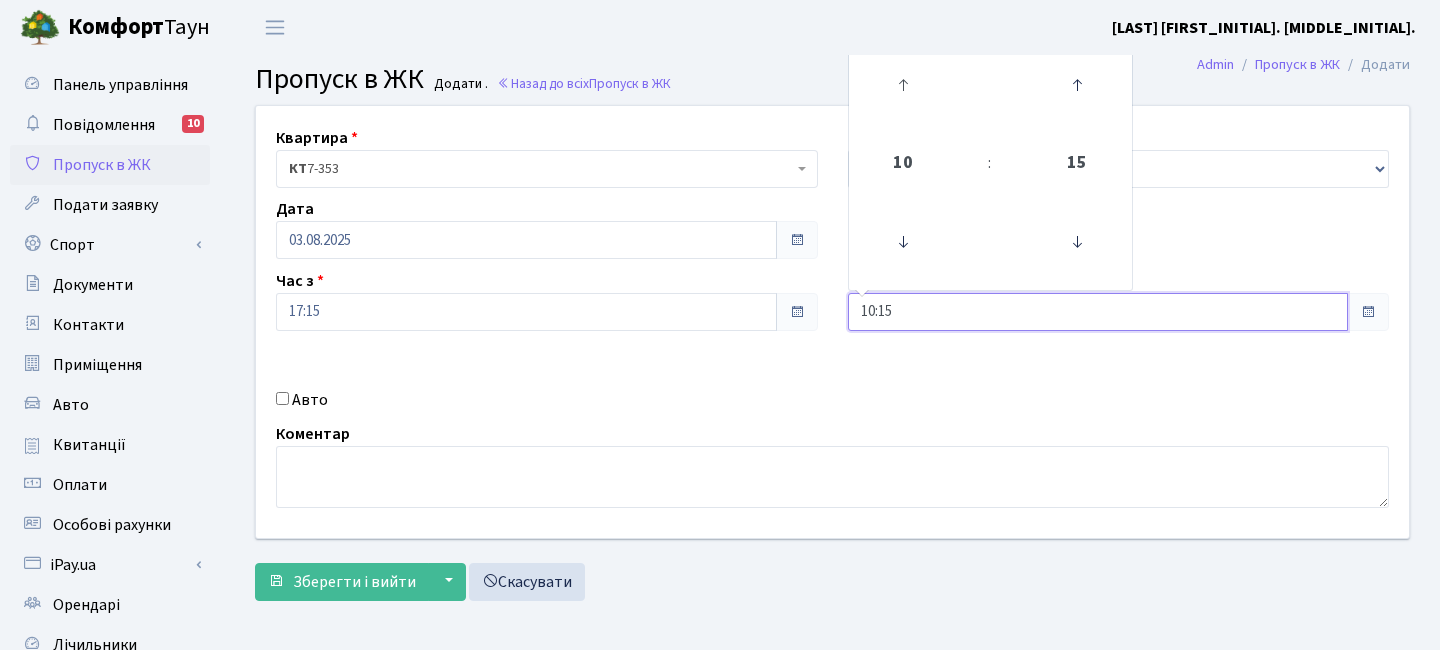 click at bounding box center [902, 85] 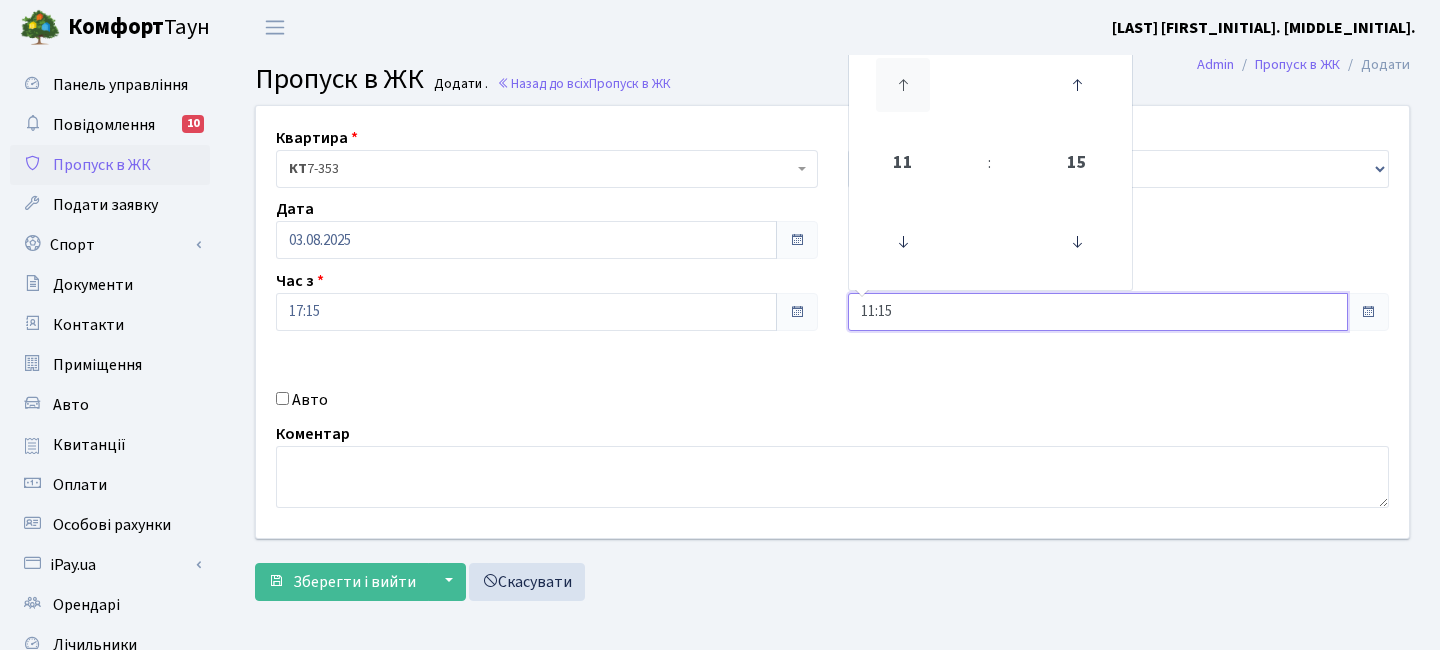 click at bounding box center (903, 85) 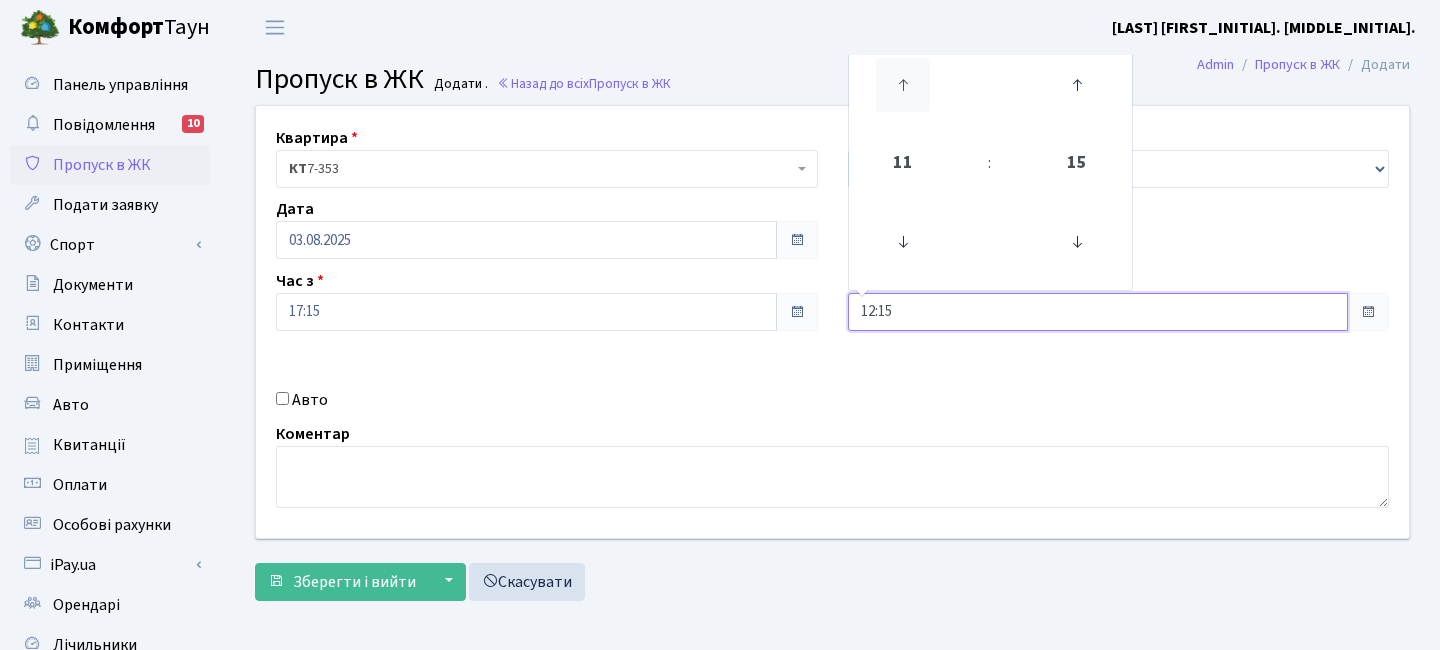 click at bounding box center (903, 85) 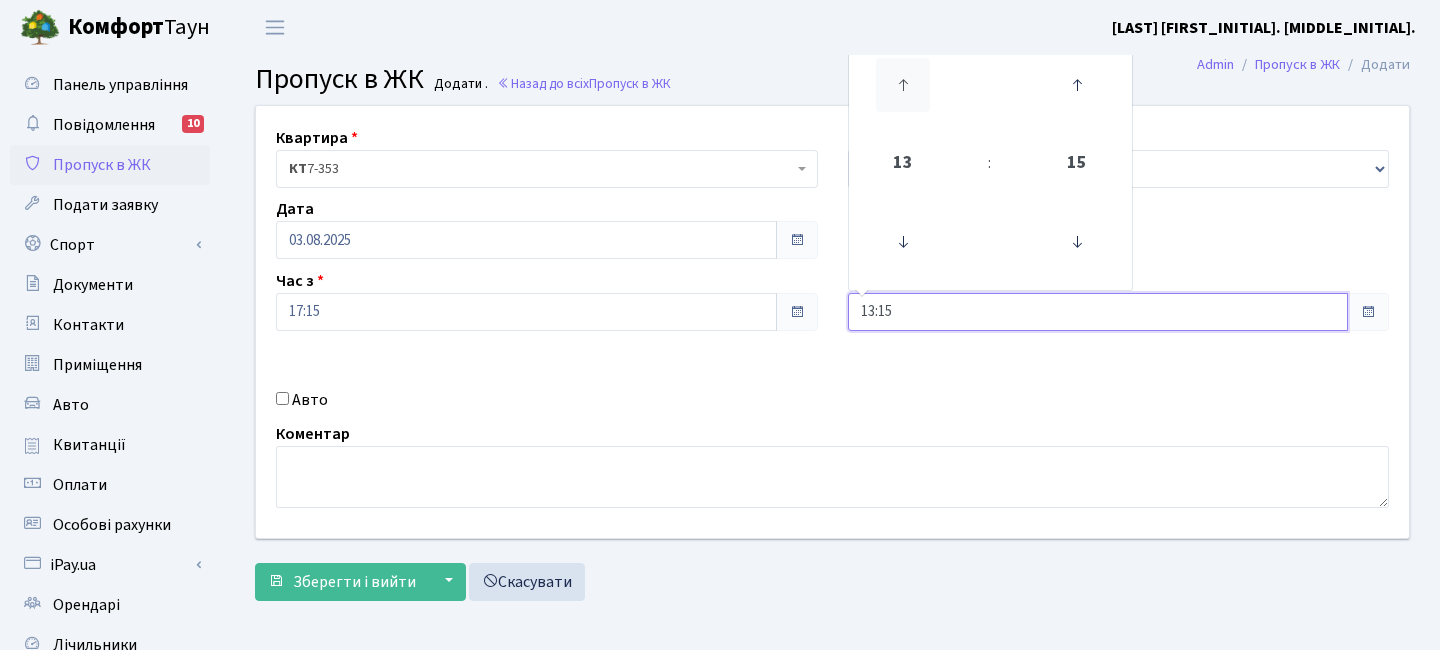 click at bounding box center (903, 85) 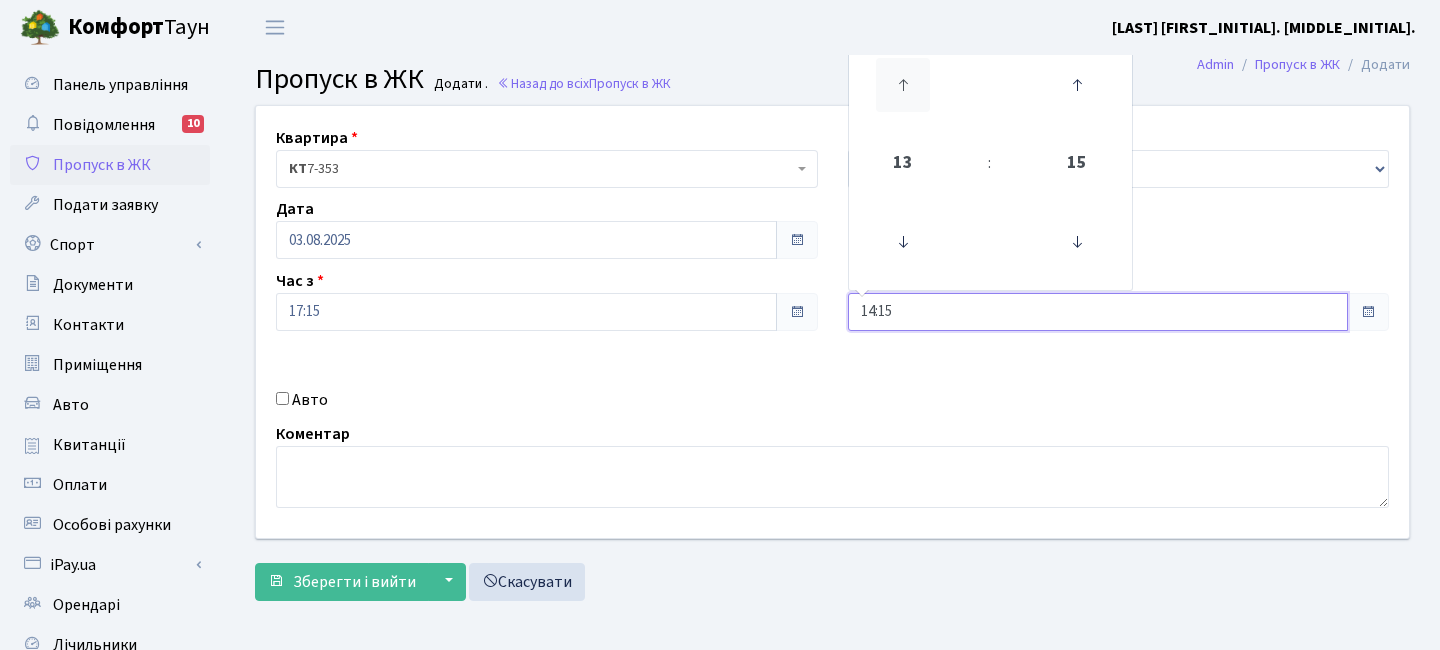 click at bounding box center [903, 85] 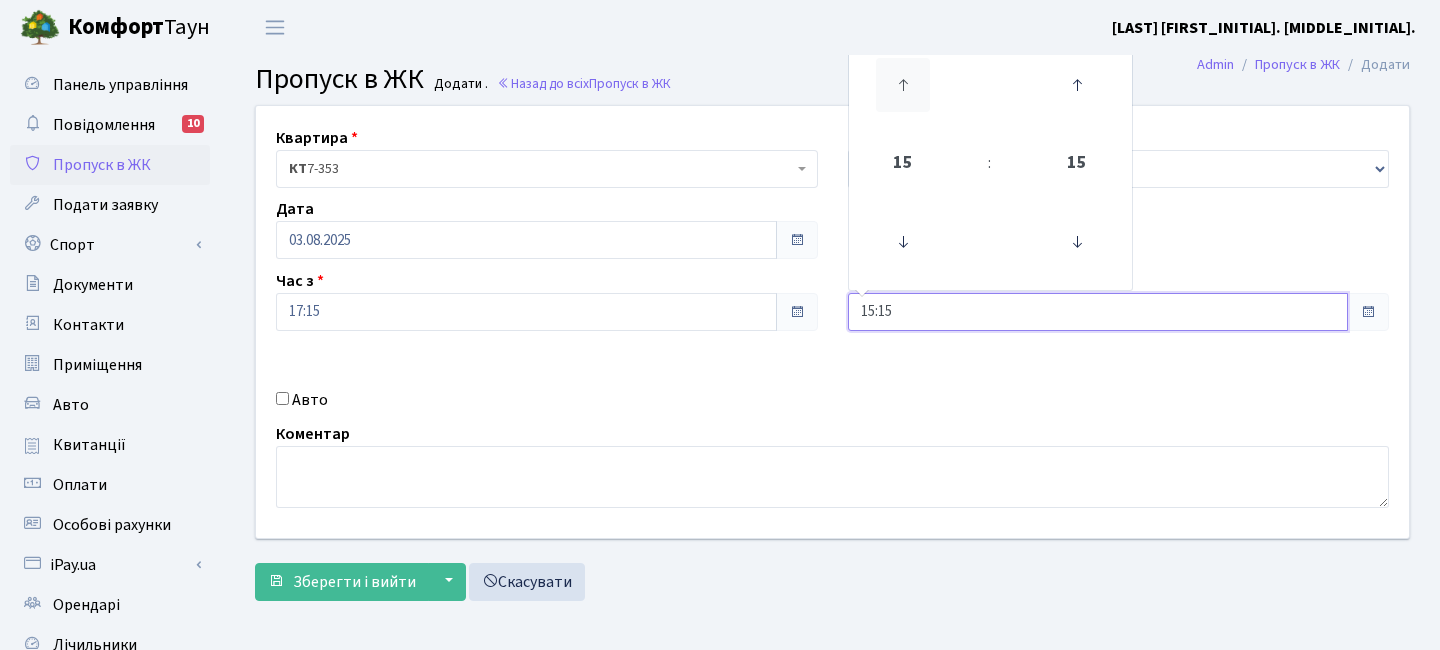 click at bounding box center (903, 85) 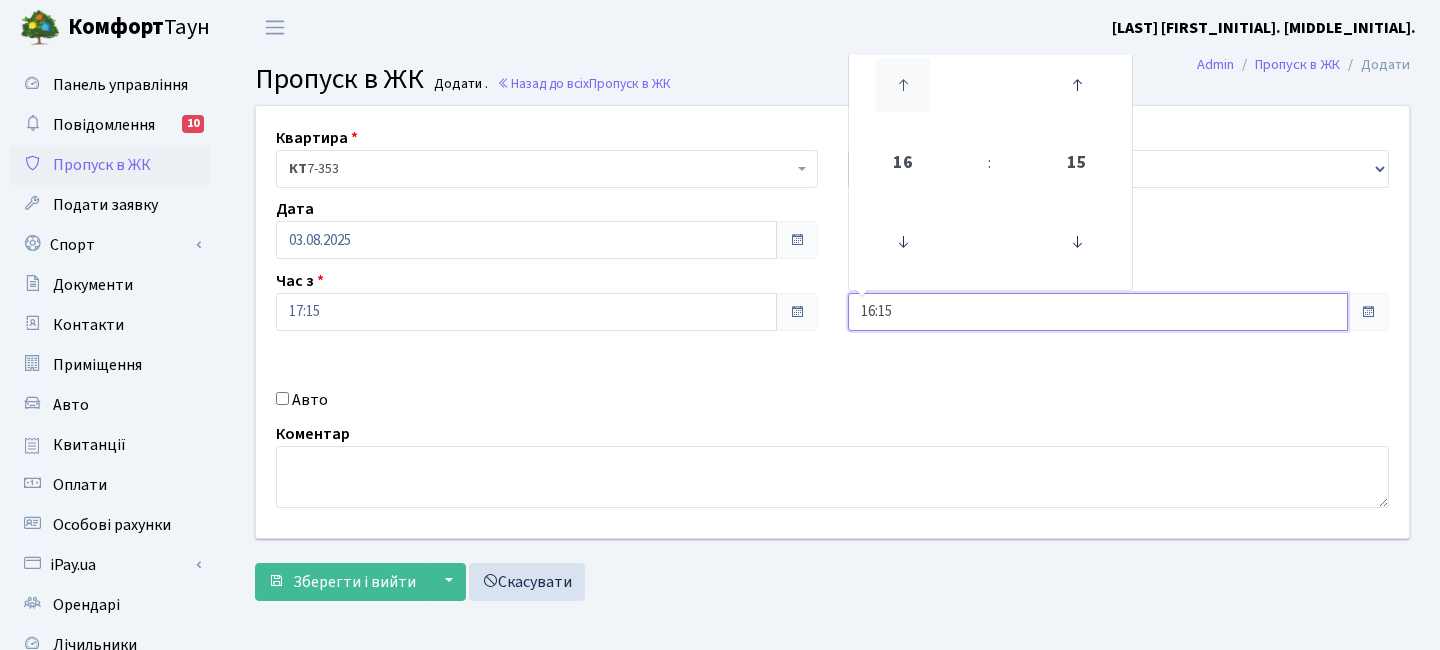 click at bounding box center (903, 85) 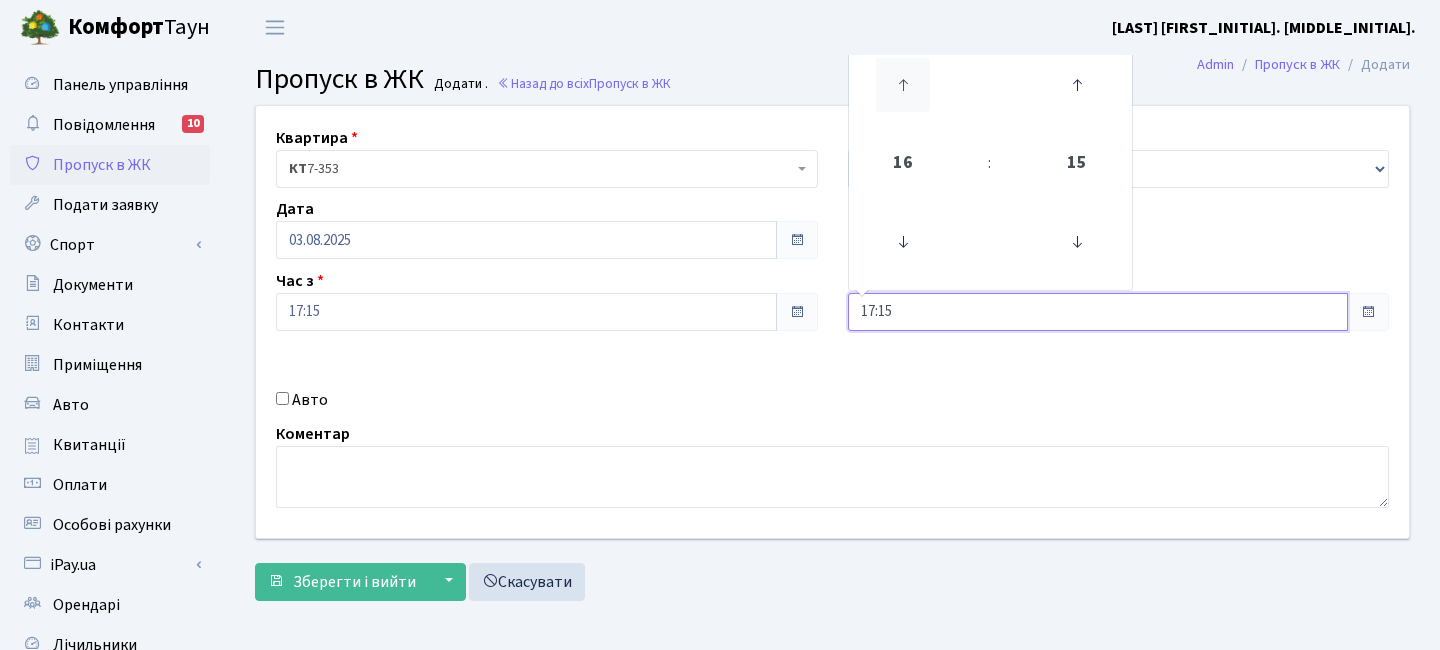 click at bounding box center [903, 85] 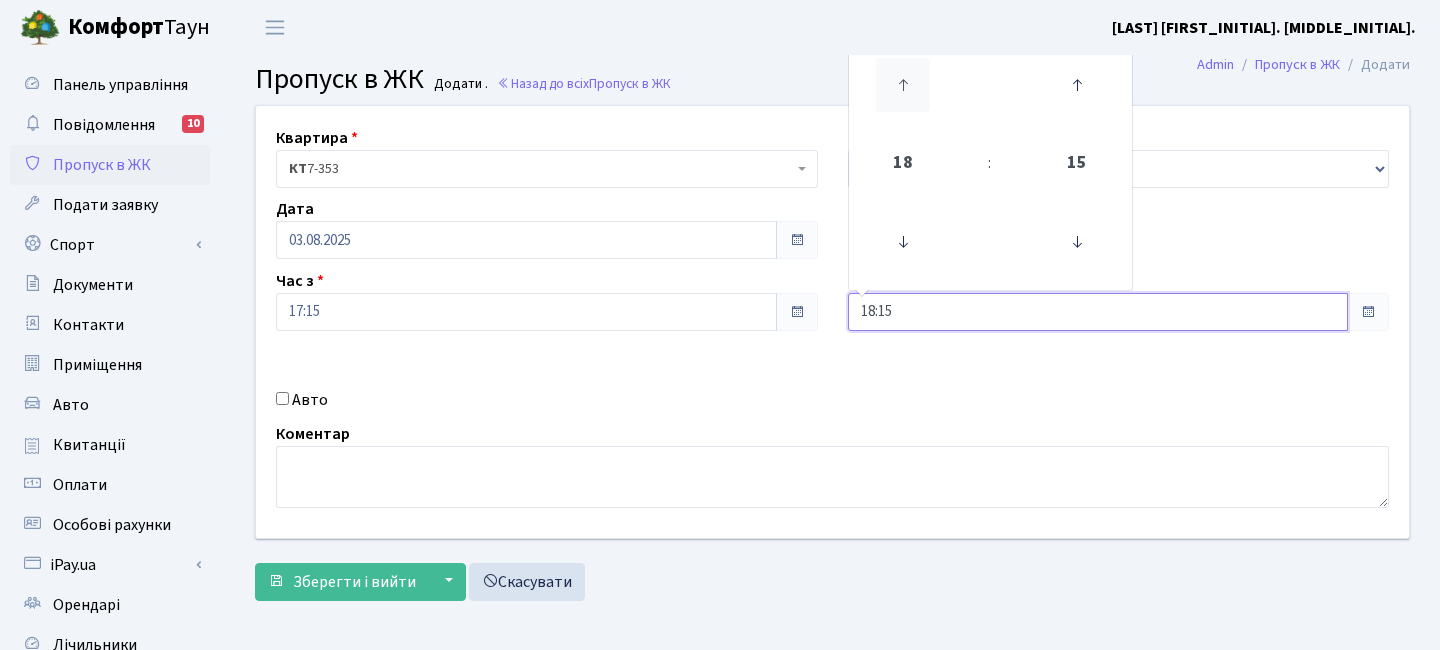 click at bounding box center [903, 85] 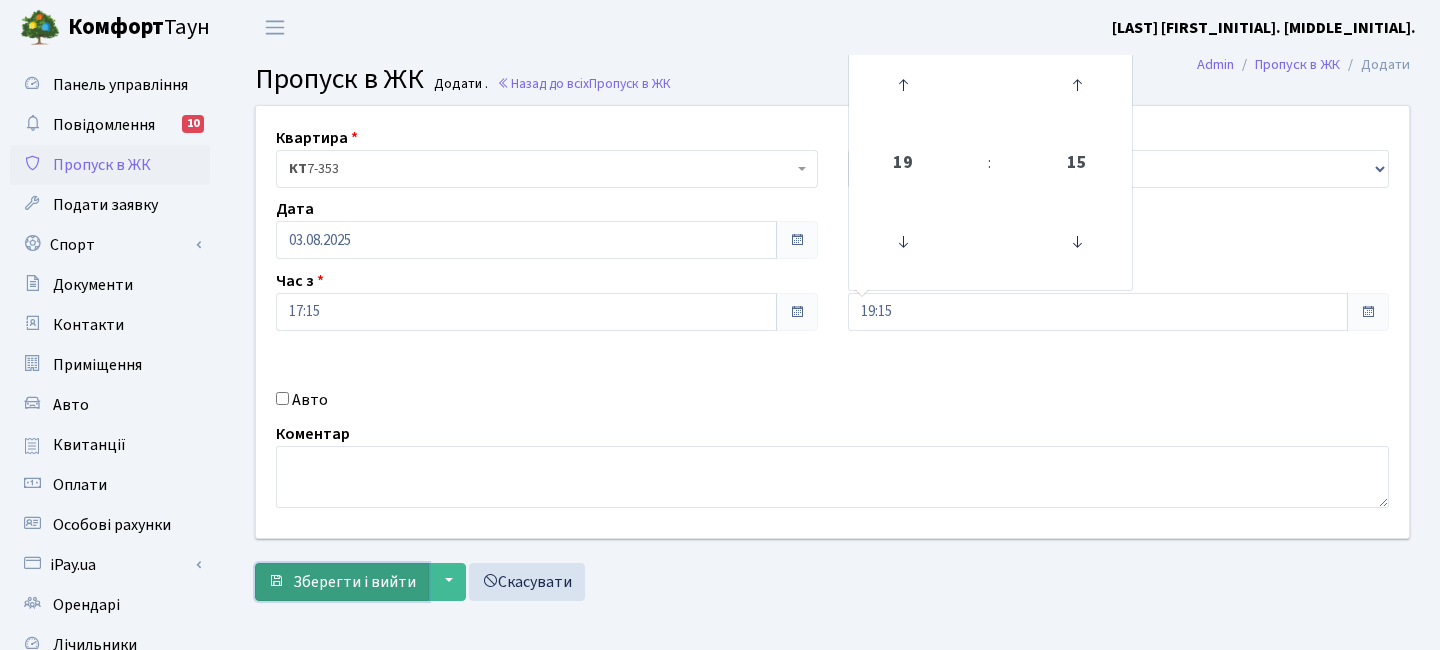click on "Зберегти і вийти" at bounding box center [354, 582] 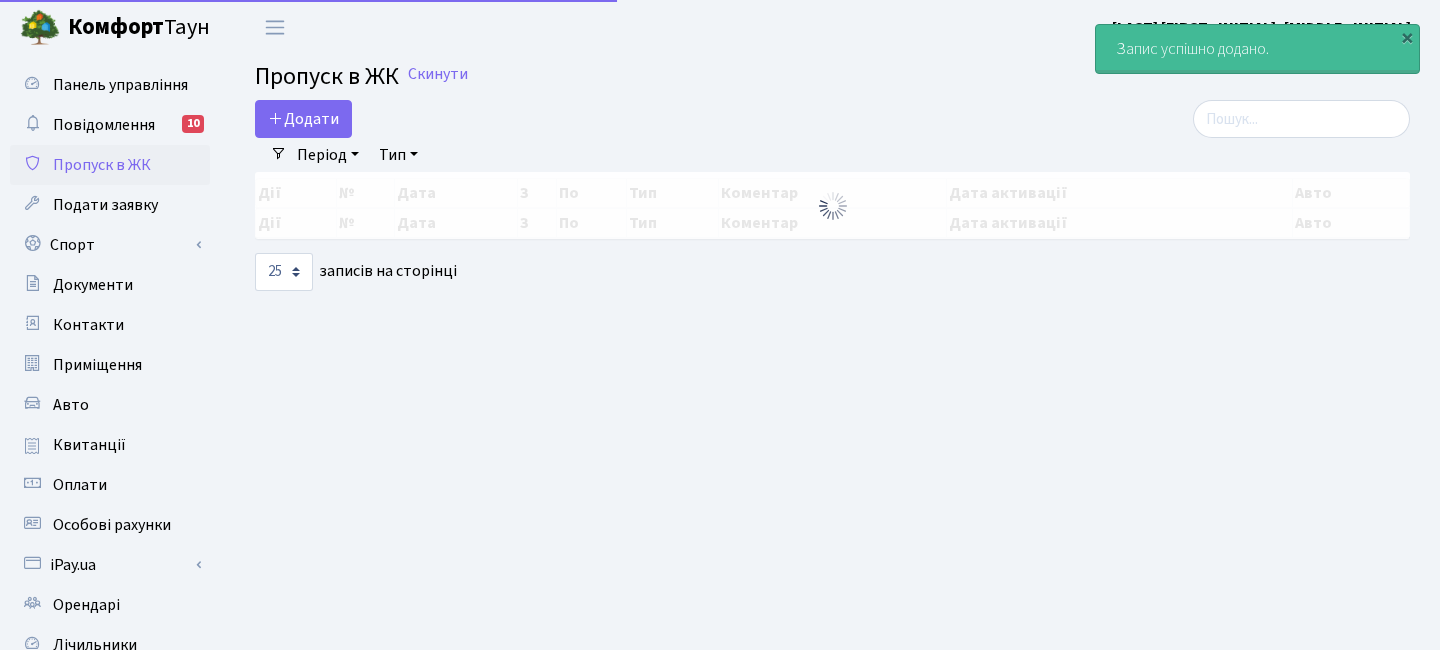 select on "25" 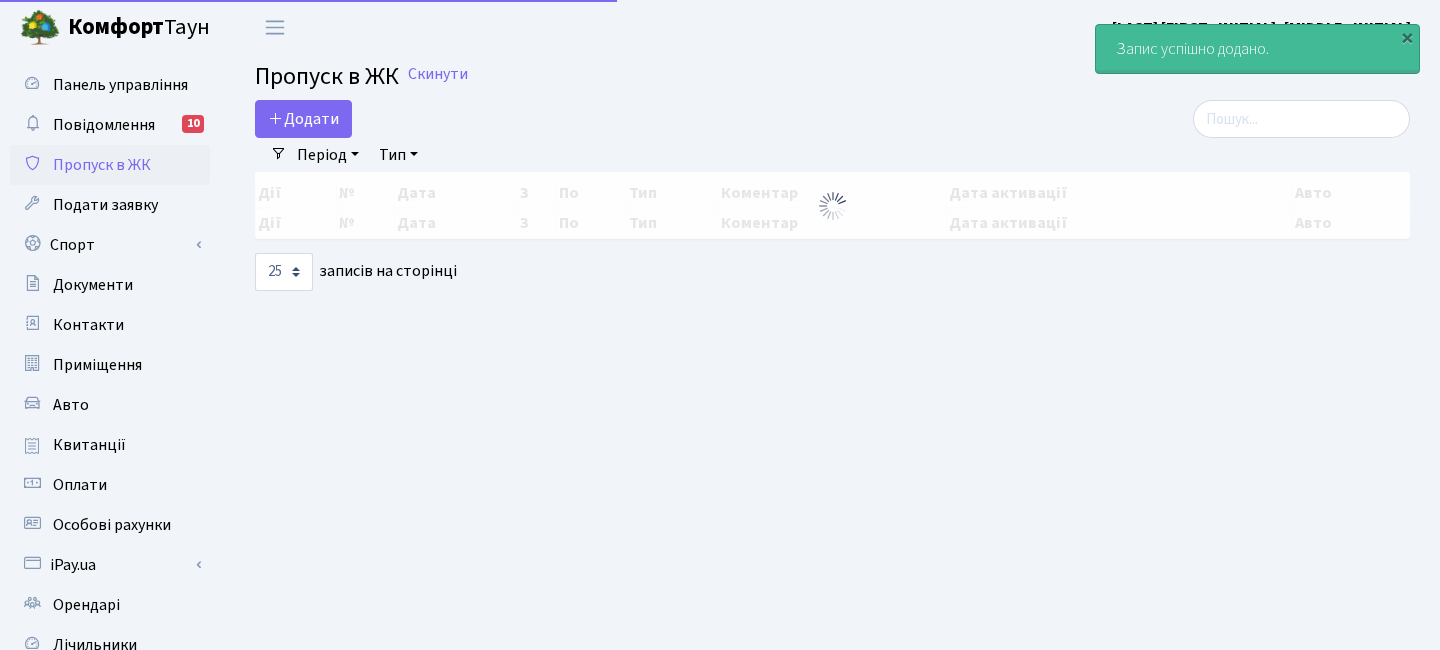 scroll, scrollTop: 0, scrollLeft: 0, axis: both 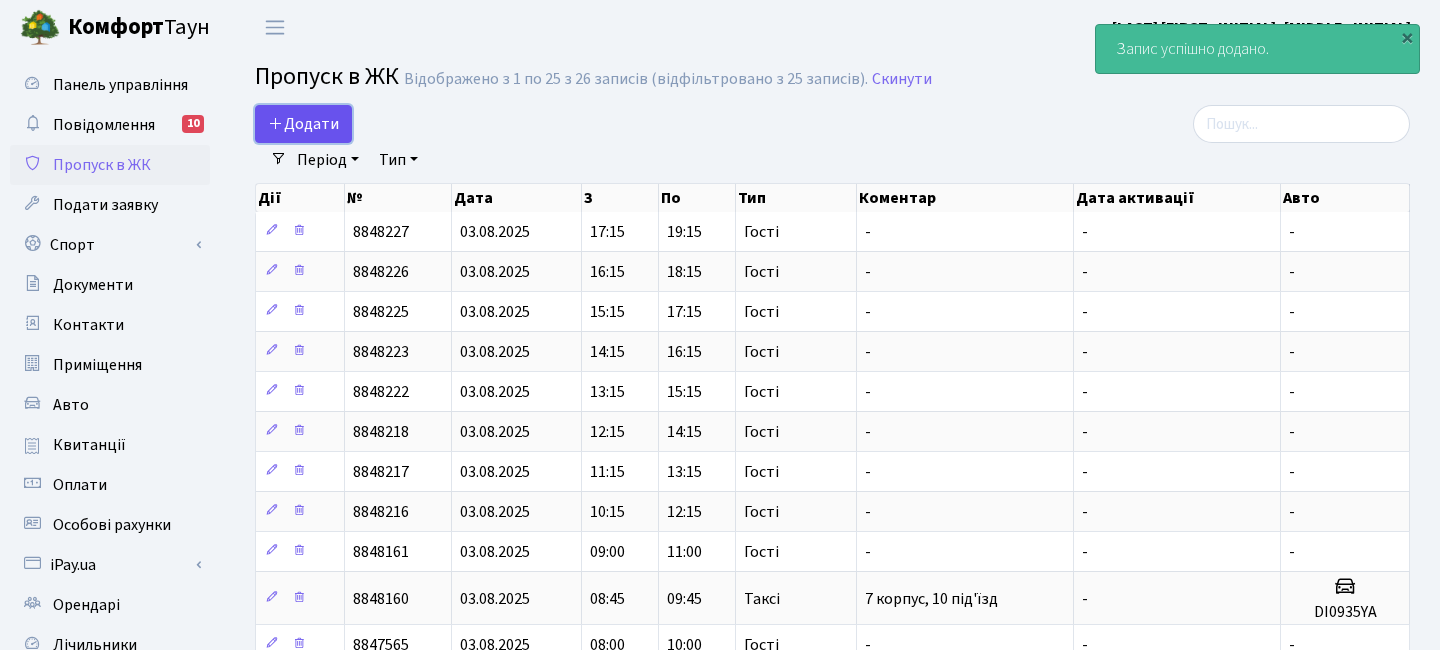 drag, startPoint x: 337, startPoint y: 112, endPoint x: 296, endPoint y: 122, distance: 42.201897 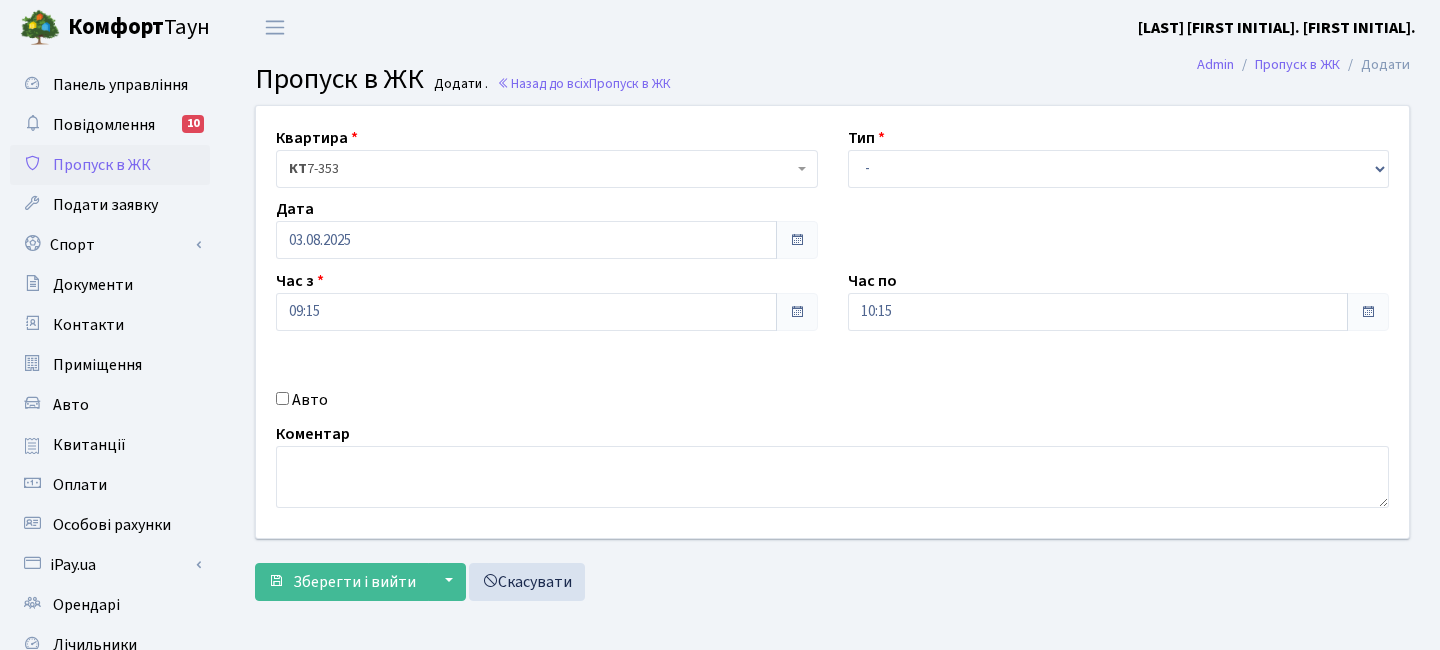 scroll, scrollTop: 0, scrollLeft: 0, axis: both 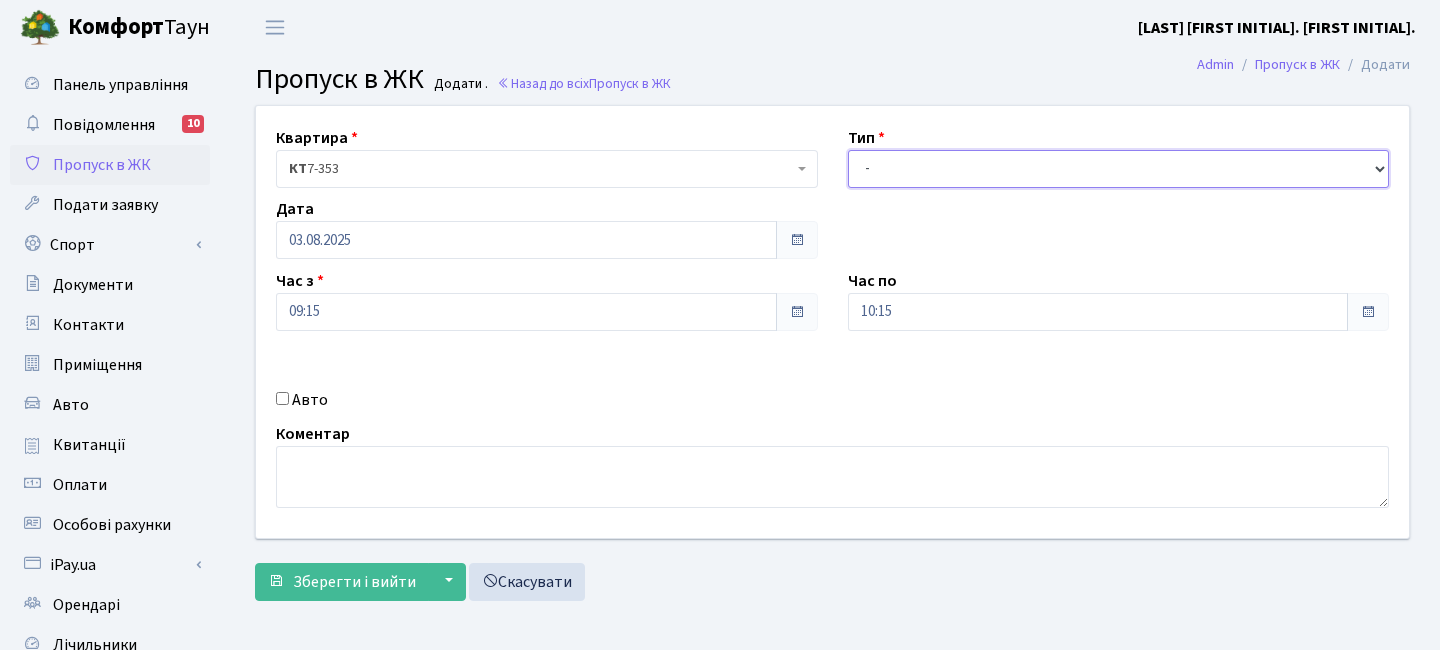 click on "-
Доставка
Таксі
Гості
Сервіс" at bounding box center (1119, 169) 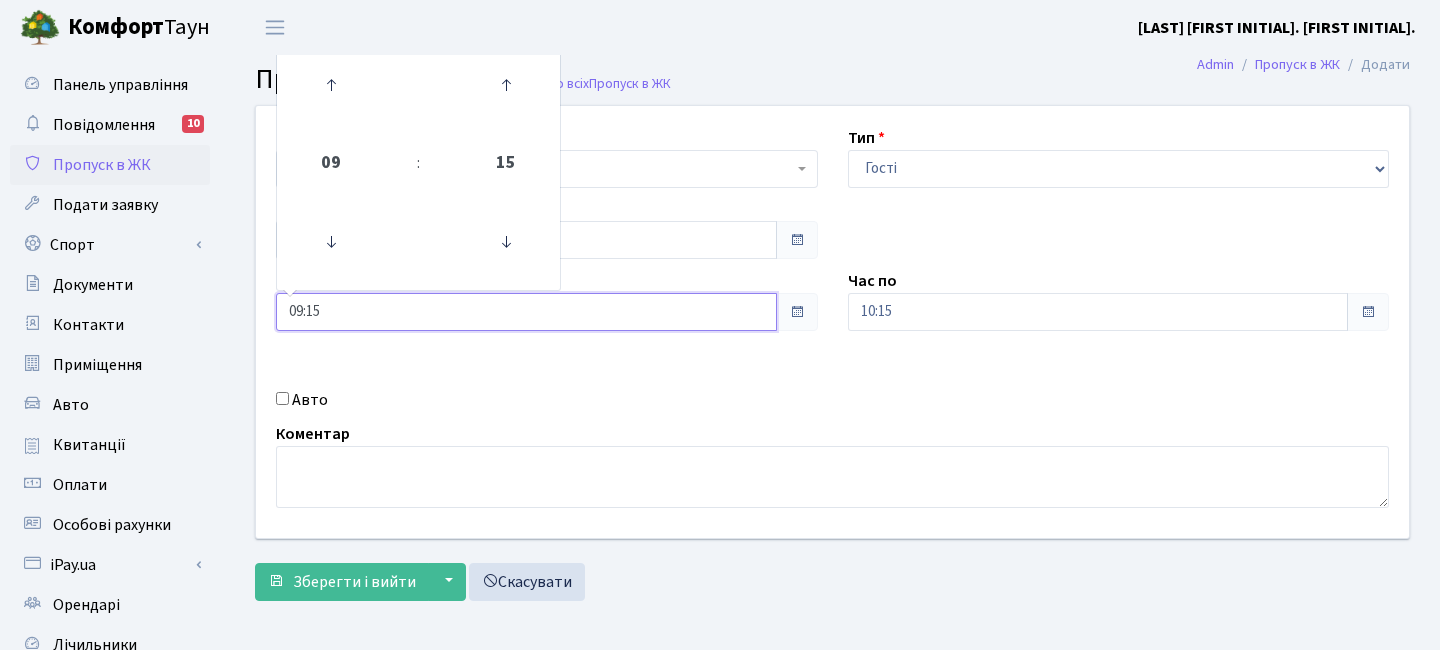 drag, startPoint x: 546, startPoint y: 301, endPoint x: 323, endPoint y: 118, distance: 288.4753 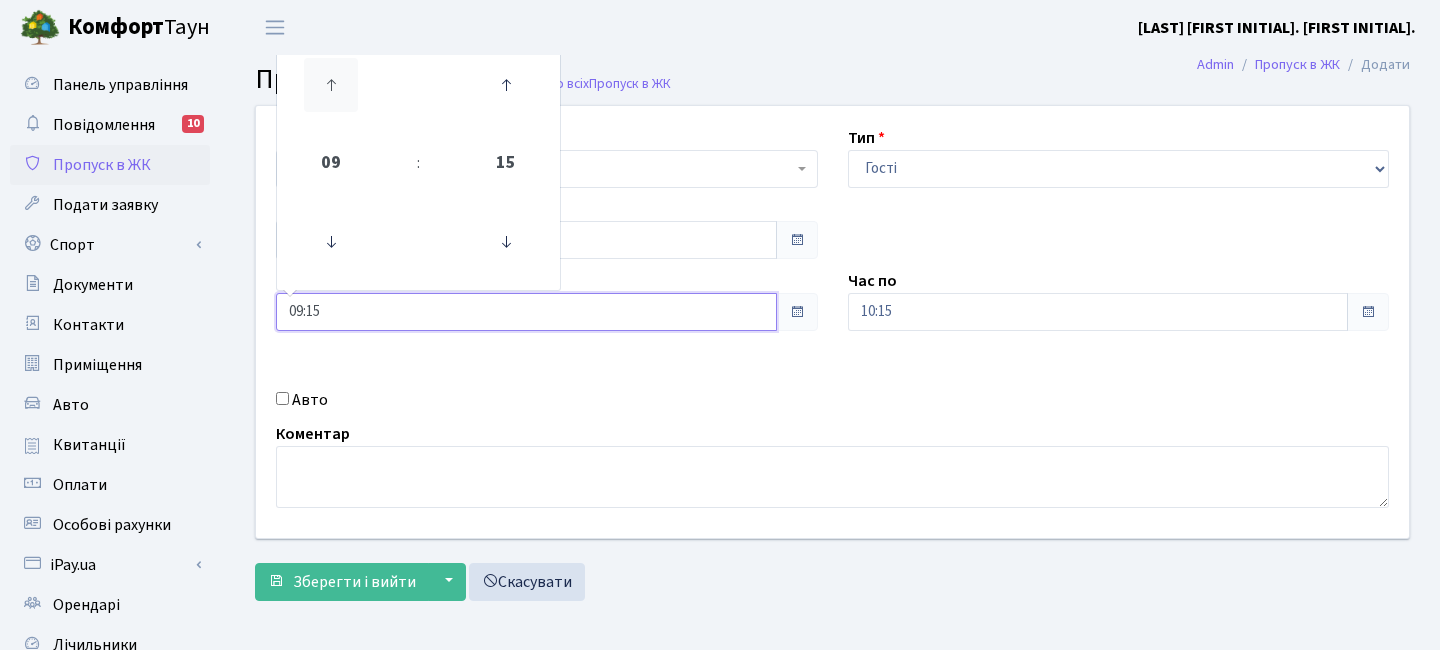 drag, startPoint x: 298, startPoint y: 77, endPoint x: 309, endPoint y: 86, distance: 14.21267 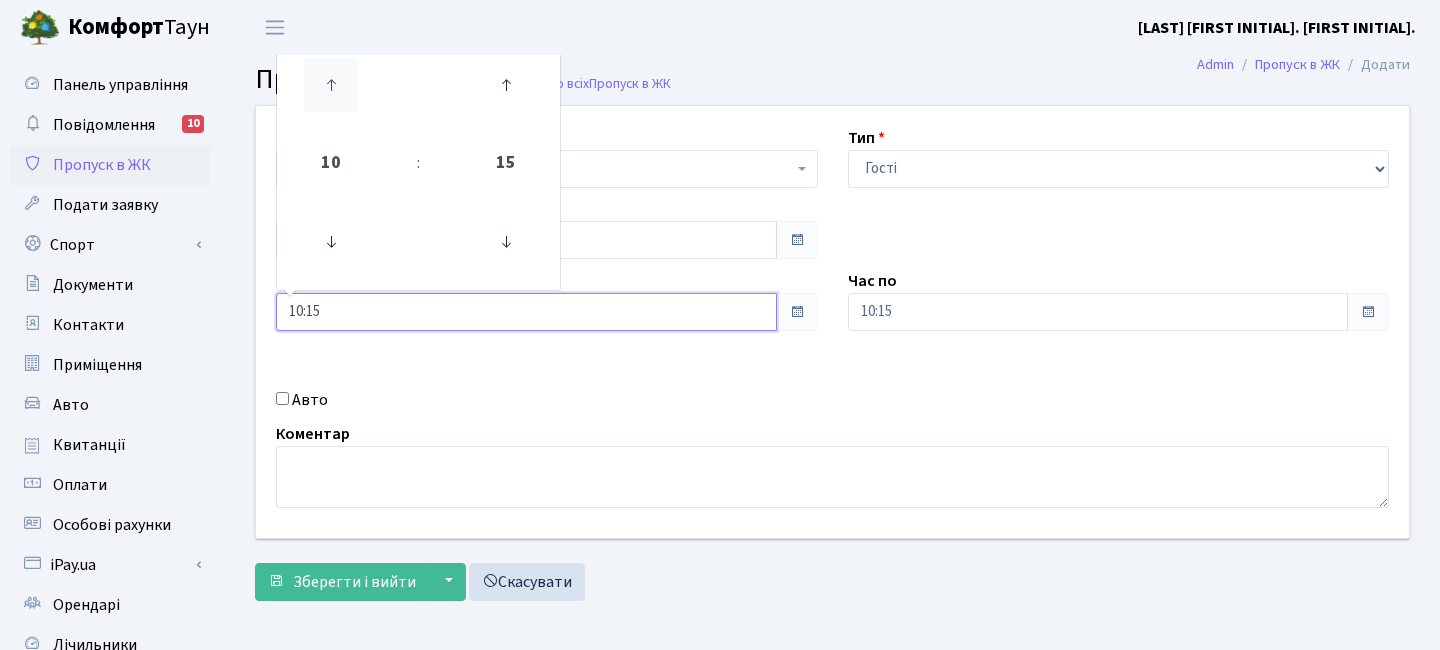 click at bounding box center [331, 85] 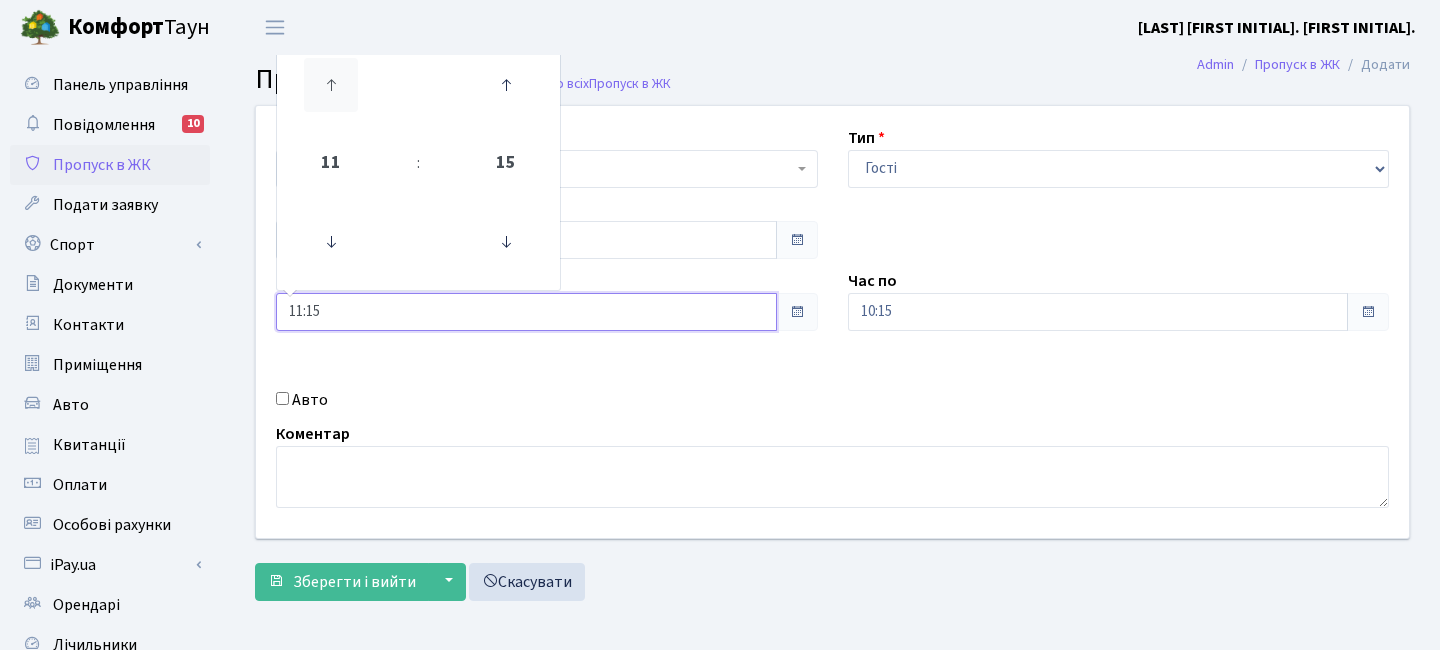 click at bounding box center (331, 85) 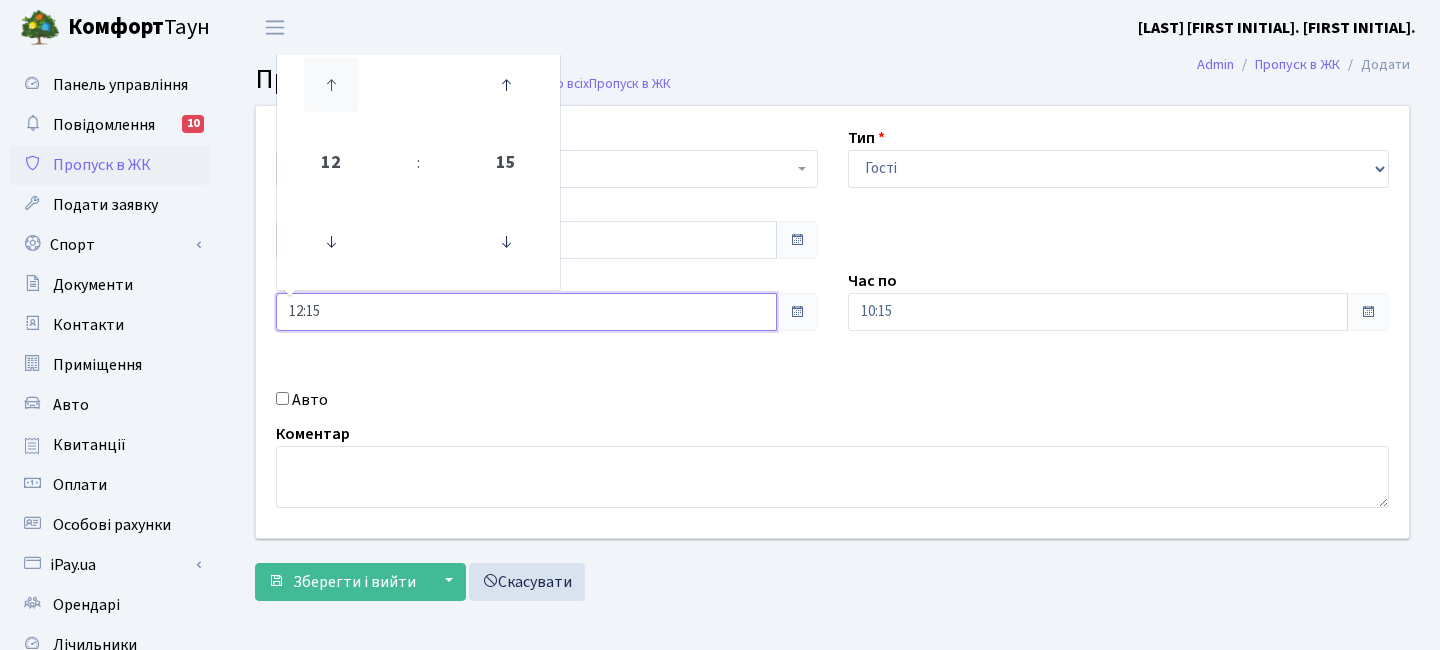 click at bounding box center [331, 85] 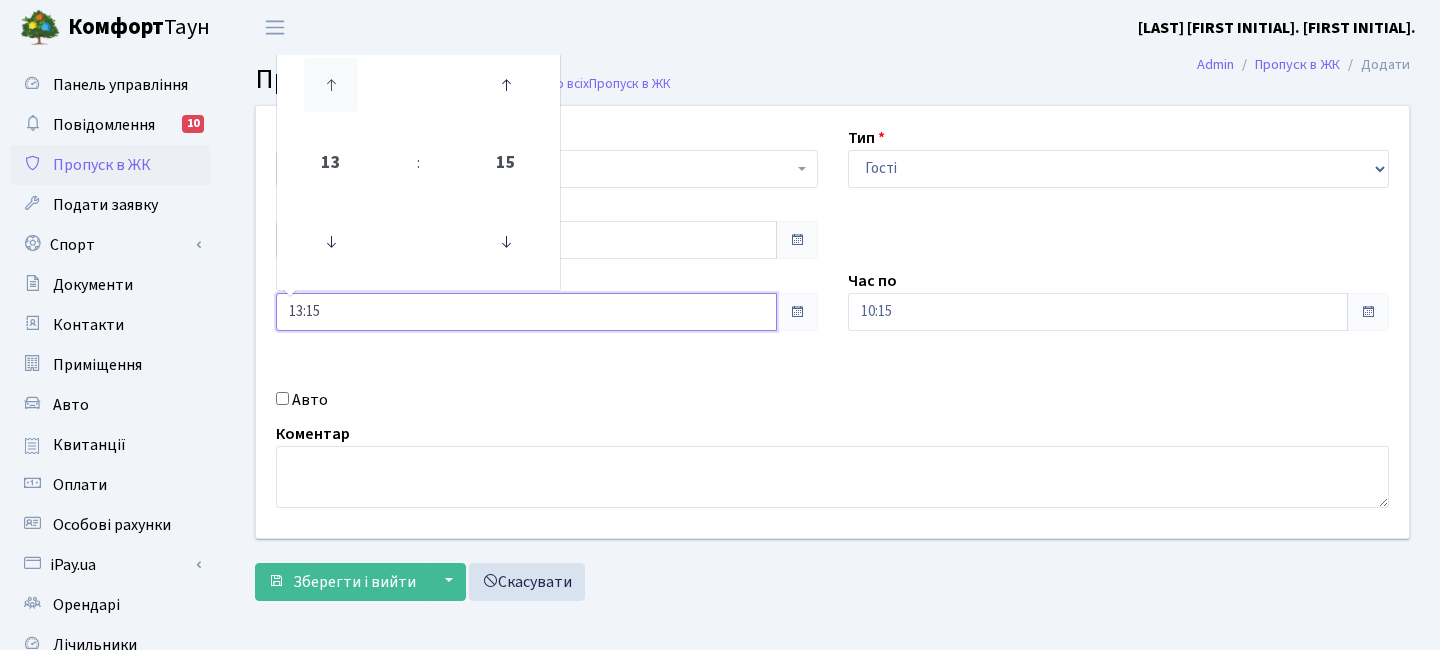 click at bounding box center (331, 85) 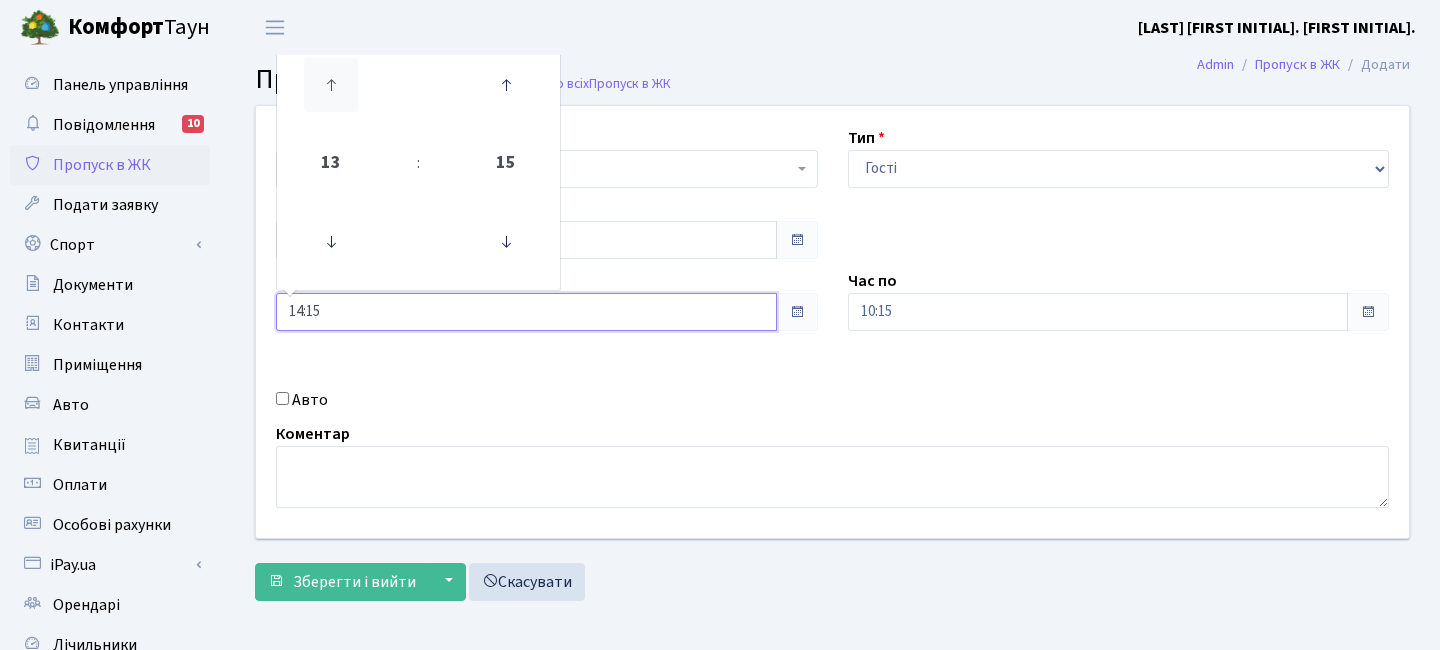click at bounding box center [331, 85] 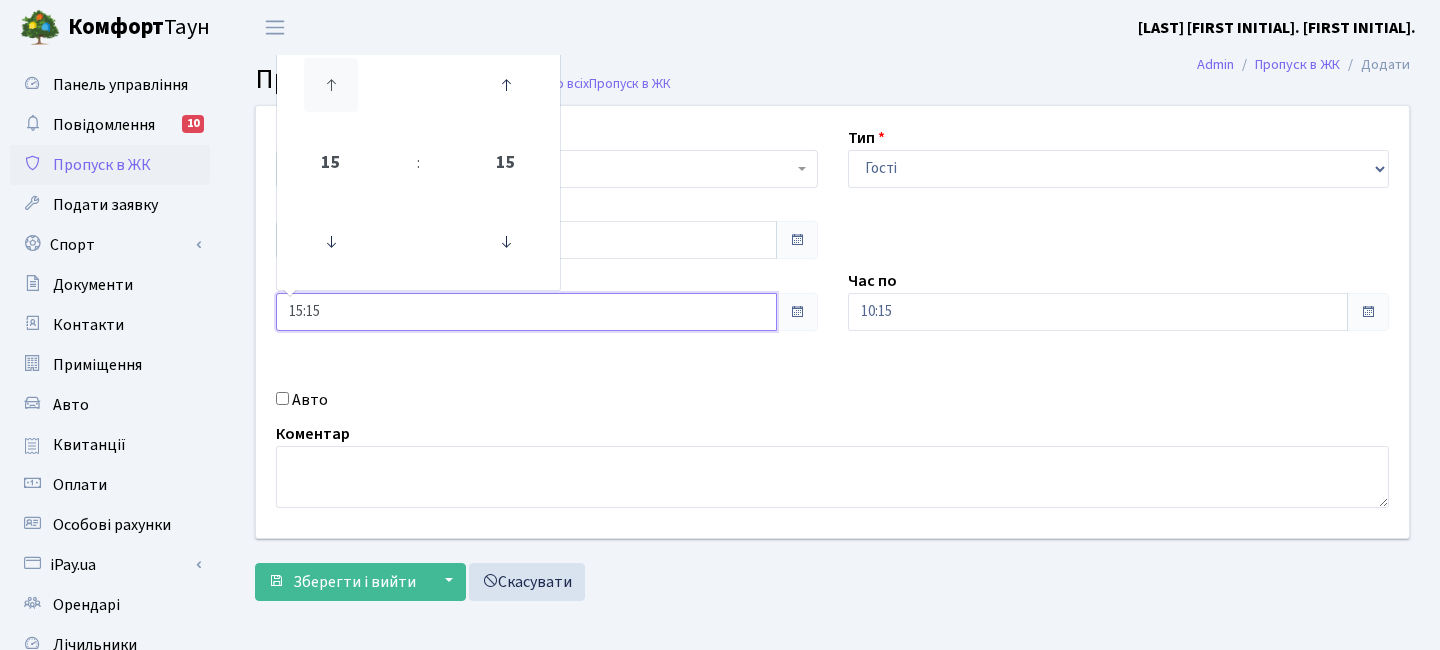 click at bounding box center (331, 85) 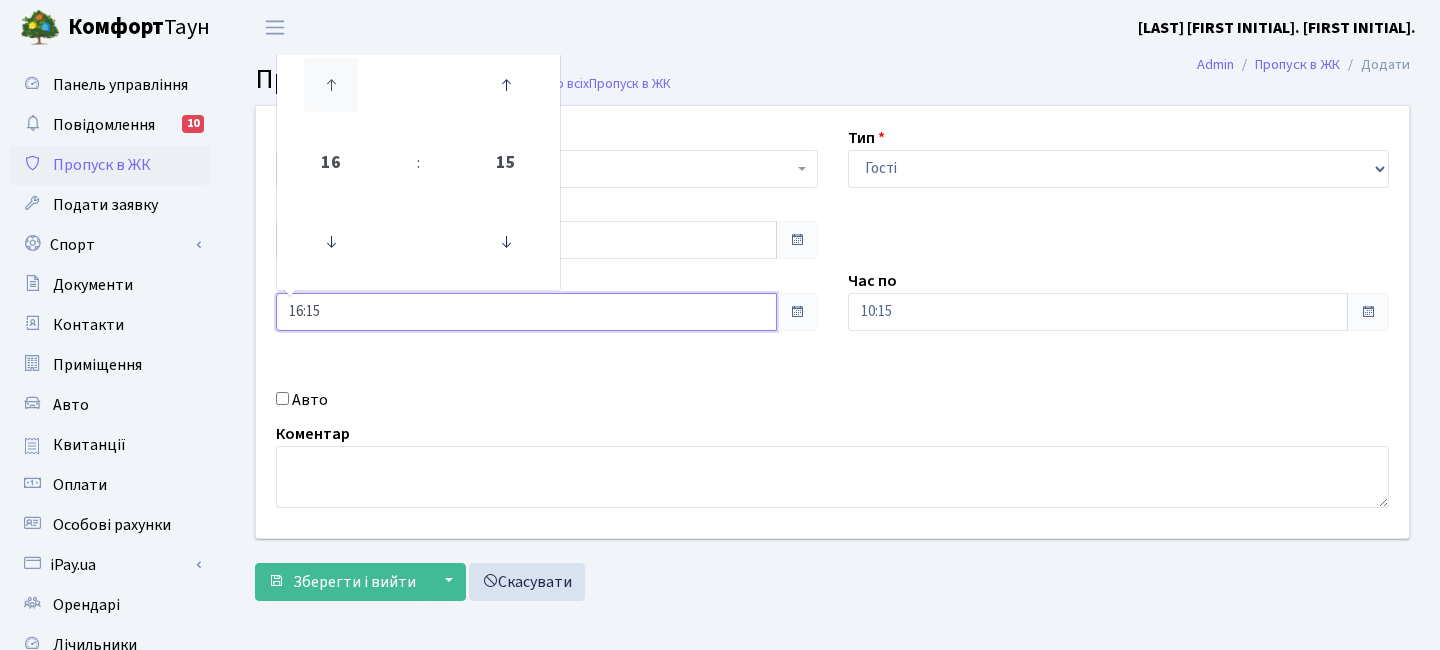 click at bounding box center [331, 85] 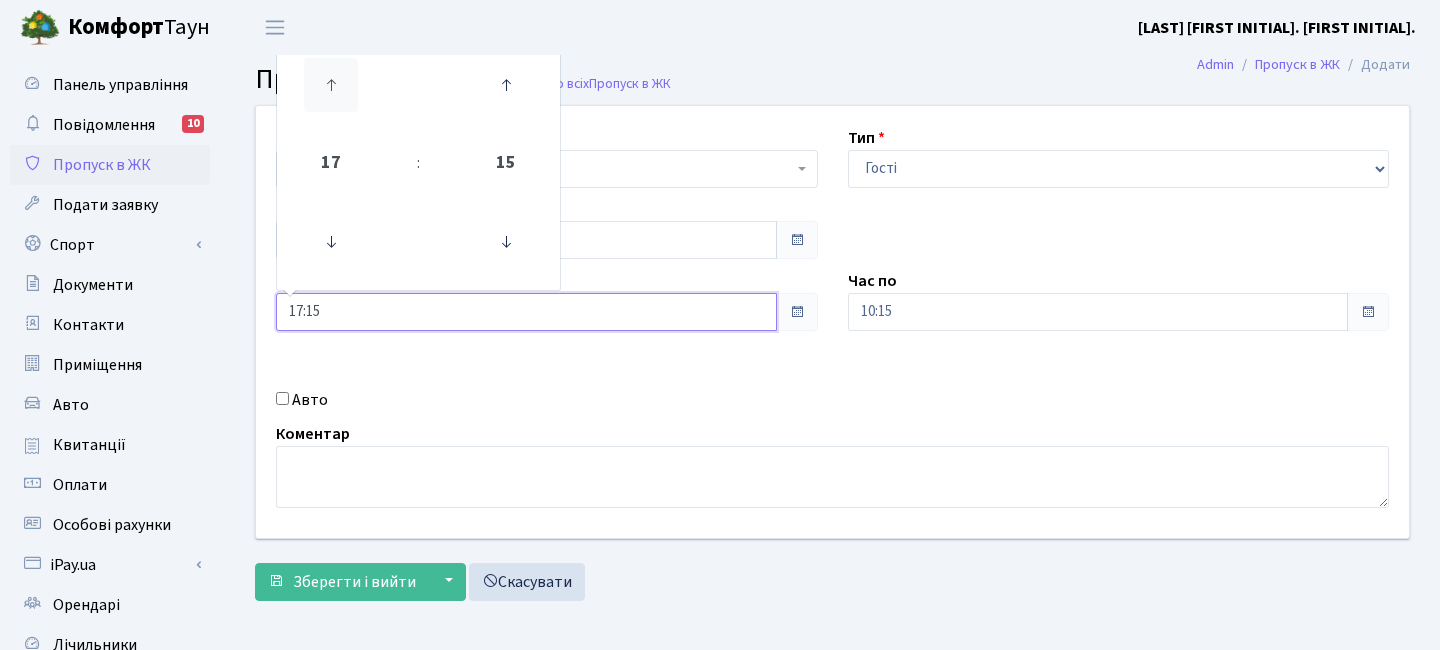 click at bounding box center (331, 85) 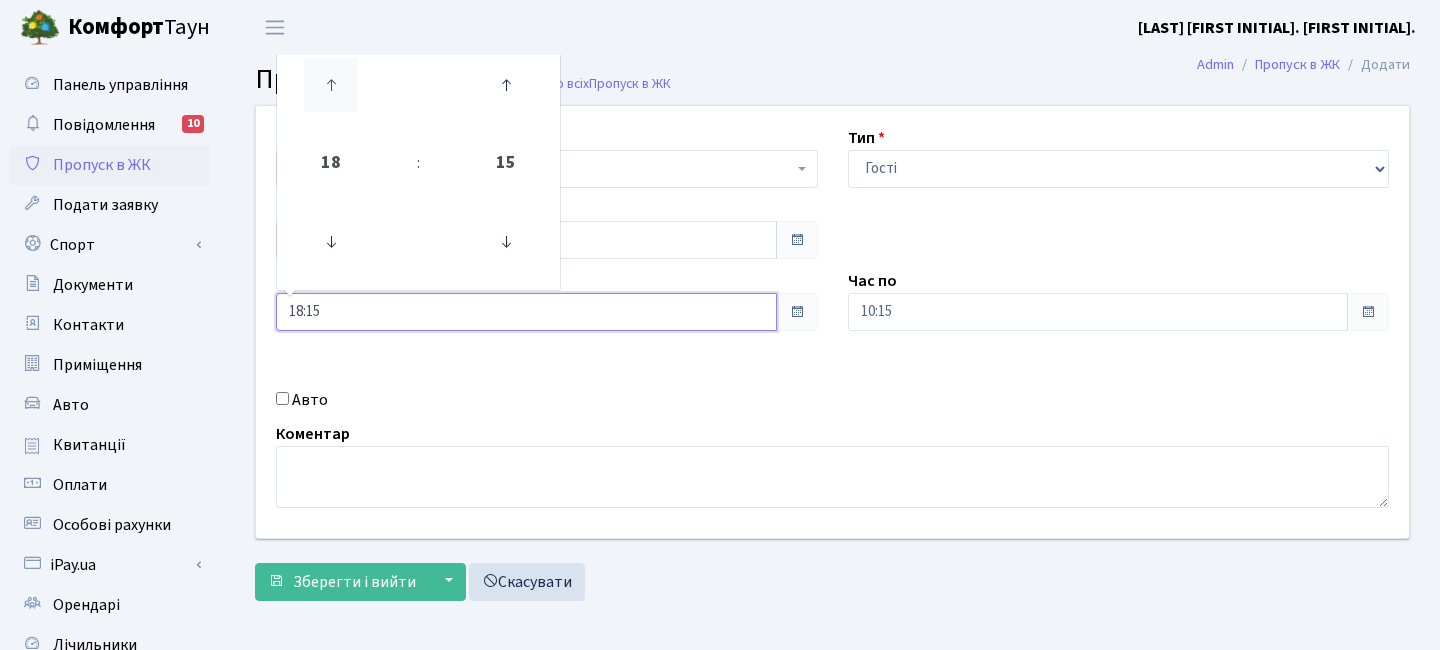 click at bounding box center [331, 85] 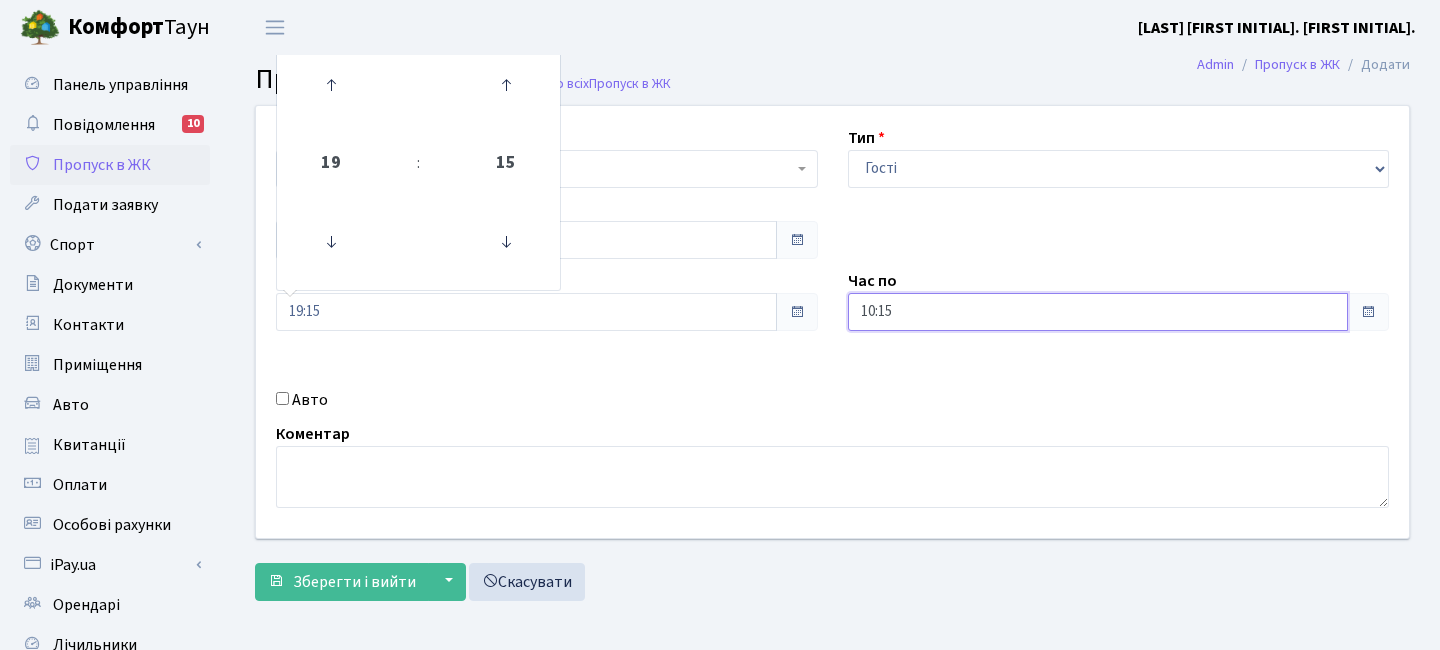 drag, startPoint x: 865, startPoint y: 307, endPoint x: 872, endPoint y: 294, distance: 14.764823 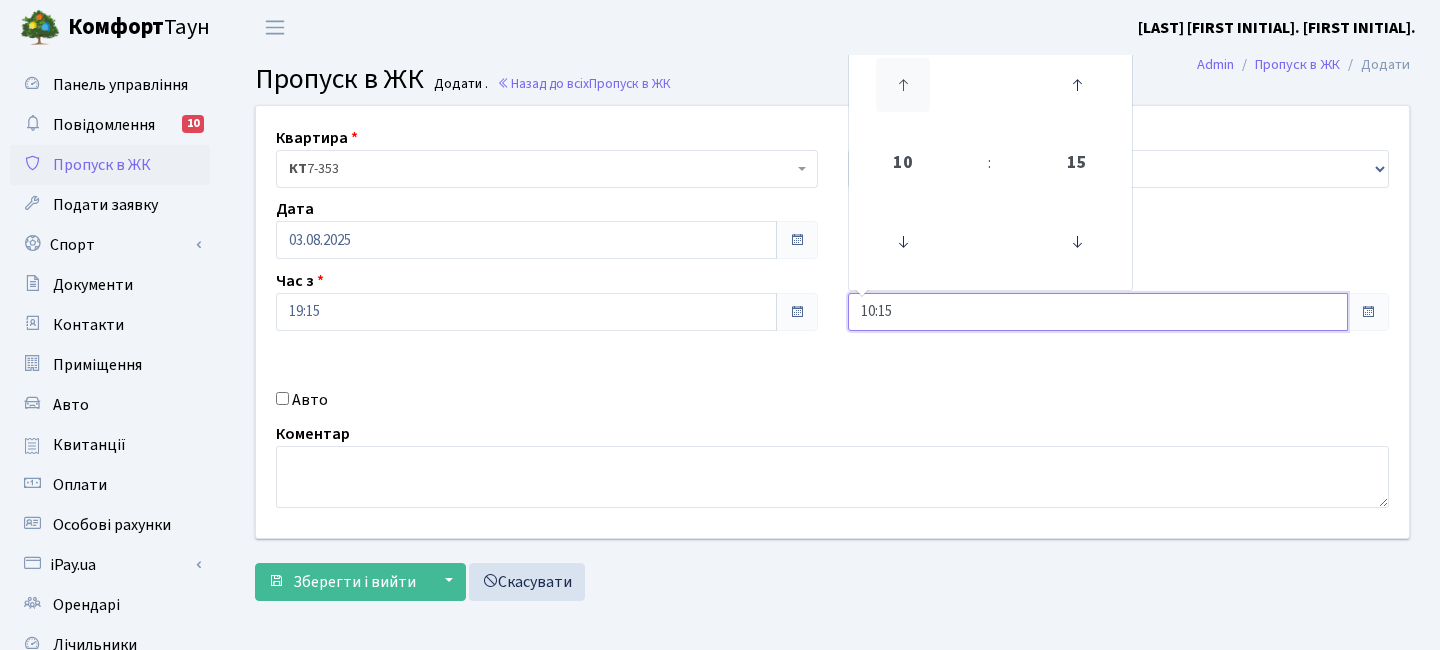click at bounding box center (903, 85) 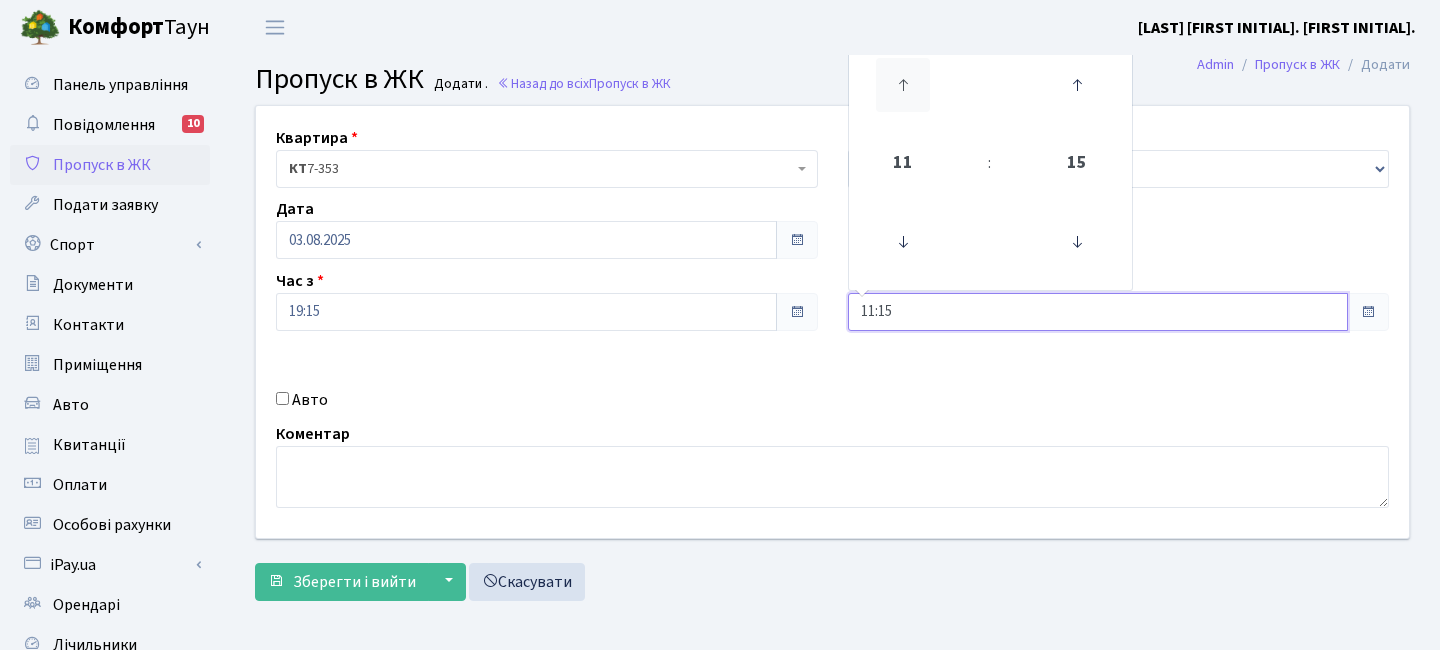click at bounding box center (903, 85) 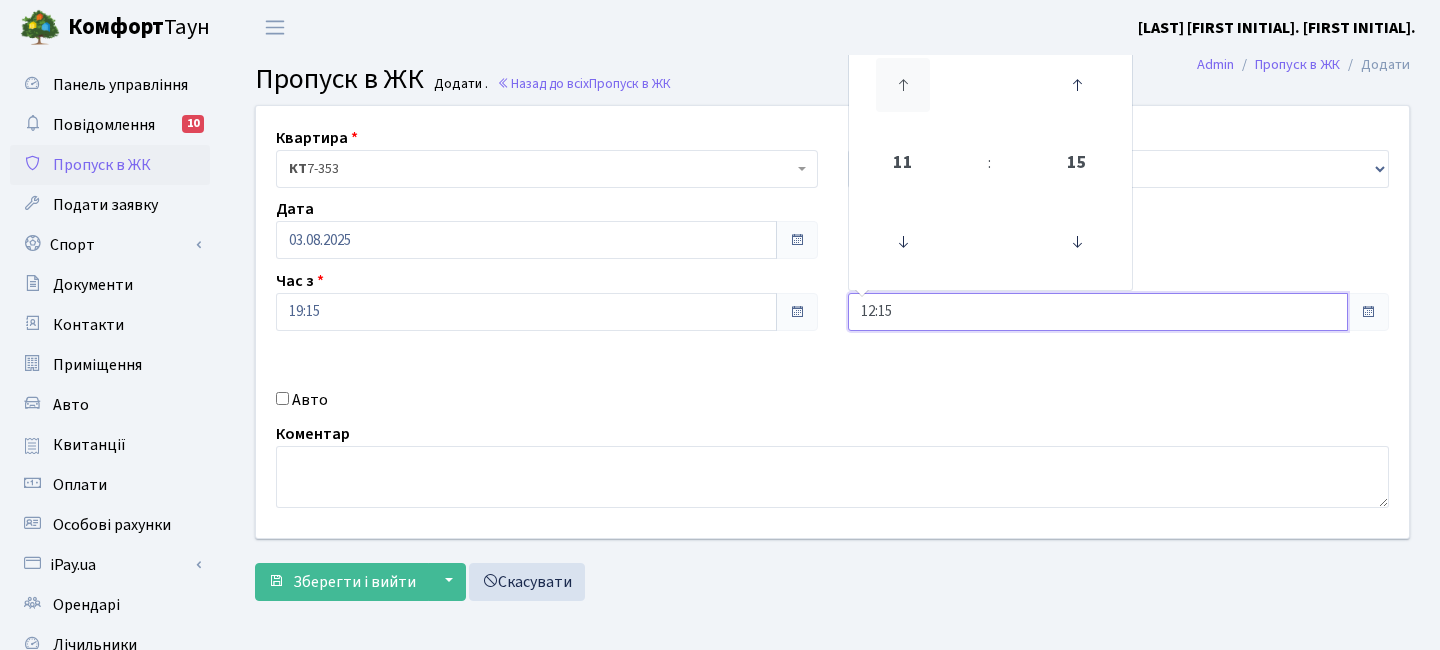 click at bounding box center (903, 85) 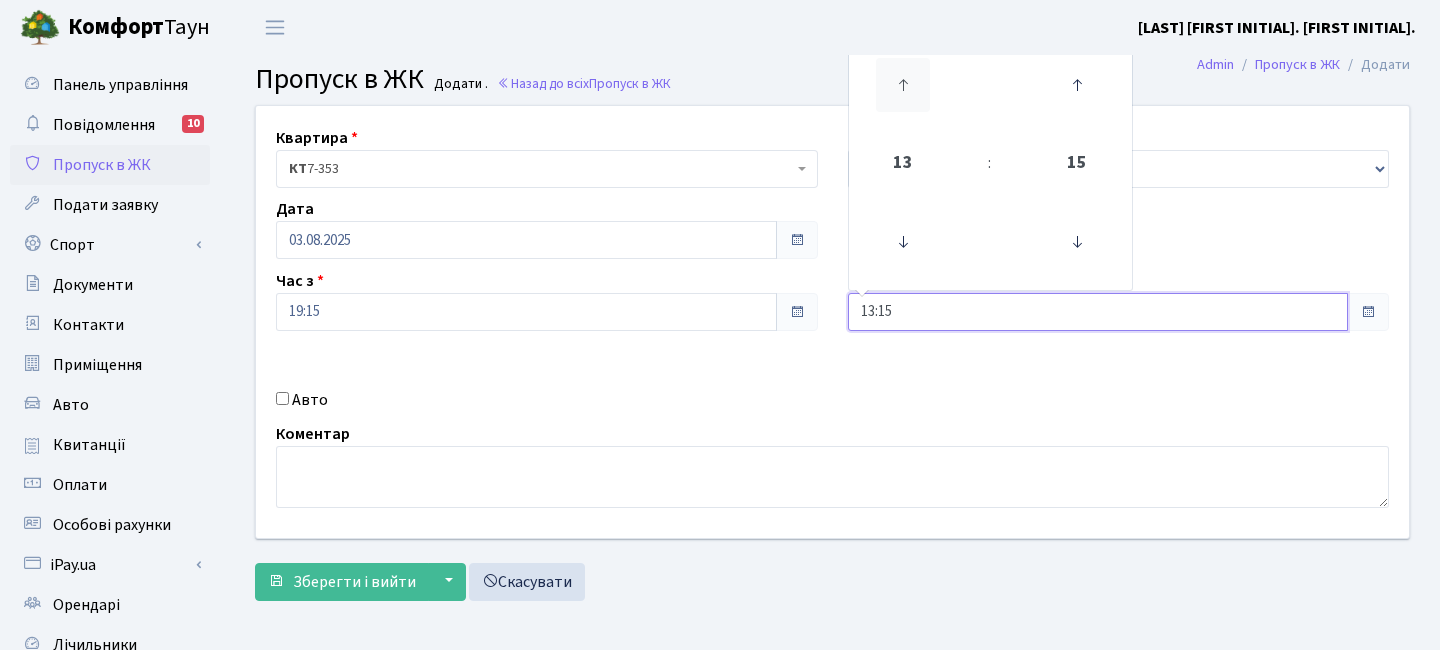 click at bounding box center [903, 85] 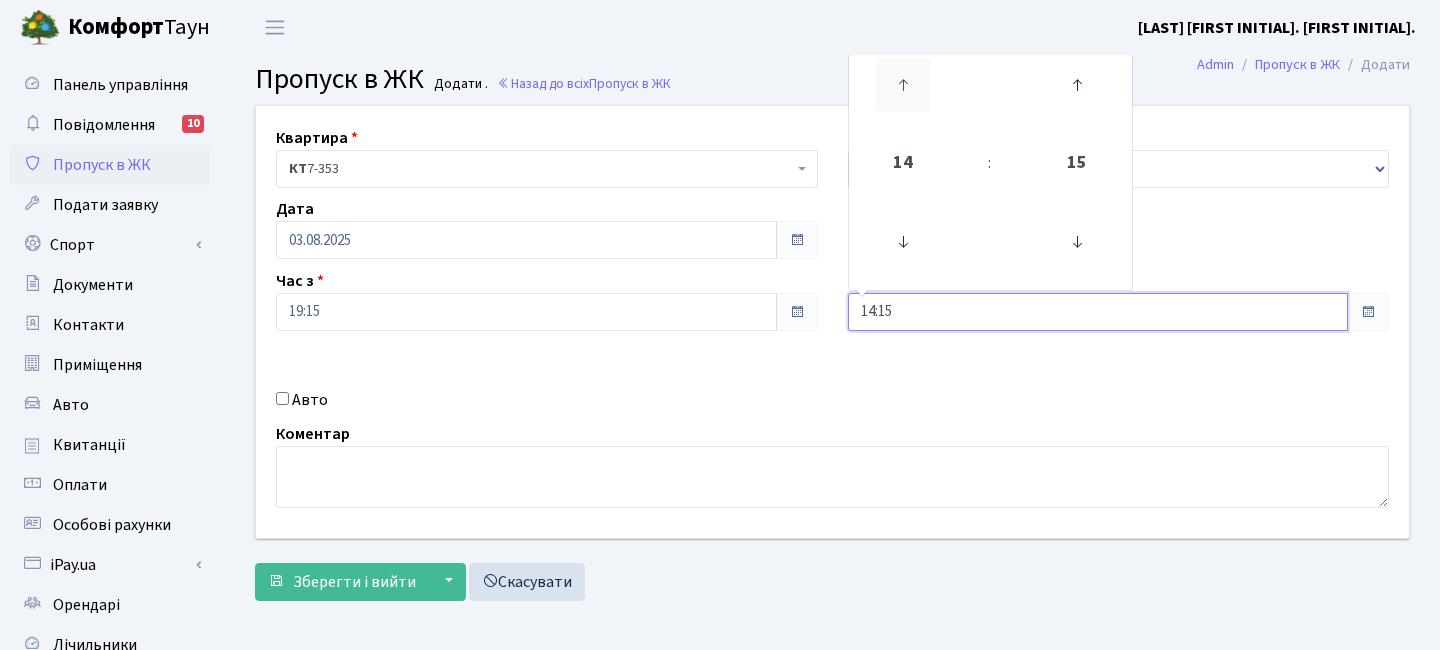 click at bounding box center [903, 85] 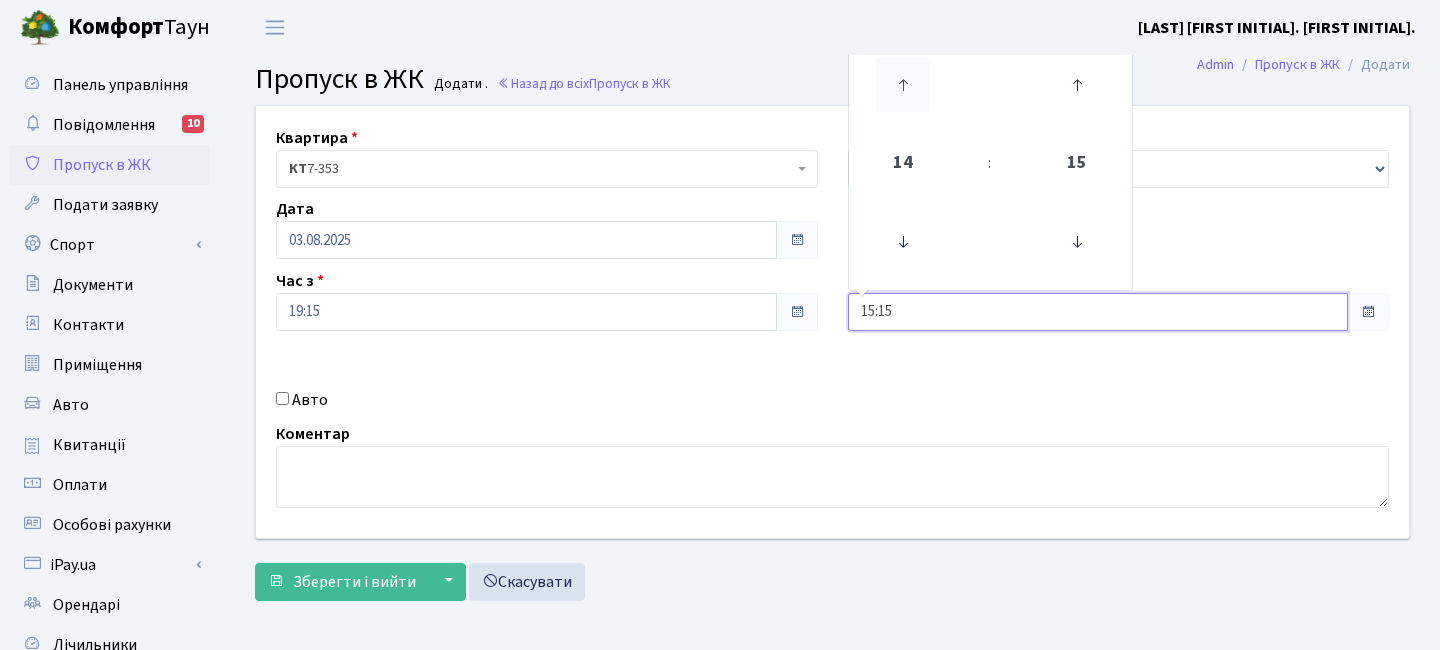 click at bounding box center [903, 85] 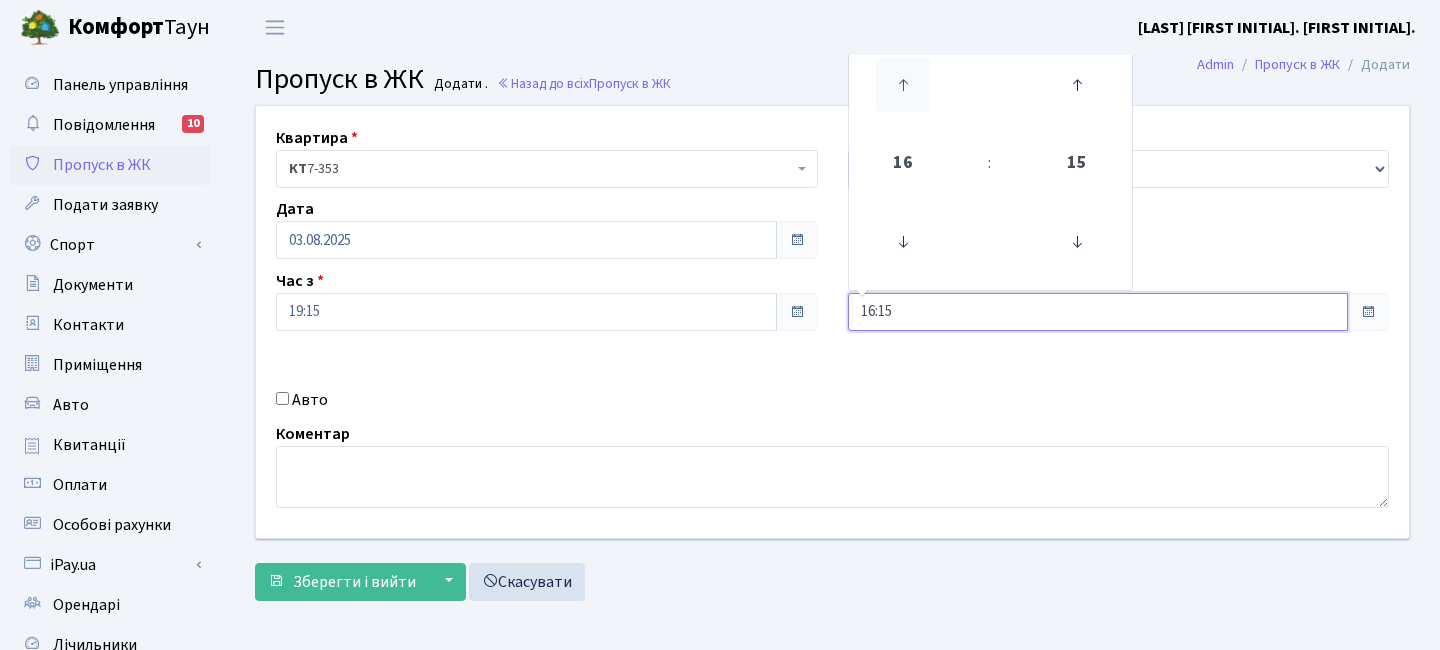 click at bounding box center (903, 85) 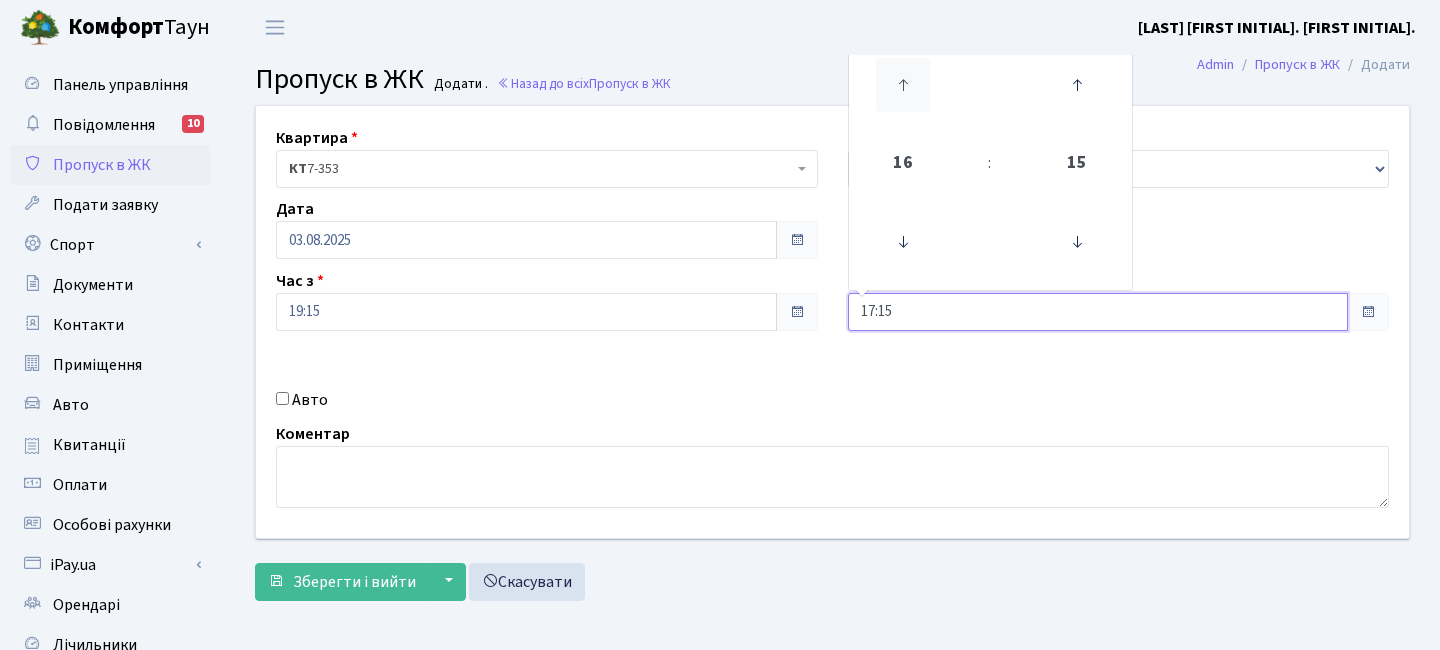 click at bounding box center (903, 85) 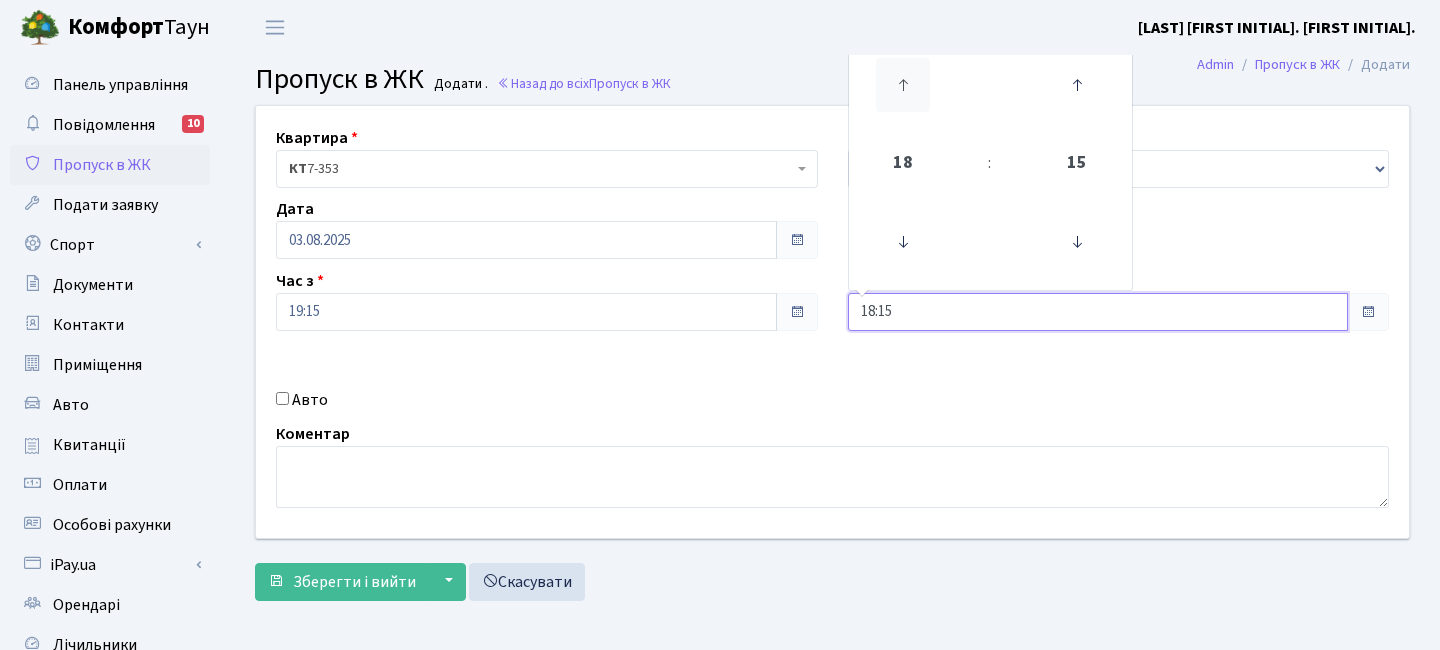 click at bounding box center [903, 85] 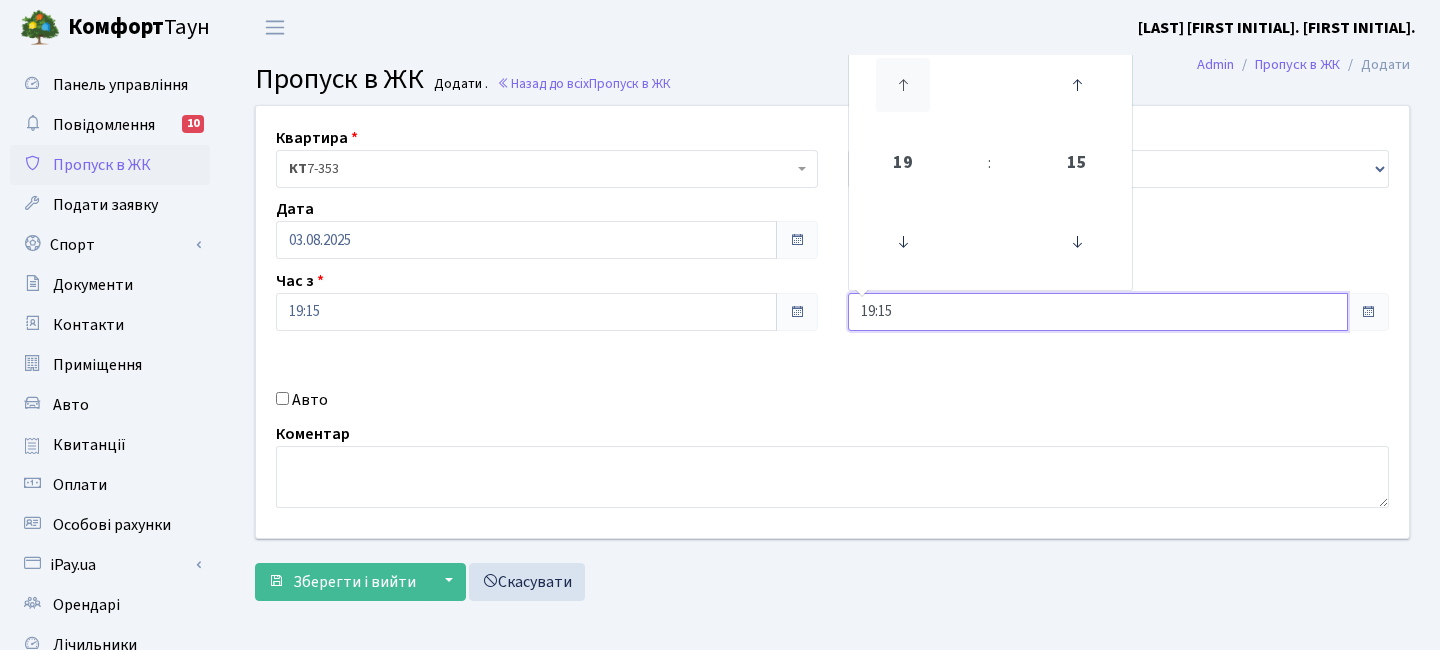 click at bounding box center [903, 85] 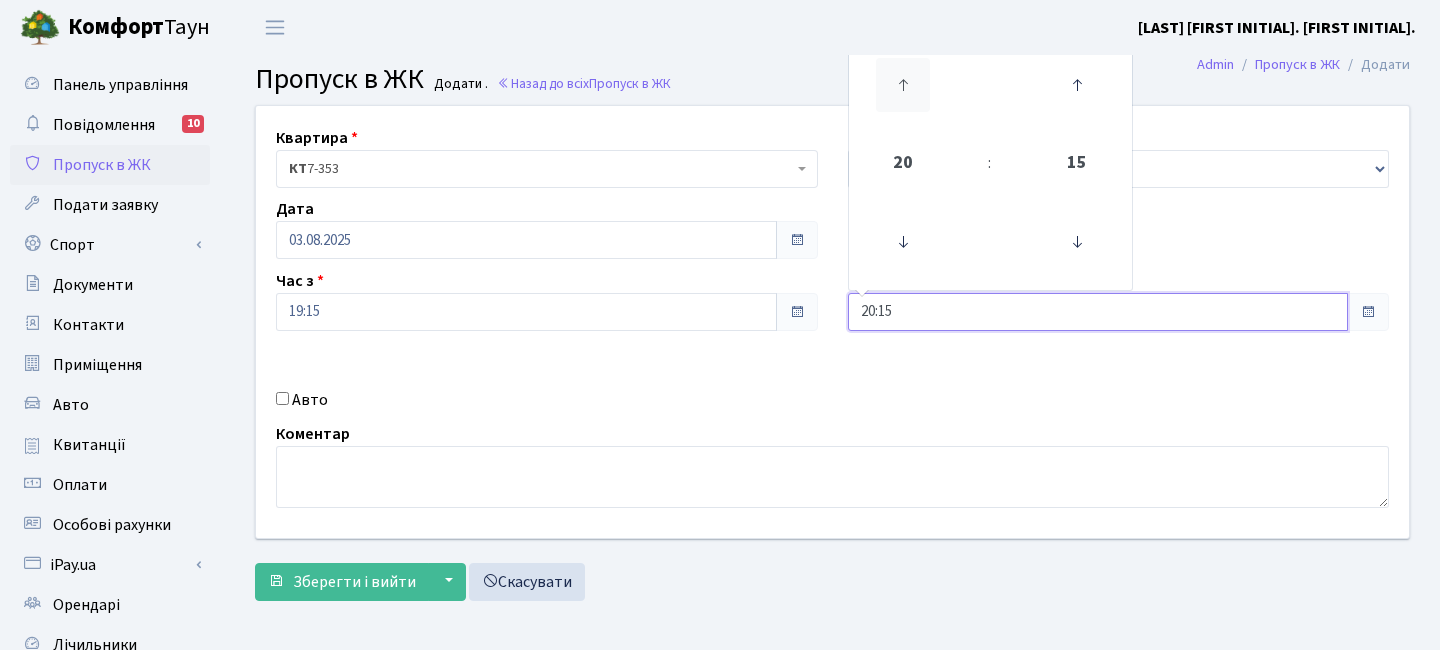 click at bounding box center (903, 85) 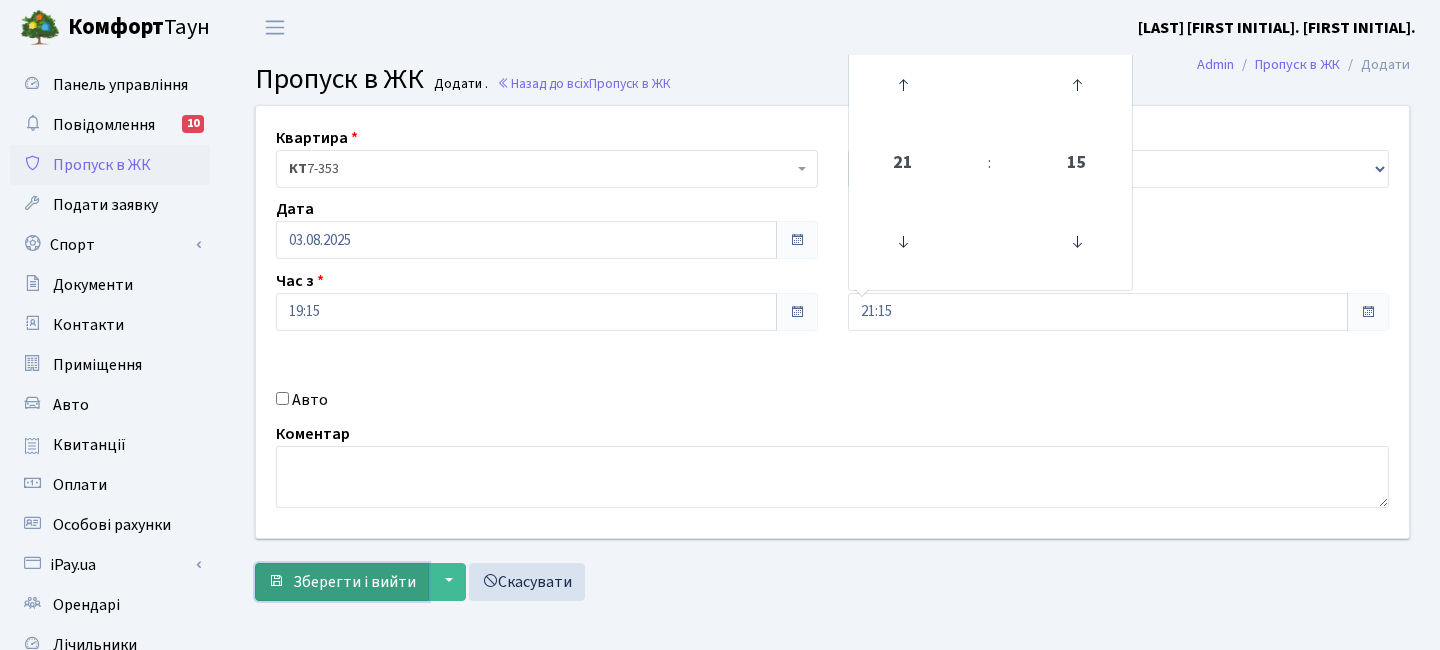 click on "Зберегти і вийти" at bounding box center (354, 582) 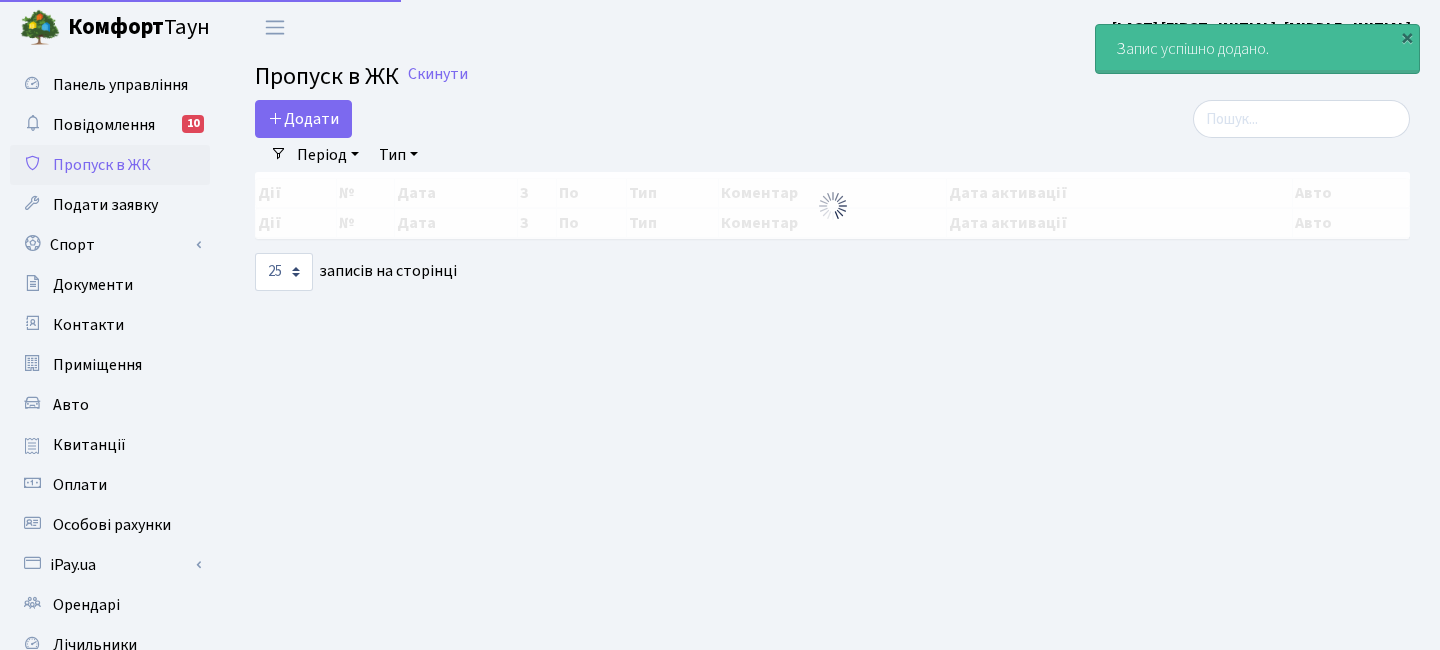 select on "25" 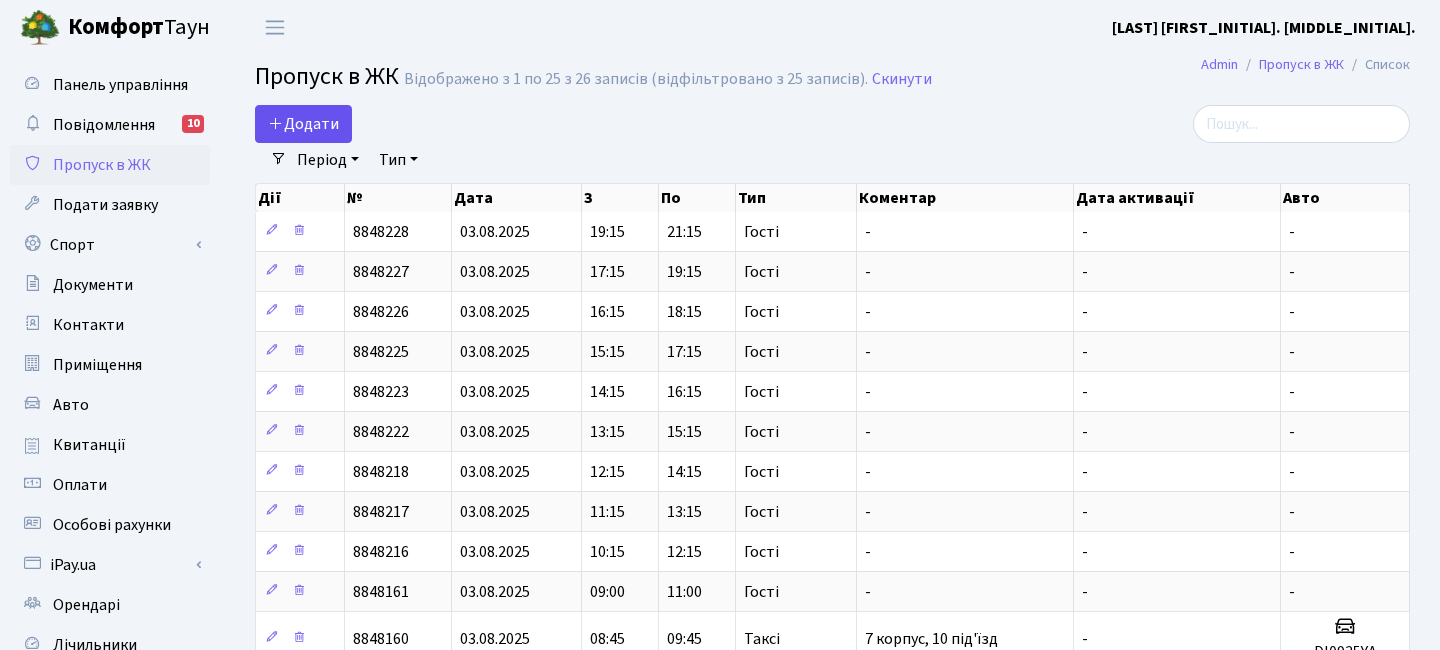 scroll, scrollTop: 1, scrollLeft: 0, axis: vertical 